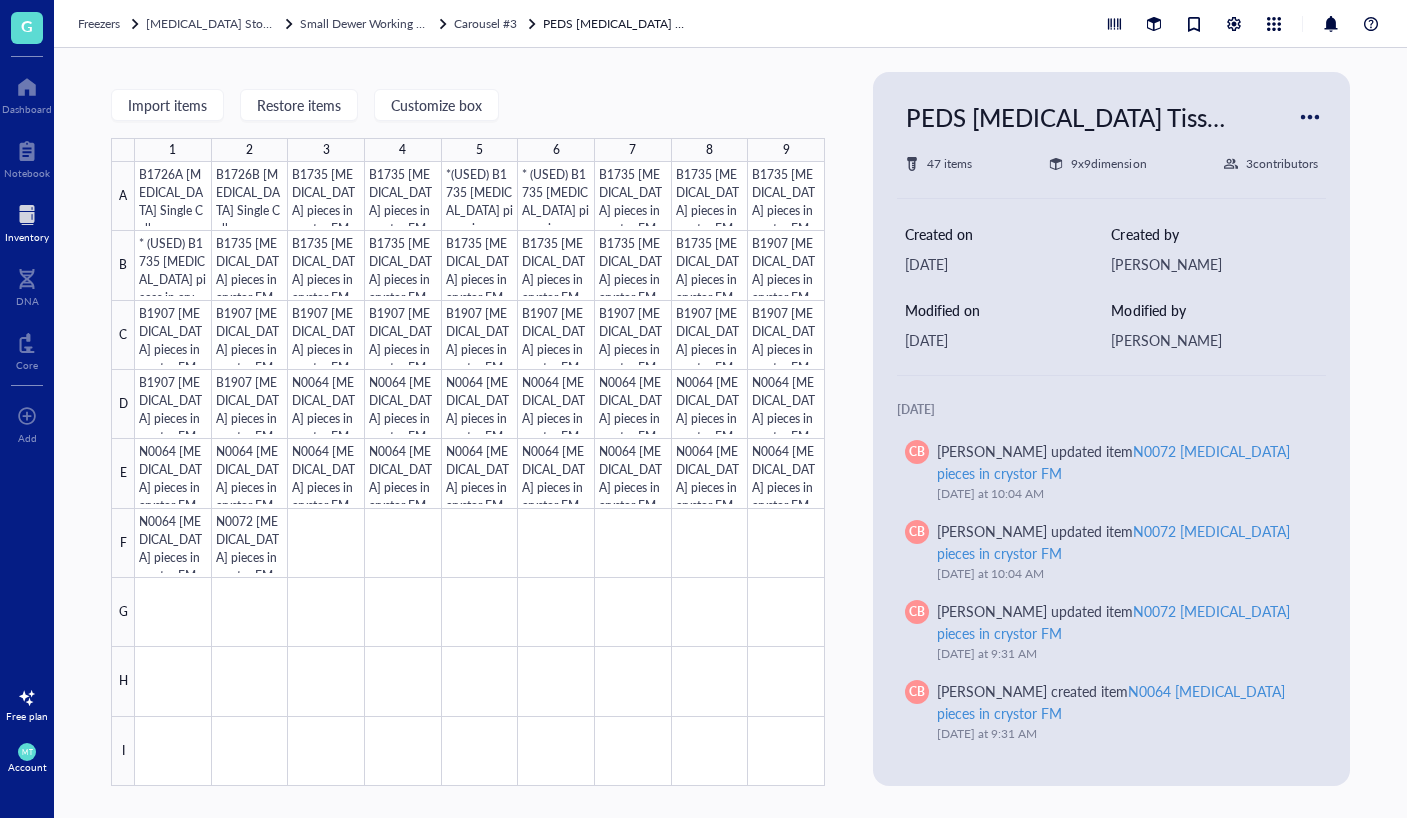 scroll, scrollTop: 0, scrollLeft: 0, axis: both 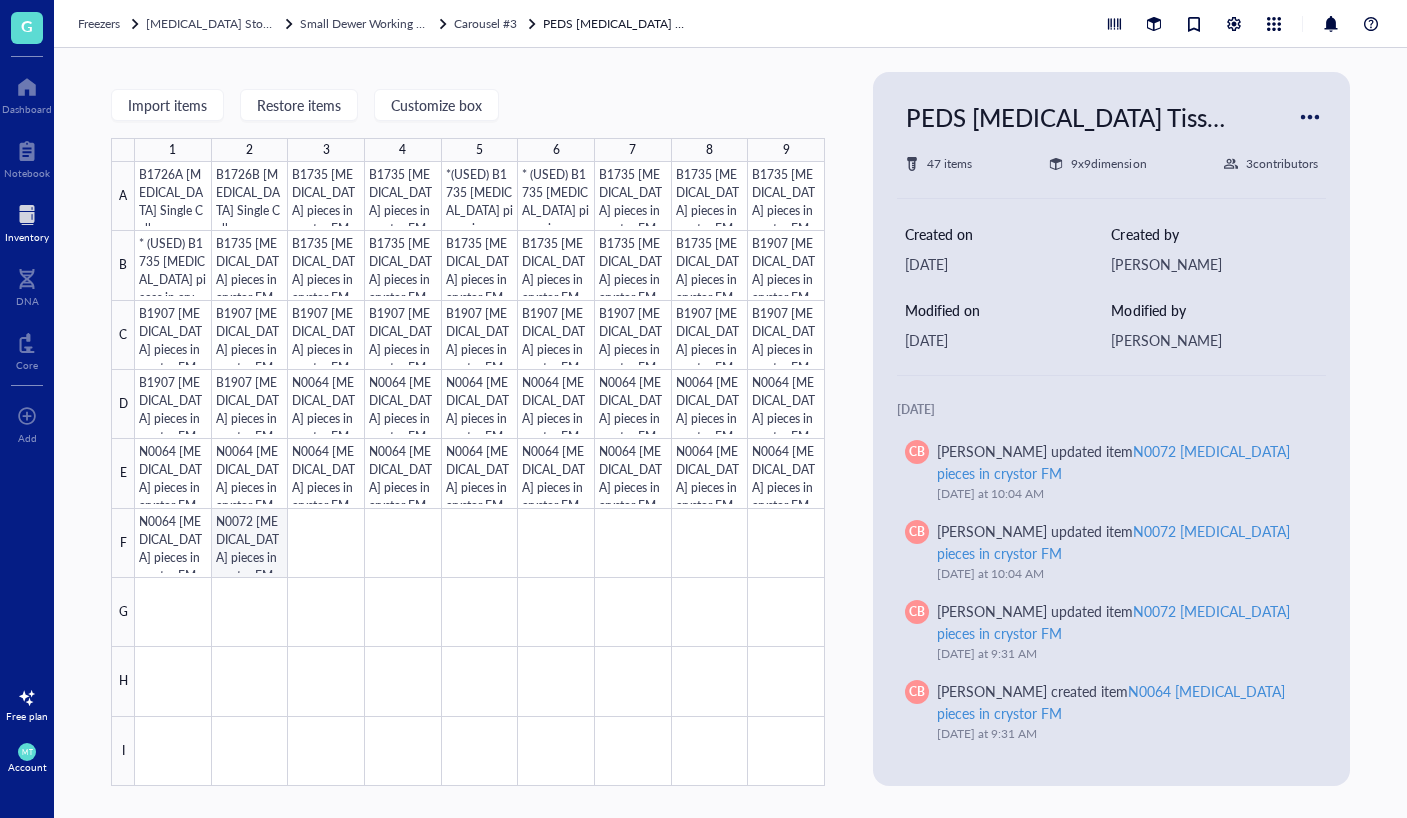 click at bounding box center [480, 474] 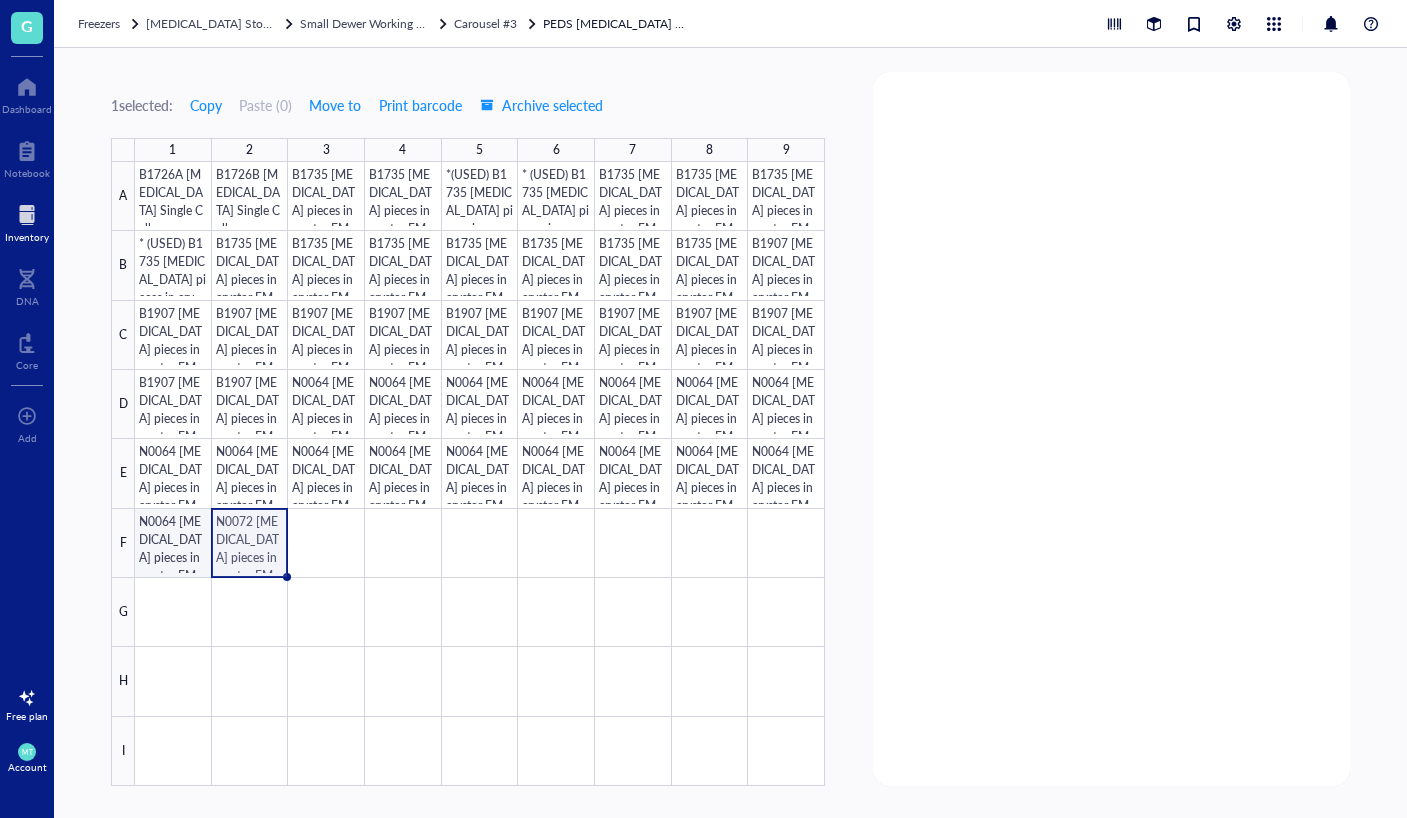 click at bounding box center [480, 474] 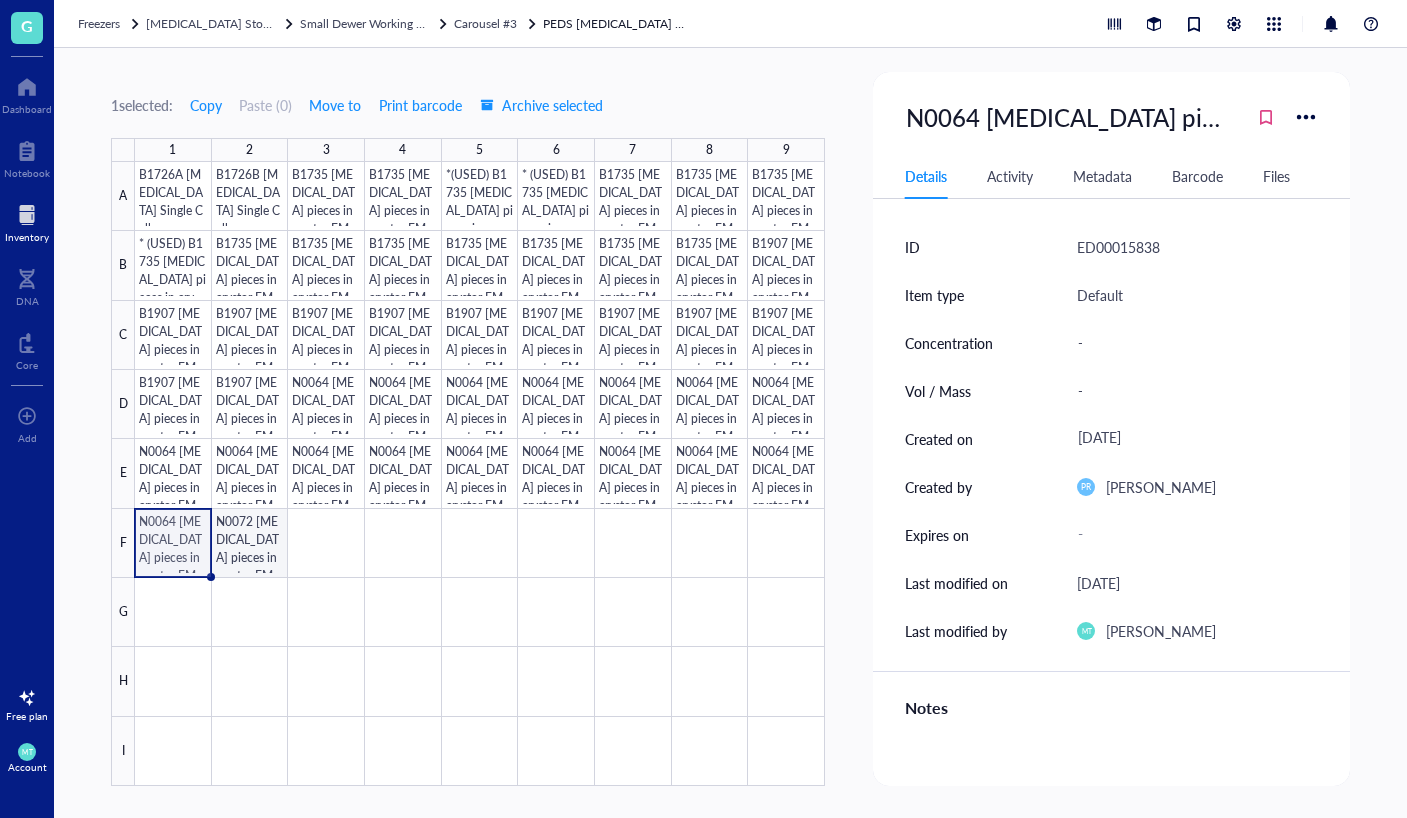 click at bounding box center (480, 474) 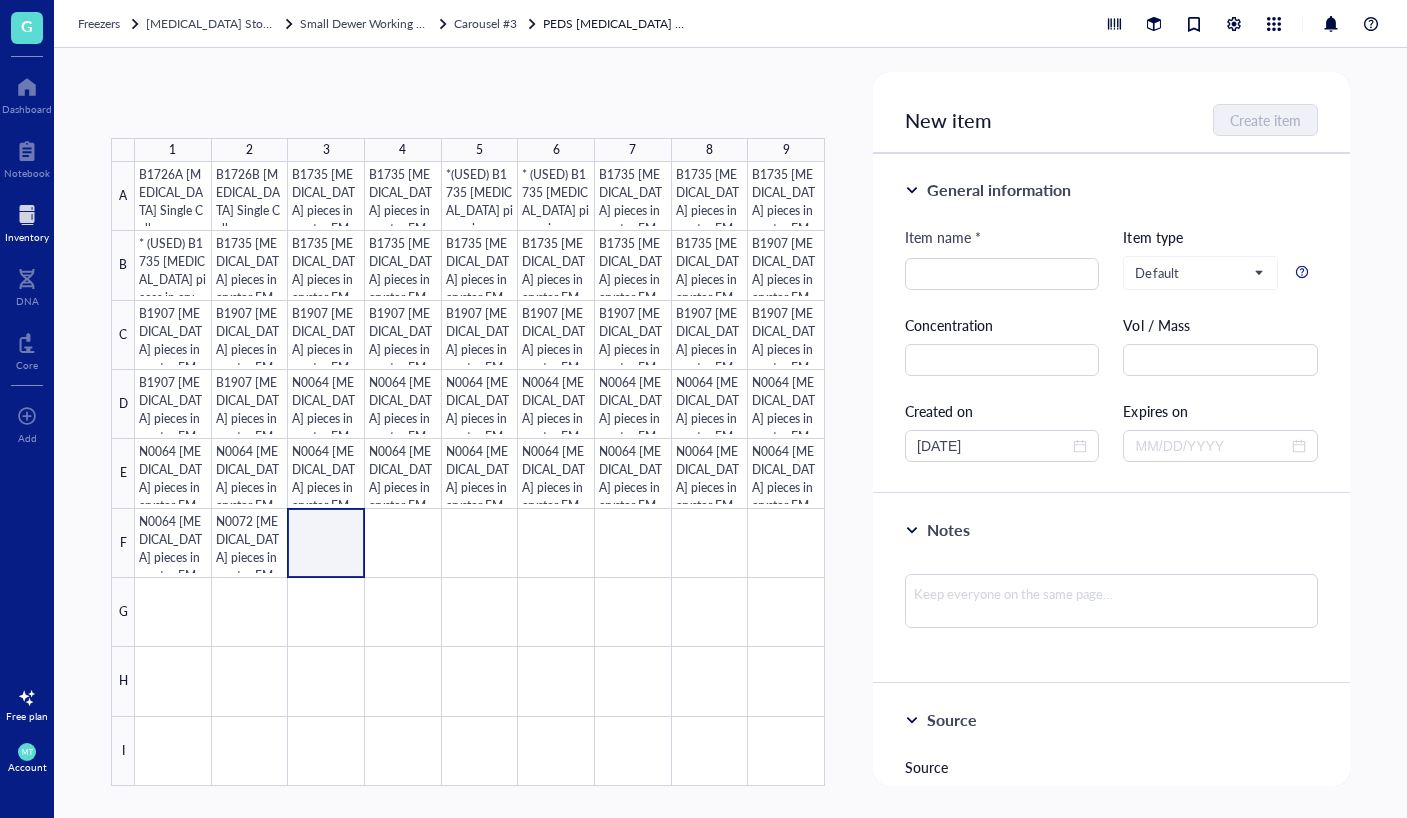 click at bounding box center [480, 474] 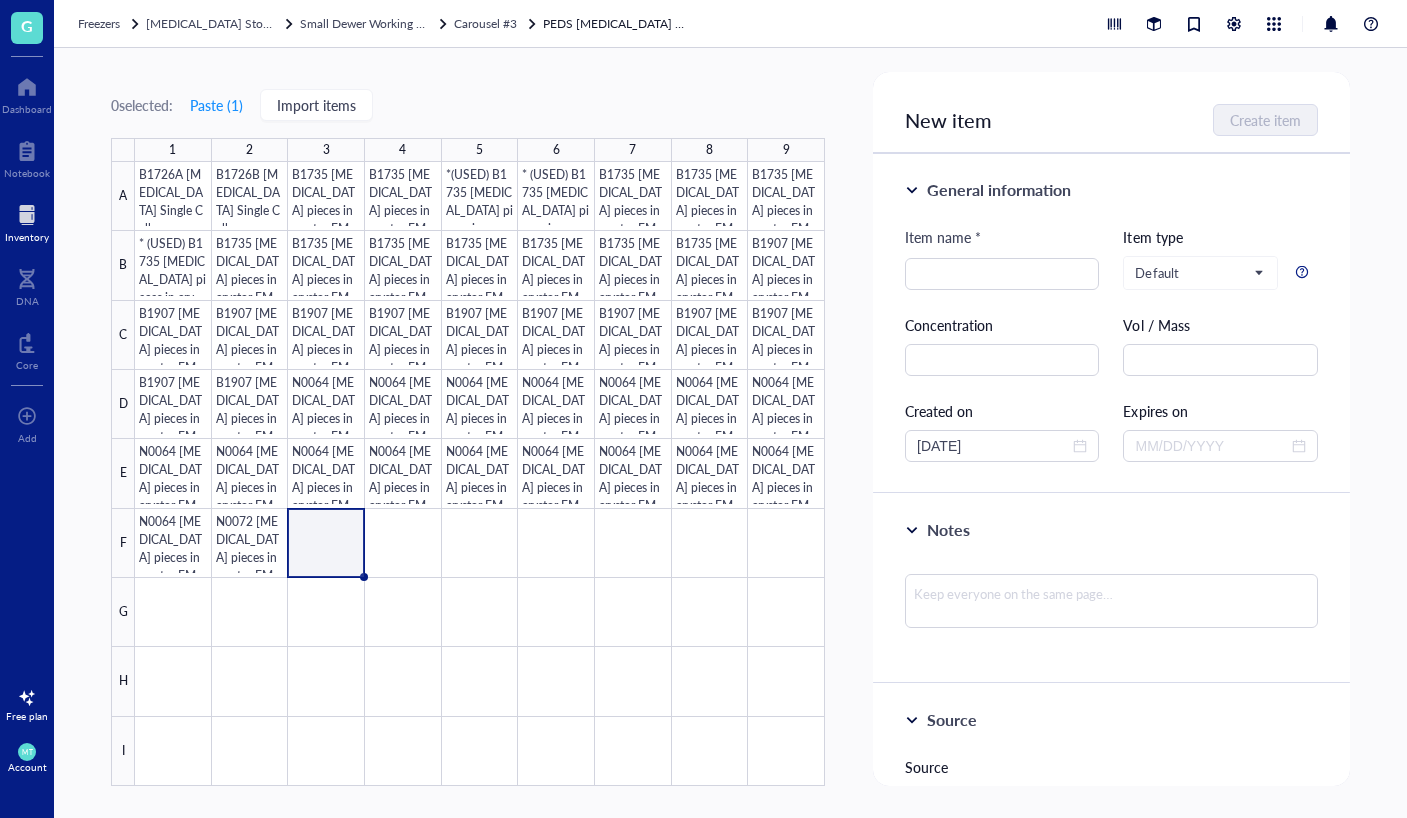 click on "0  selected: Paste ( 1 ) Import items 1 2 3 4 5 6 7 8 9 A B C D E F G H I B1726A [MEDICAL_DATA] Single Cell B1726B [MEDICAL_DATA] Single Cell B1735 [MEDICAL_DATA] pieces in crystor FM B1735 [MEDICAL_DATA] pieces in crystor FM *(USED) B1735 [MEDICAL_DATA] pieces in crystor FM * (USED) B1735 [MEDICAL_DATA] pieces in crystor FM B1735 [MEDICAL_DATA] pieces in crystor FM B1735 [MEDICAL_DATA] pieces in crystor FM B1735 [MEDICAL_DATA] pieces in crystor FM * (USED) B1735 [MEDICAL_DATA] pieces in crystor FM B1735 [MEDICAL_DATA] pieces in crystor FM B1735 [MEDICAL_DATA] pieces in crystor FM B1735 [MEDICAL_DATA] pieces in crystor FM B1735 [MEDICAL_DATA] pieces in crystor FM B1735 [MEDICAL_DATA] pieces in crystor FM B1735 [MEDICAL_DATA] pieces in crystor FM B1735 [MEDICAL_DATA] pieces in crystor FM B1907 [MEDICAL_DATA] pieces in crystor FM B1907 [MEDICAL_DATA] pieces in crystor FM B1907 [MEDICAL_DATA] pieces in crystor FM B1907 [MEDICAL_DATA] pieces in crystor FM B1907 [MEDICAL_DATA] pieces in crystor FM B1907 [MEDICAL_DATA] pieces in crystor FM B1907 [MEDICAL_DATA] pieces in crystor FM B1907 [MEDICAL_DATA] pieces in crystor FM B1907 [MEDICAL_DATA] pieces in crystor FM B1907 [MEDICAL_DATA] pieces in crystor FM 47 items 9  x  9 3 s" at bounding box center [730, 433] 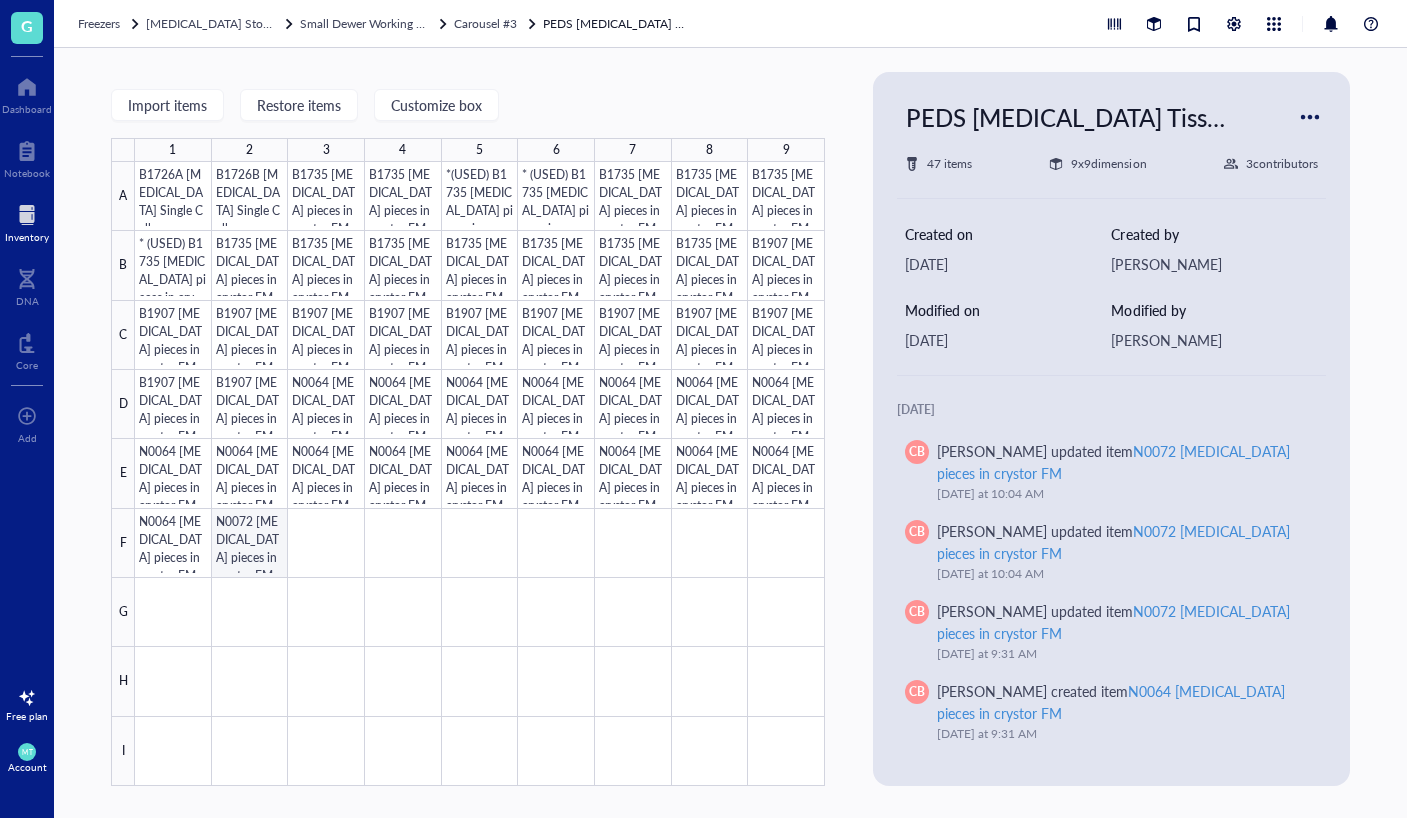 click at bounding box center (480, 474) 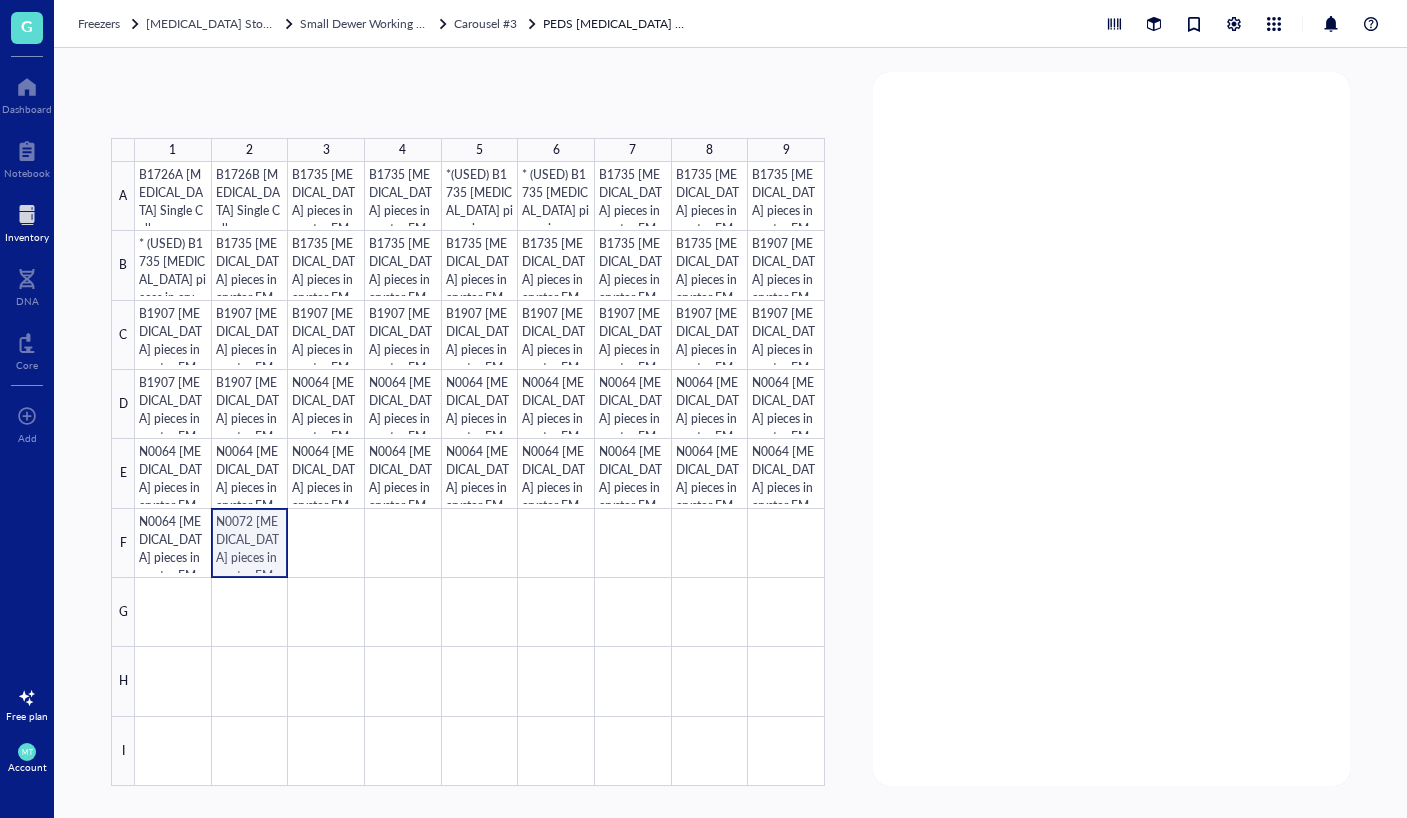click at bounding box center [480, 474] 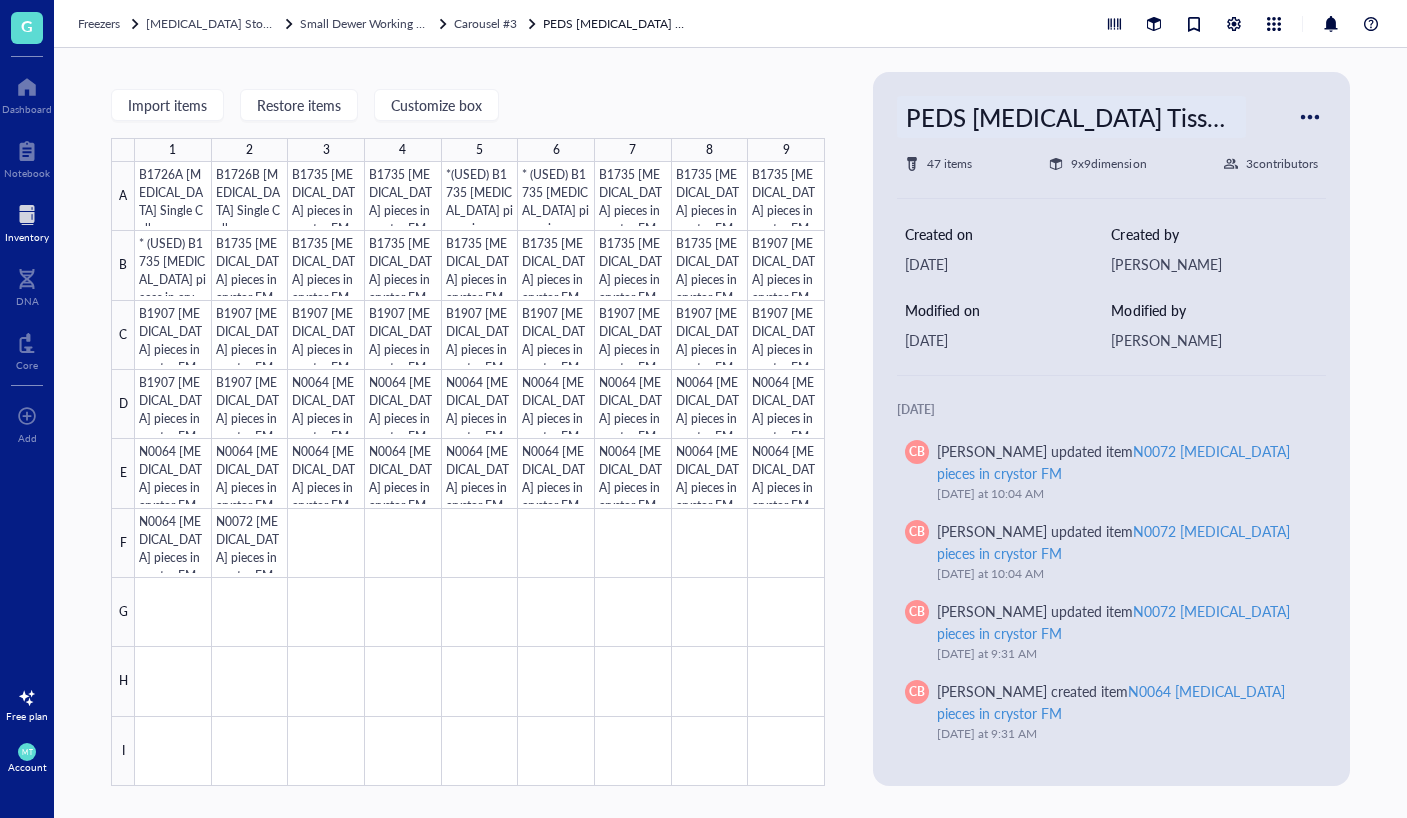 click on "PEDS [MEDICAL_DATA] Tissue Prep in Cryostor FM" at bounding box center [1071, 117] 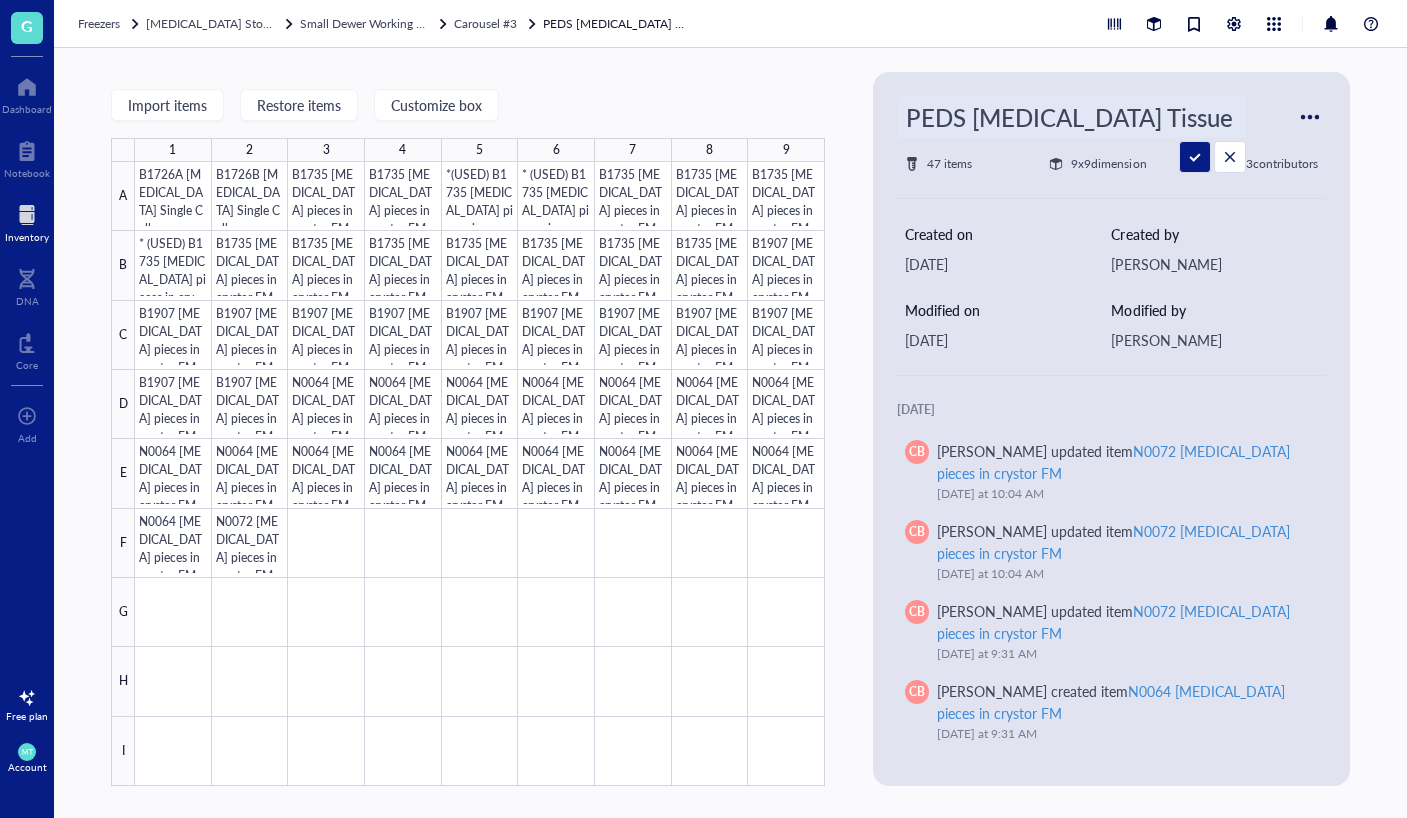 scroll, scrollTop: 0, scrollLeft: 110, axis: horizontal 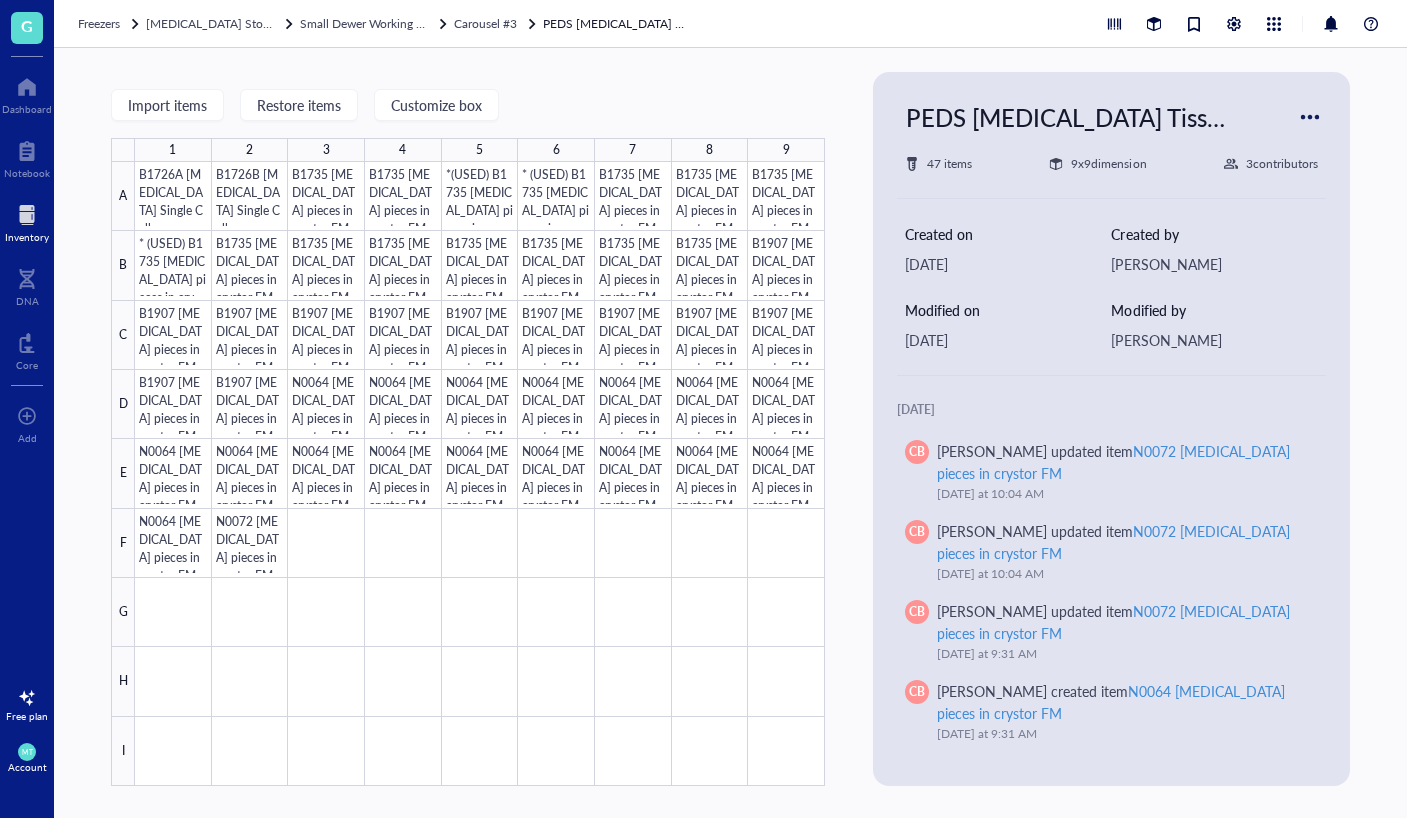 click at bounding box center (1310, 117) 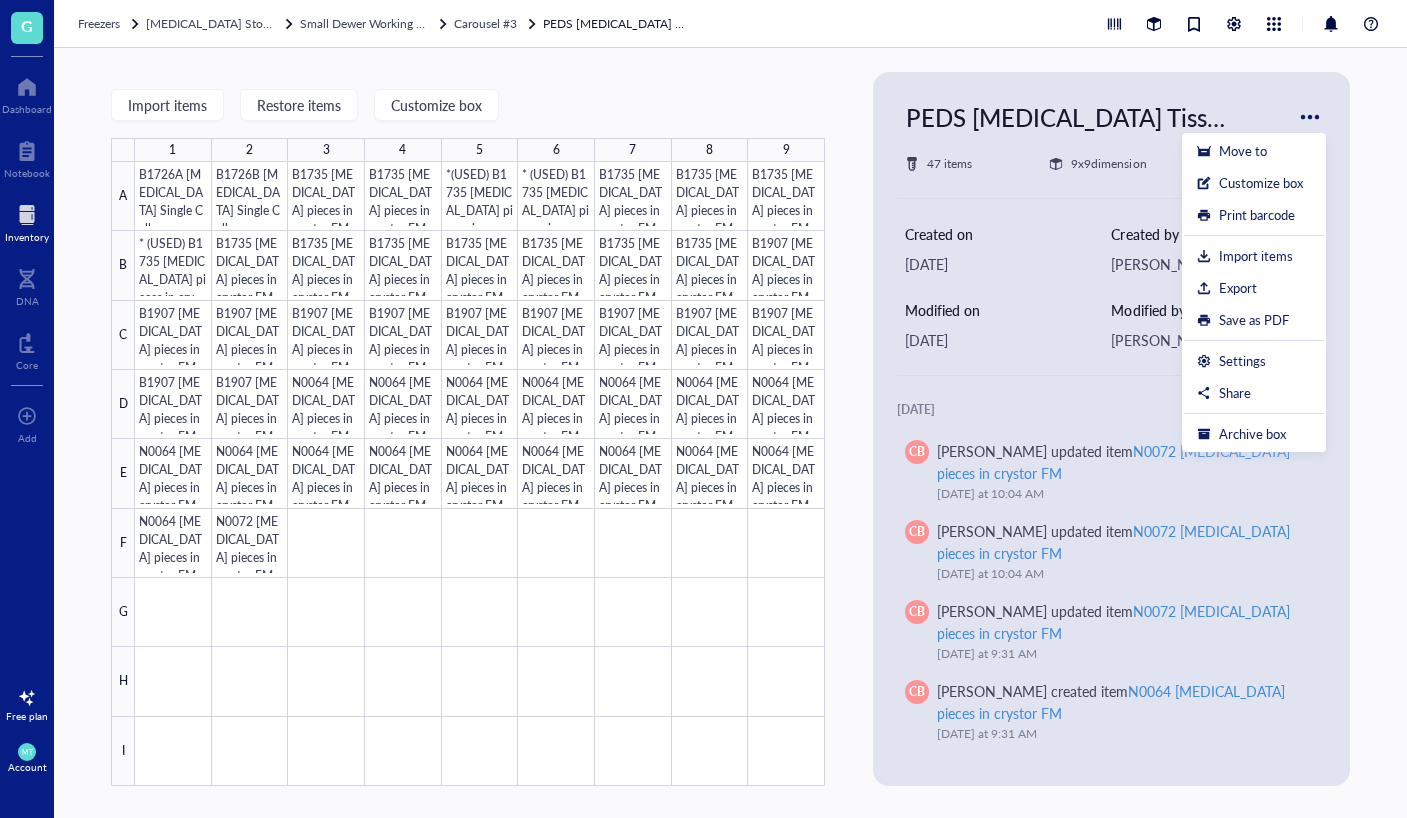 click on "Import items Restore items Customize box 1 2 3 4 5 6 7 8 9 A B C D E F G H I B1726A [MEDICAL_DATA] Single Cell B1726B [MEDICAL_DATA] Single Cell B1735 [MEDICAL_DATA] pieces in crystor FM B1735 [MEDICAL_DATA] pieces in crystor FM *(USED) B1735 [MEDICAL_DATA] pieces in crystor FM * (USED) B1735 [MEDICAL_DATA] pieces in crystor FM B1735 [MEDICAL_DATA] pieces in crystor FM B1735 [MEDICAL_DATA] pieces in crystor FM B1735 [MEDICAL_DATA] pieces in crystor FM * (USED) B1735 [MEDICAL_DATA] pieces in crystor FM B1735 [MEDICAL_DATA] pieces in crystor FM B1735 [MEDICAL_DATA] pieces in crystor FM B1735 [MEDICAL_DATA] pieces in crystor FM B1735 [MEDICAL_DATA] pieces in crystor FM B1735 [MEDICAL_DATA] pieces in crystor FM B1735 [MEDICAL_DATA] pieces in crystor FM B1735 [MEDICAL_DATA] pieces in crystor FM B1907 [MEDICAL_DATA] pieces in crystor FM B1907 [MEDICAL_DATA] pieces in crystor FM B1907 [MEDICAL_DATA] pieces in crystor FM B1907 [MEDICAL_DATA] pieces in crystor FM B1907 [MEDICAL_DATA] pieces in crystor FM B1907 [MEDICAL_DATA] pieces in crystor FM B1907 [MEDICAL_DATA] pieces in crystor FM B1907 [MEDICAL_DATA] pieces in crystor FM B1907 [MEDICAL_DATA] pieces in crystor FM B1907 [MEDICAL_DATA] pieces in crystor FM 47 items 9  x  9 3" at bounding box center (730, 433) 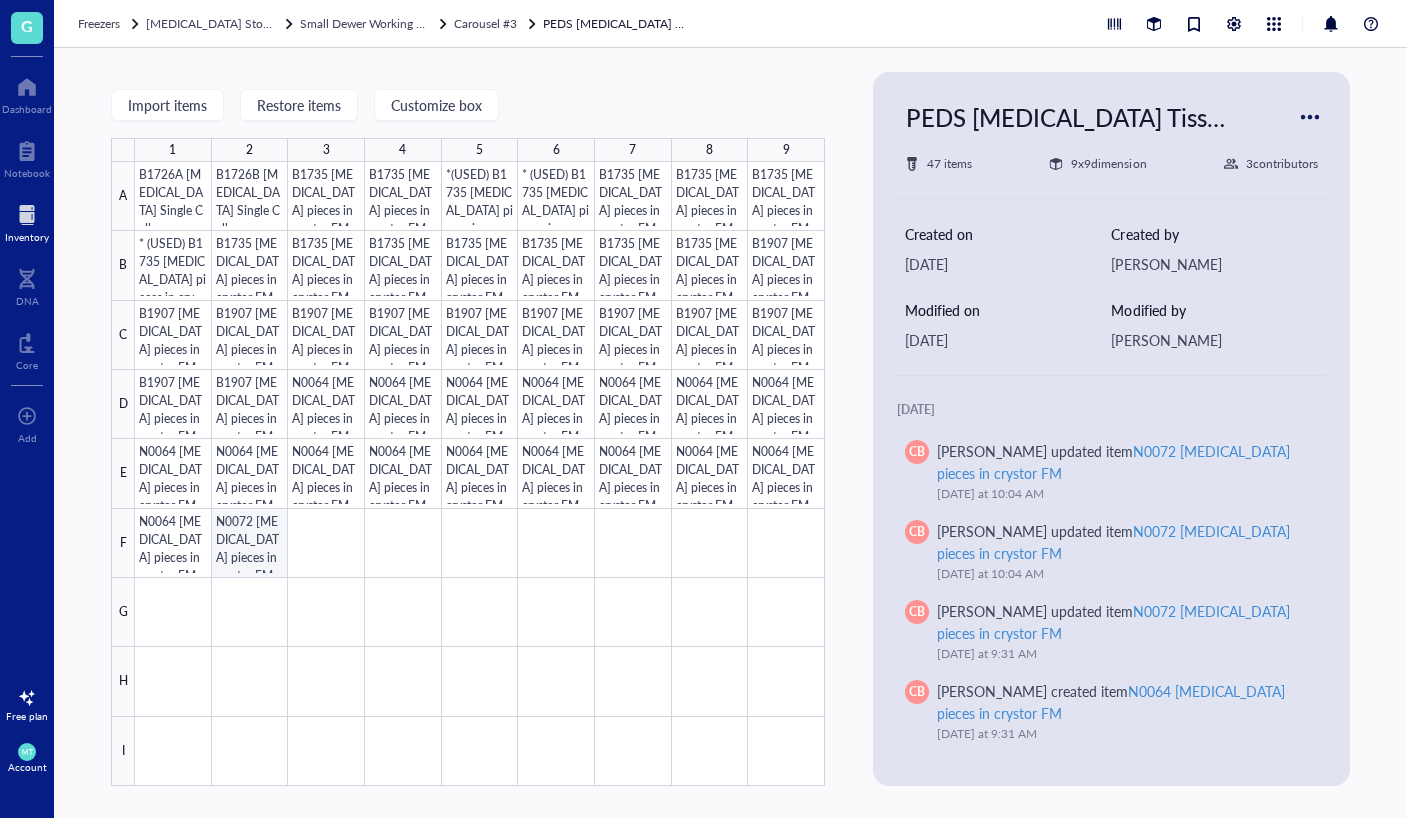 click at bounding box center (480, 474) 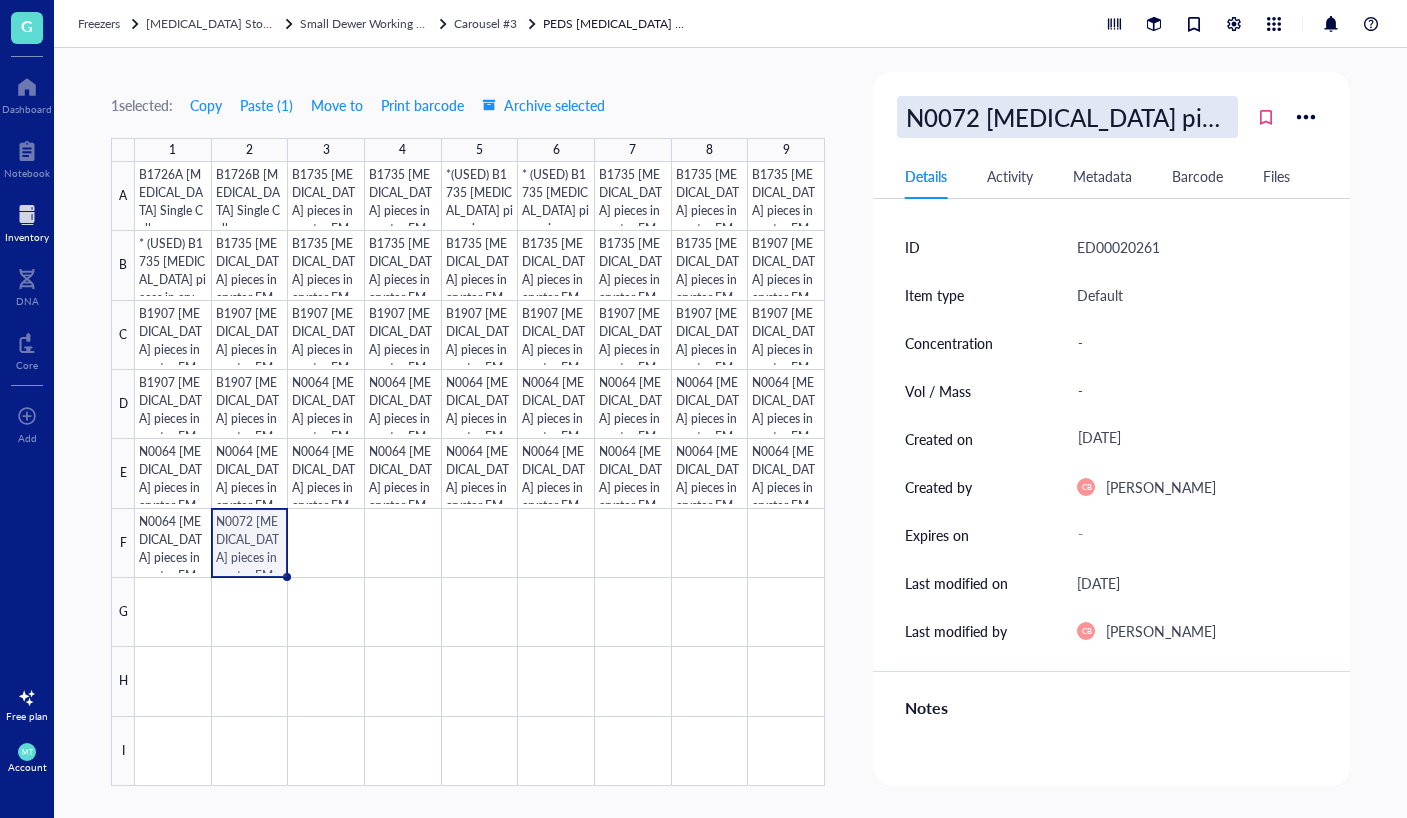 click on "N0072 [MEDICAL_DATA] pieces in crystor FM" at bounding box center (1067, 117) 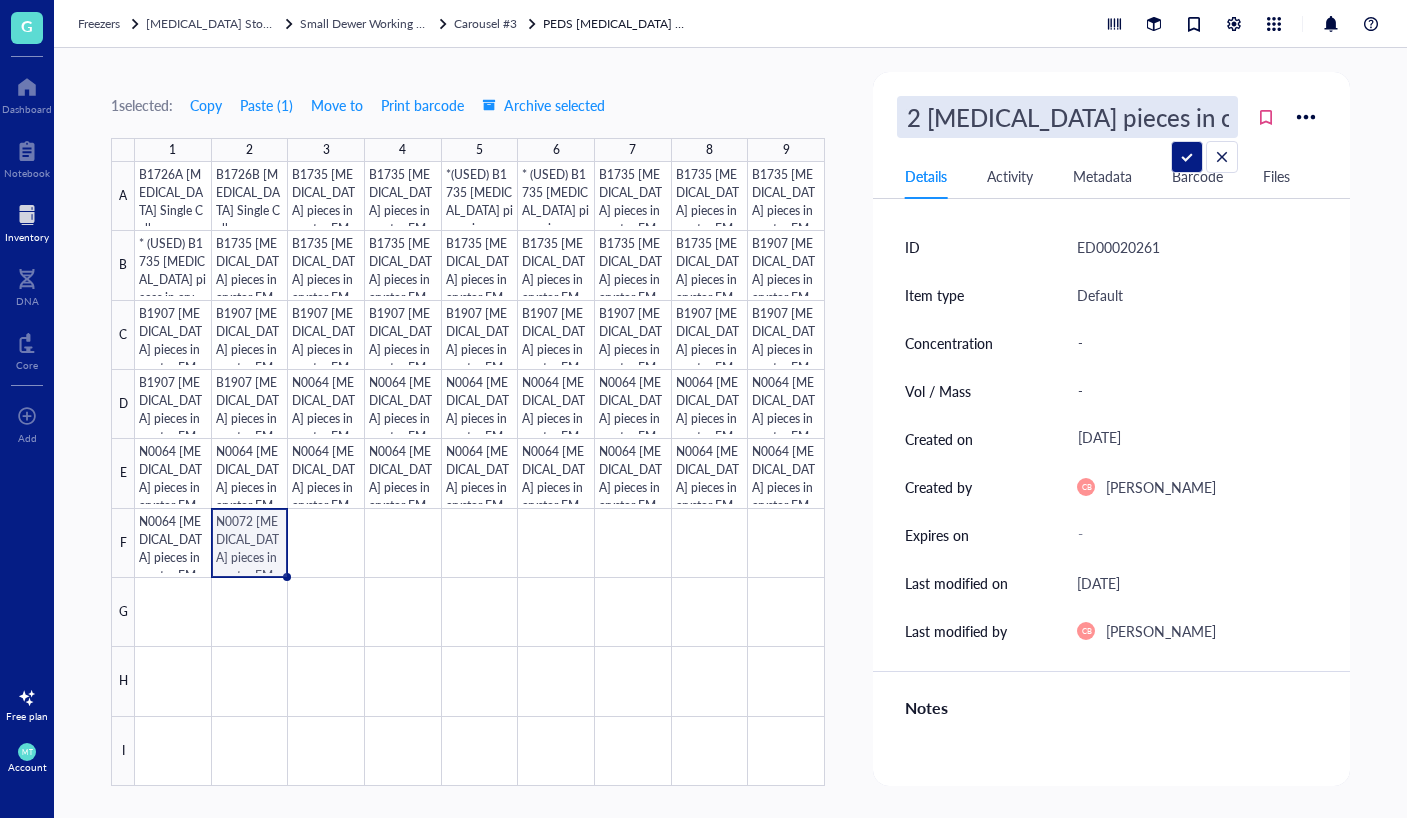 scroll, scrollTop: 0, scrollLeft: 70, axis: horizontal 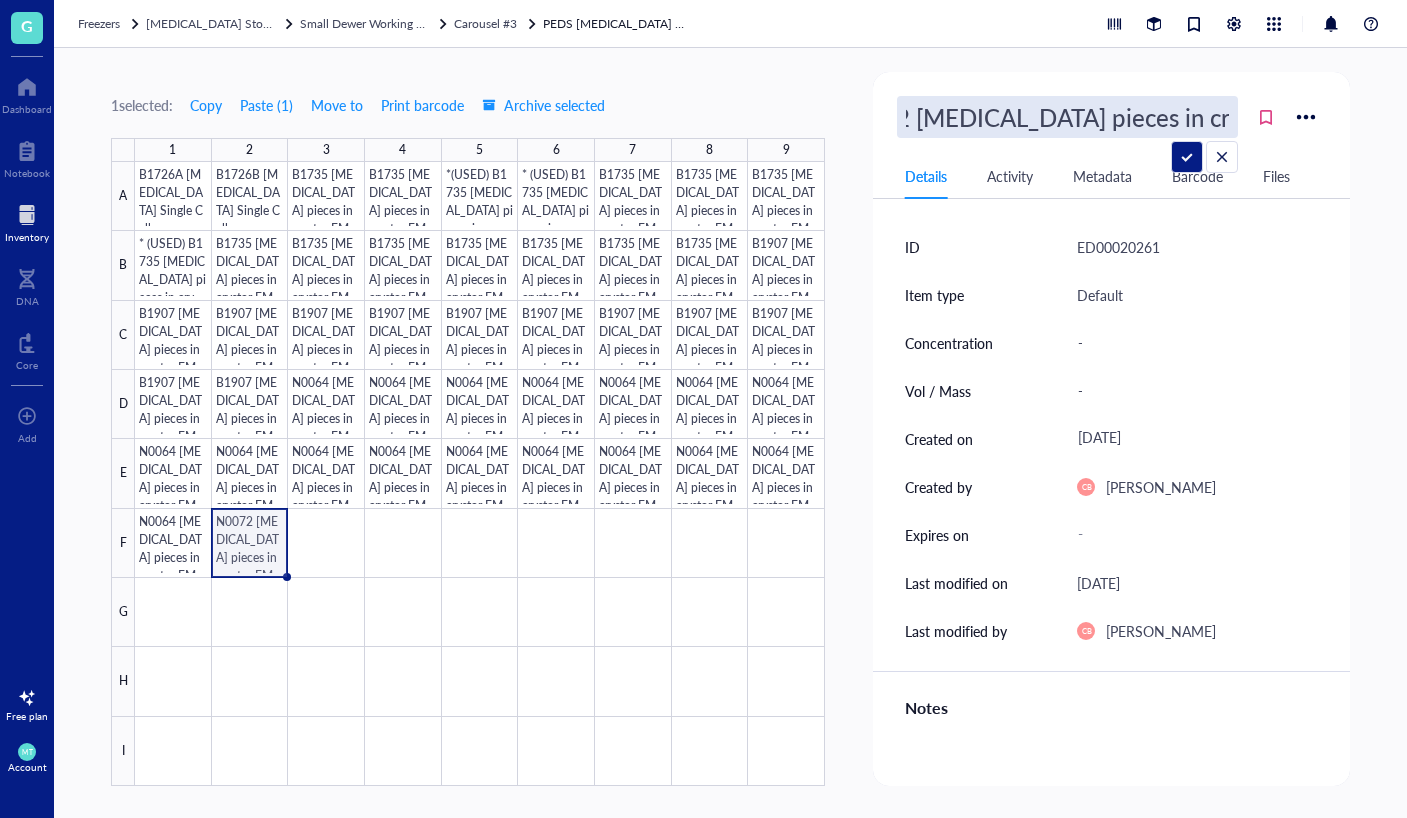 type on "N0072 [MEDICAL_DATA] pieces in crystor FM_MT" 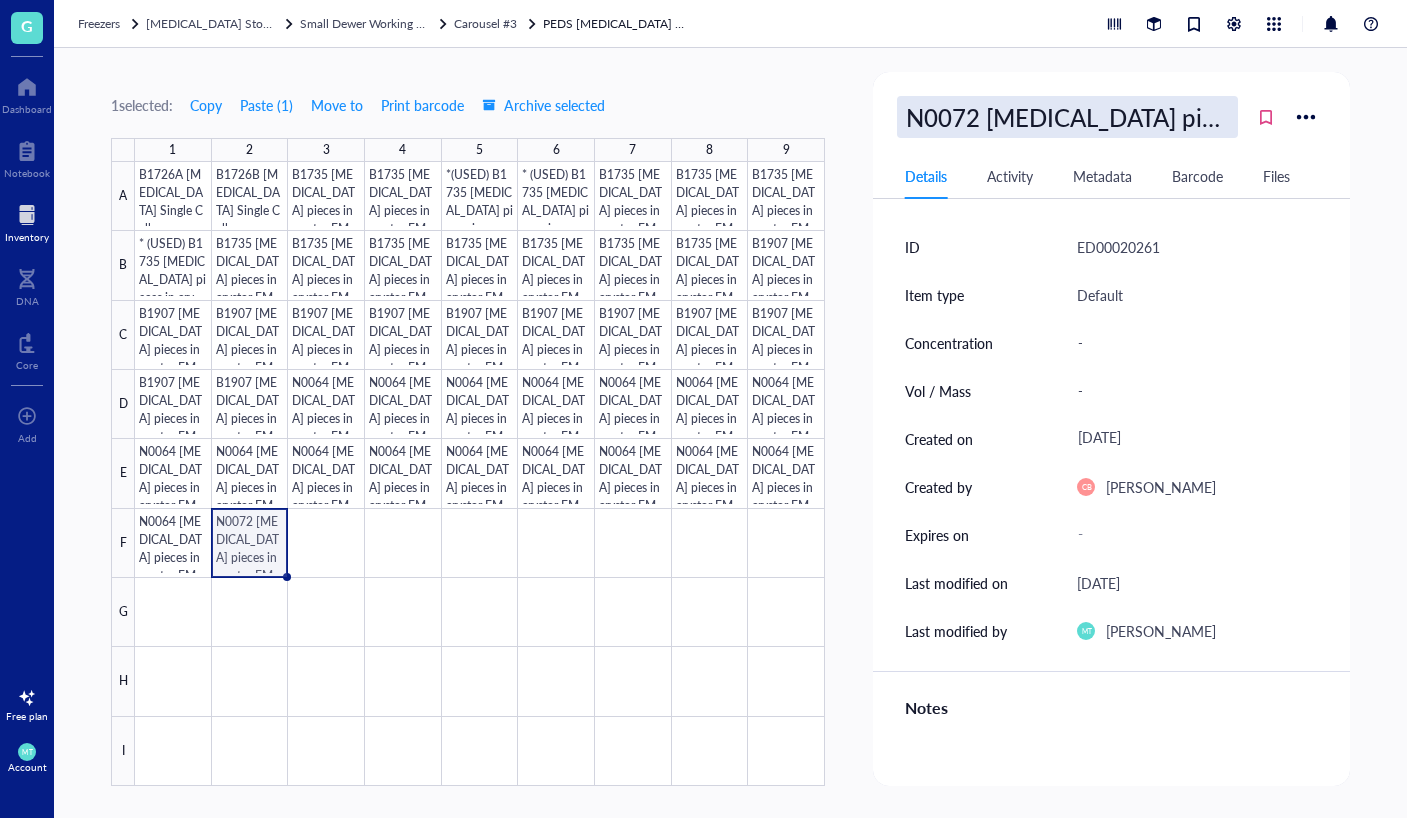 click on "N0072 [MEDICAL_DATA] pieces in crystor FM_MT" at bounding box center (1067, 117) 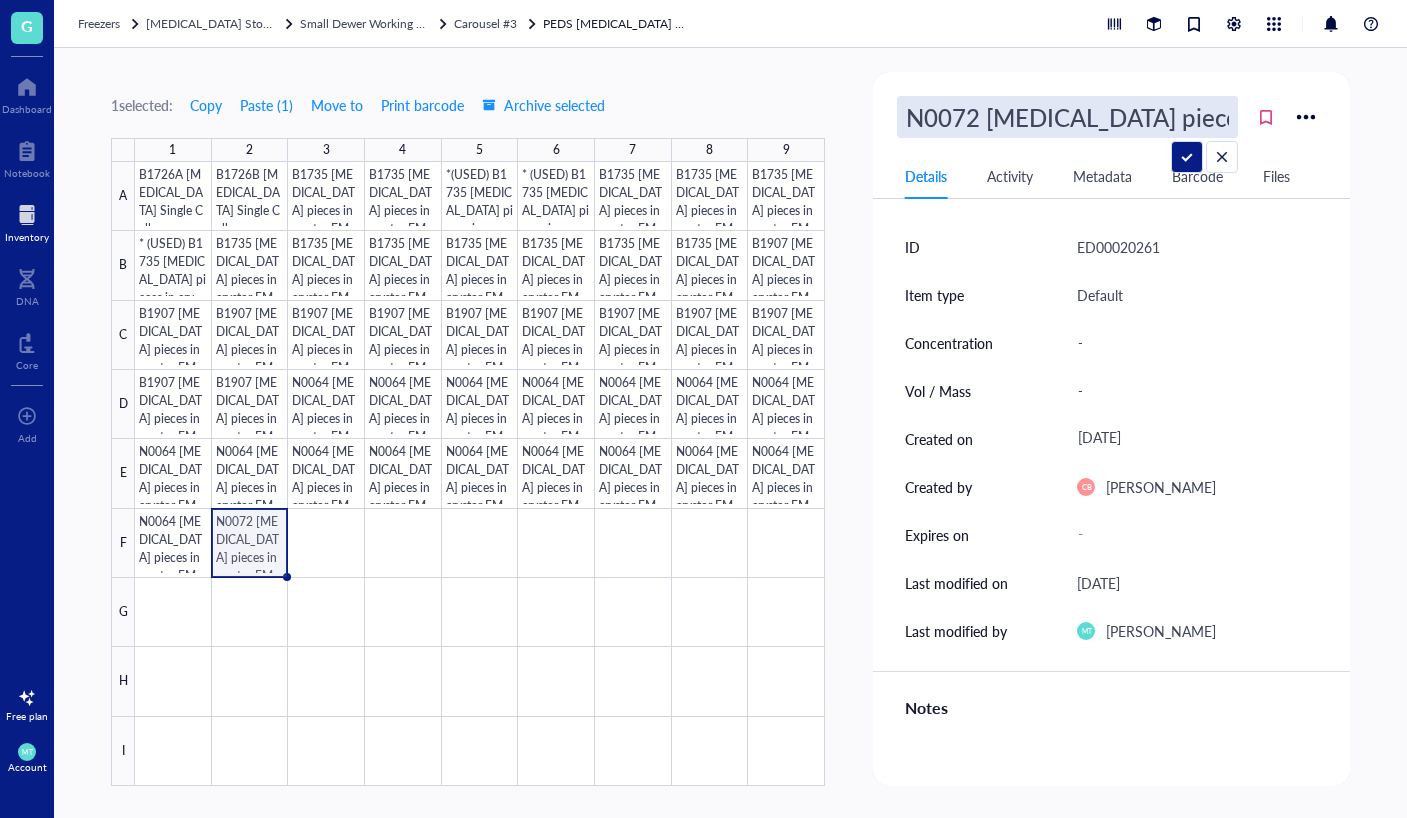 scroll, scrollTop: 0, scrollLeft: 107, axis: horizontal 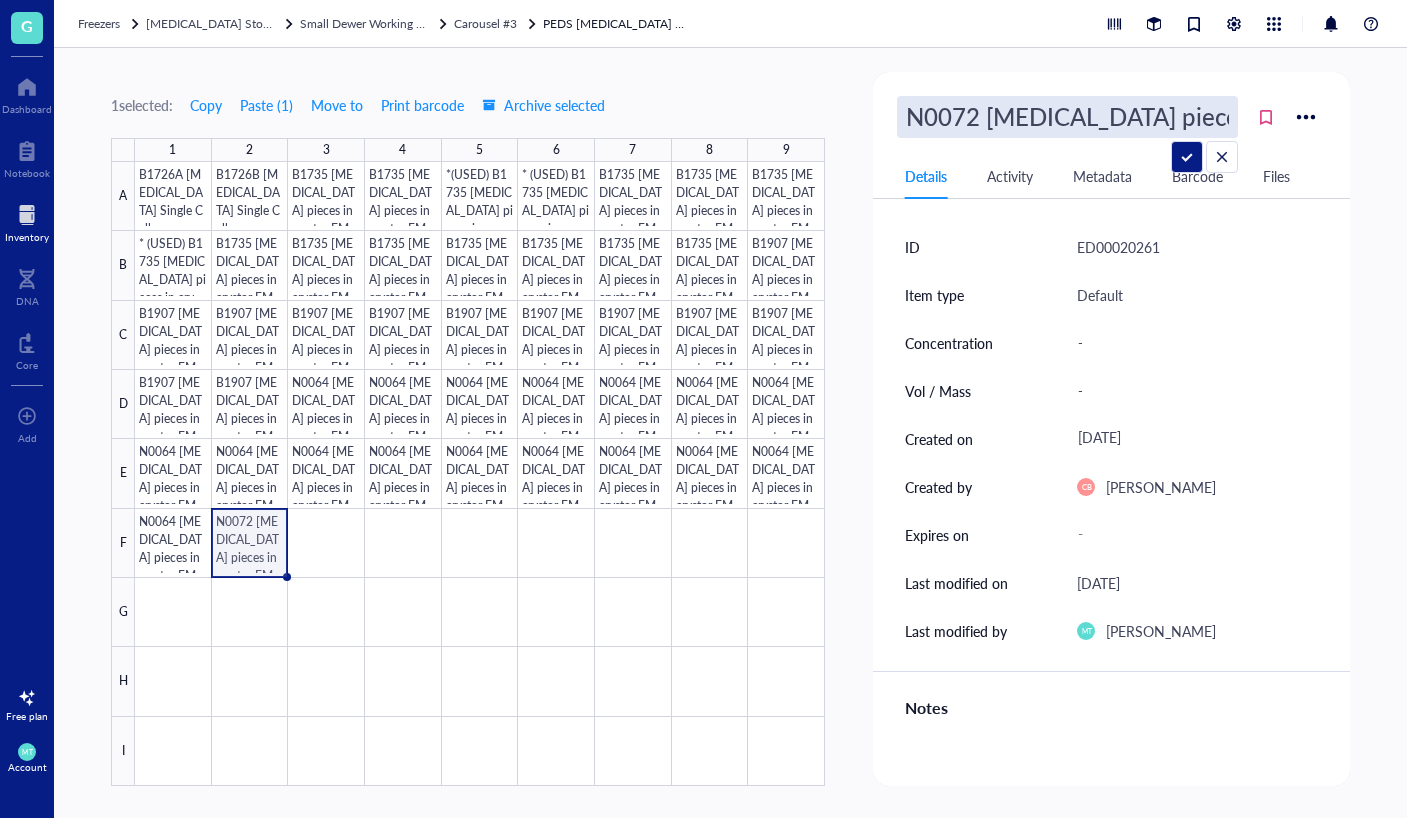 drag, startPoint x: 1018, startPoint y: 125, endPoint x: 862, endPoint y: 146, distance: 157.40712 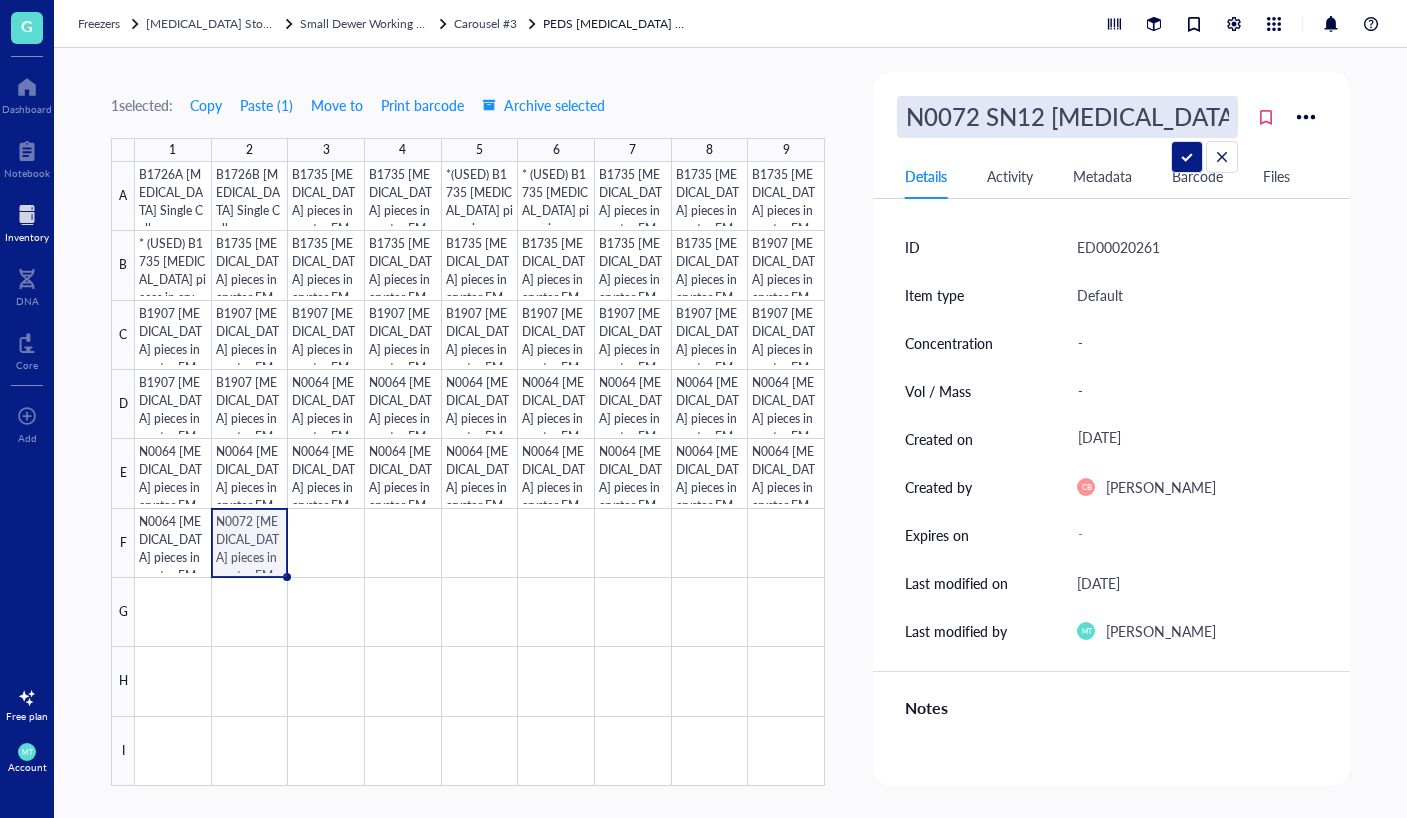 click on "N0072 SN12 [MEDICAL_DATA] pieces in crystor FM_MT" at bounding box center (1067, 117) 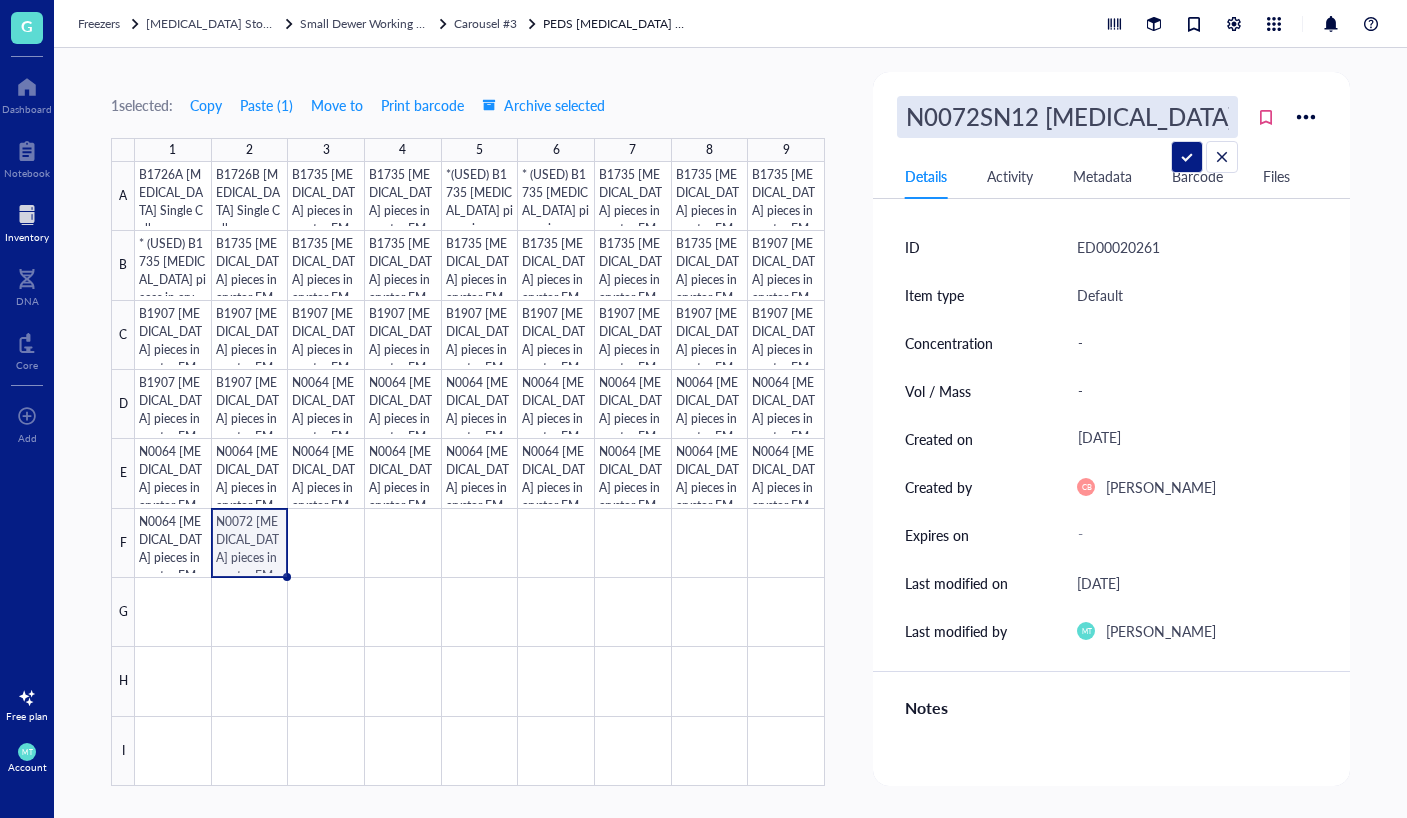type on "N0072_SN12 [MEDICAL_DATA] pieces in crystor FM_MT" 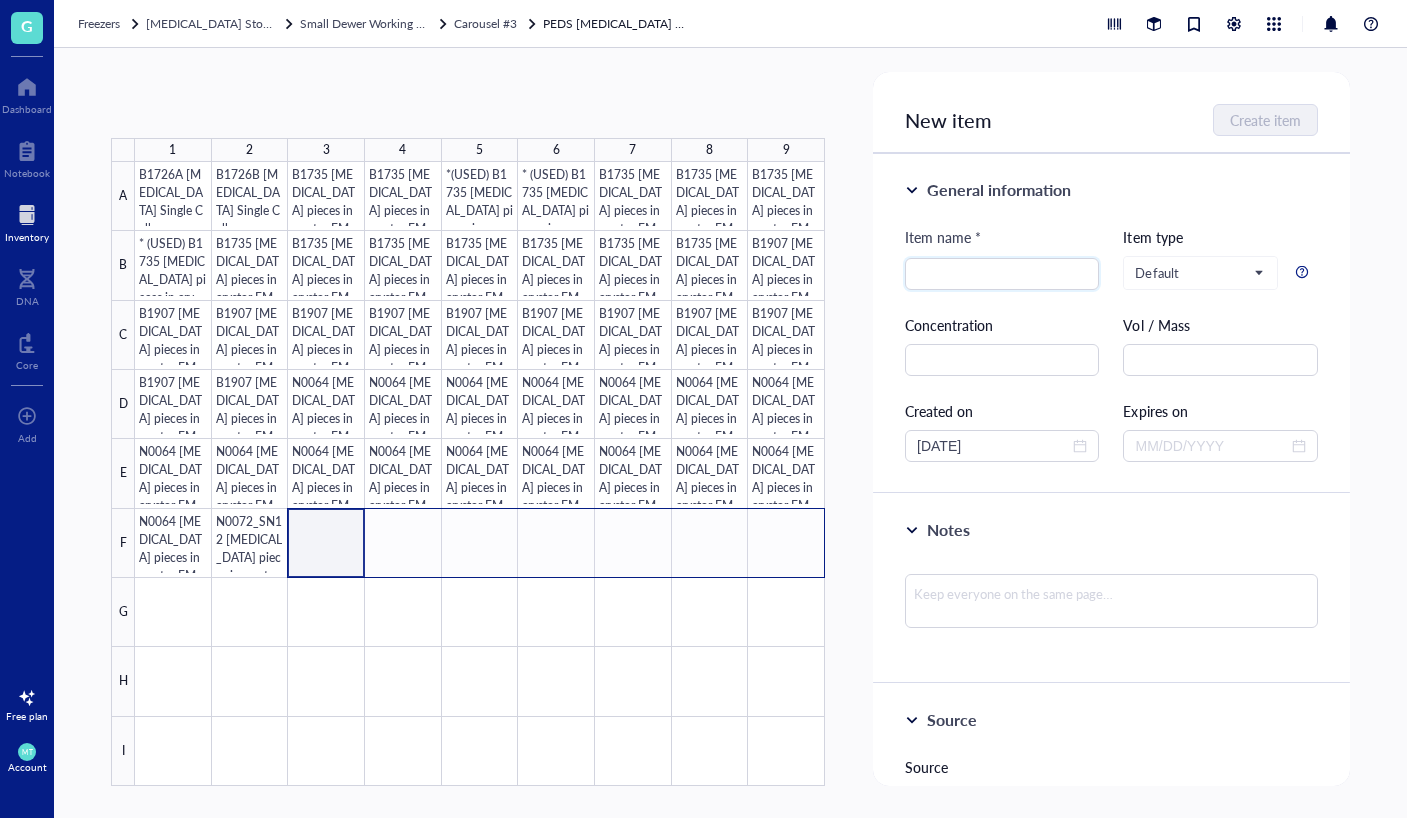 drag, startPoint x: 326, startPoint y: 534, endPoint x: 789, endPoint y: 511, distance: 463.57092 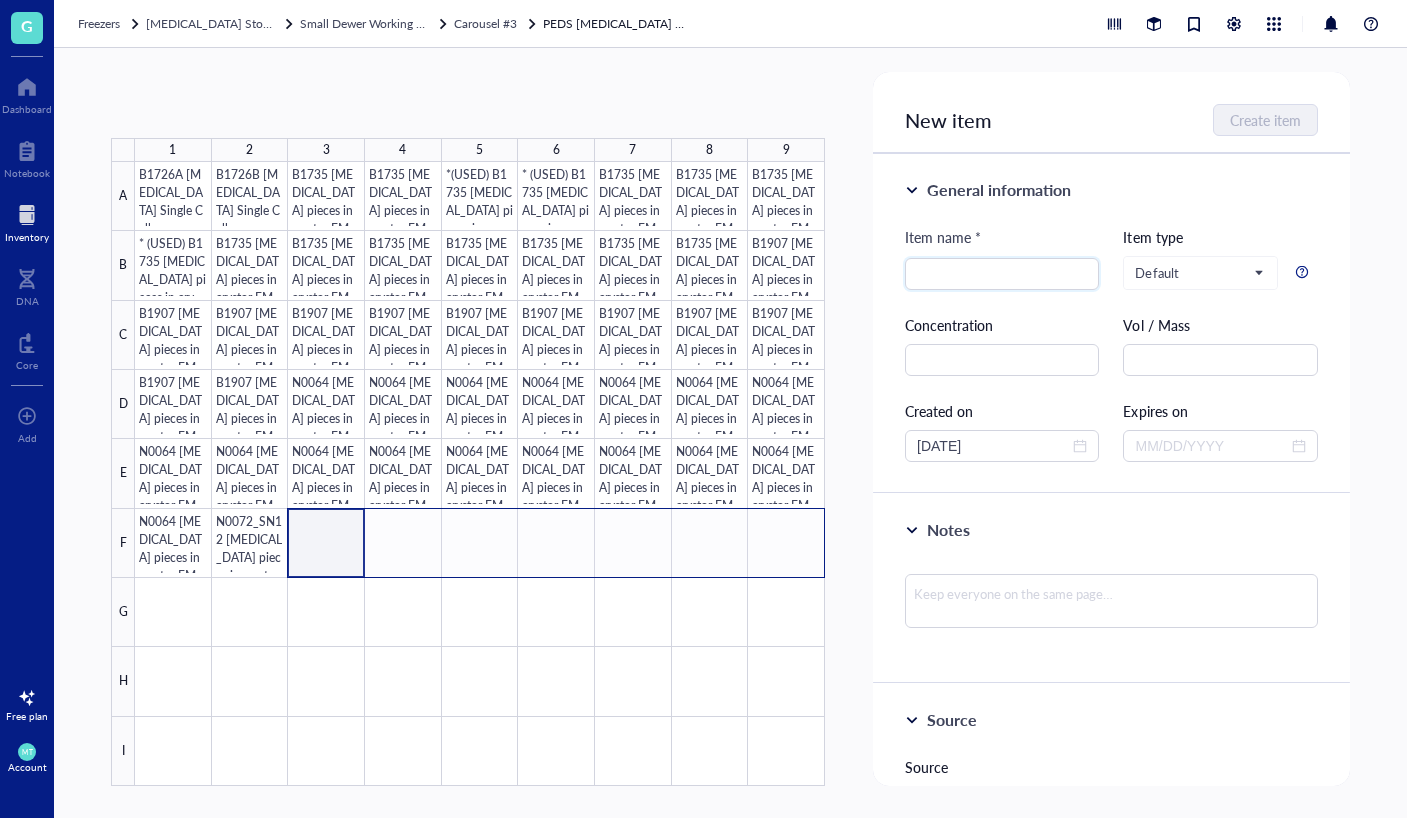 click at bounding box center (480, 474) 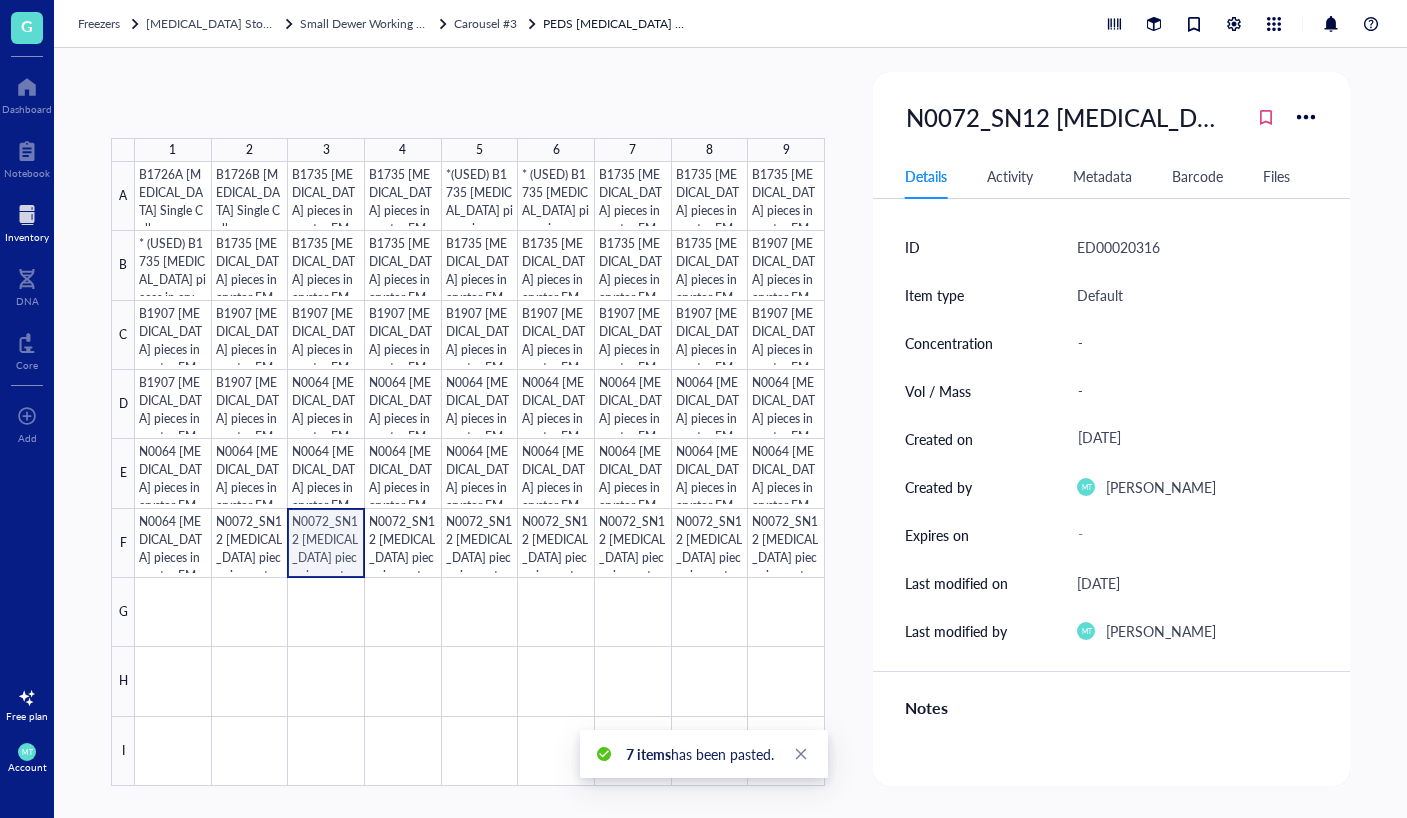 click at bounding box center [480, 474] 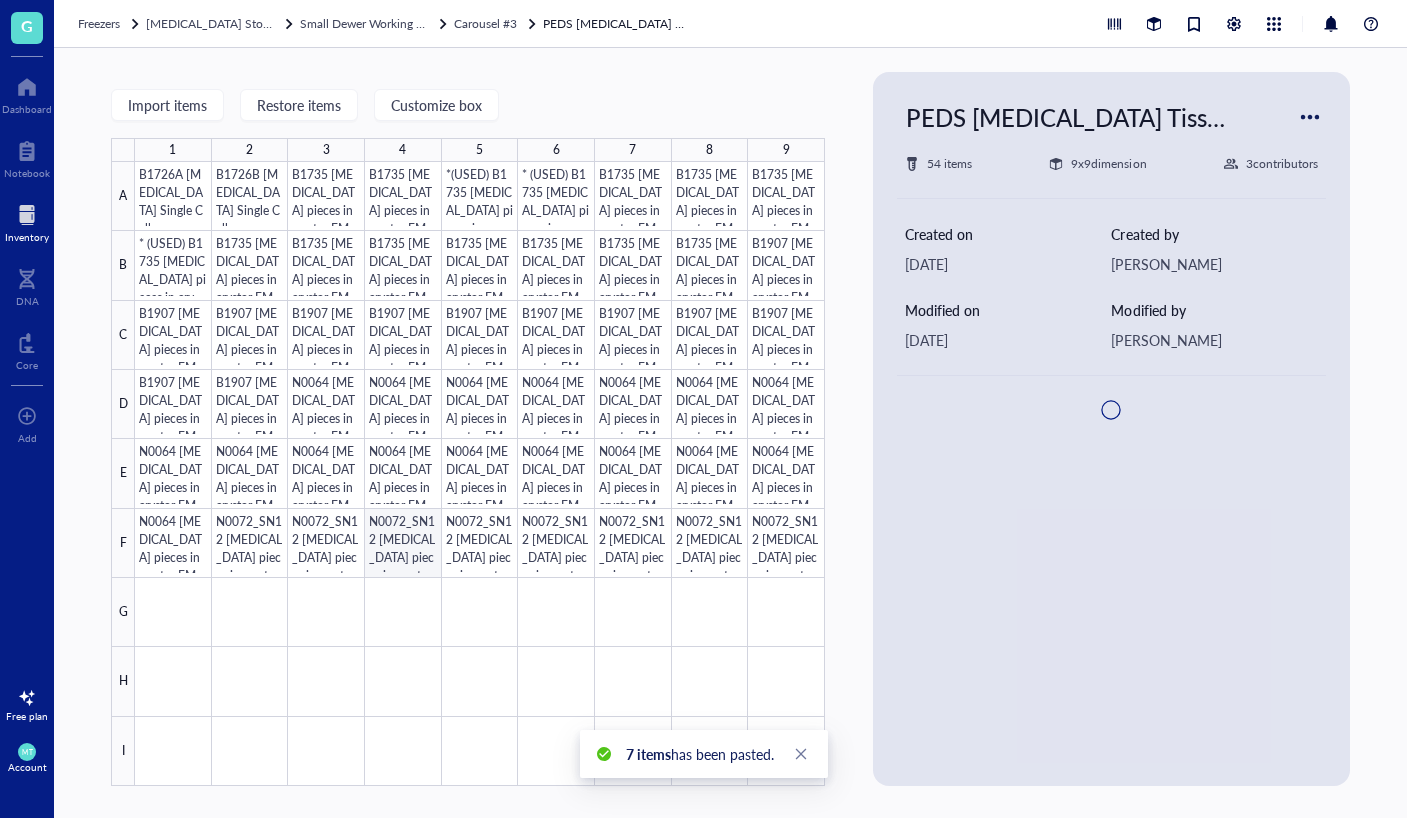 click at bounding box center [480, 474] 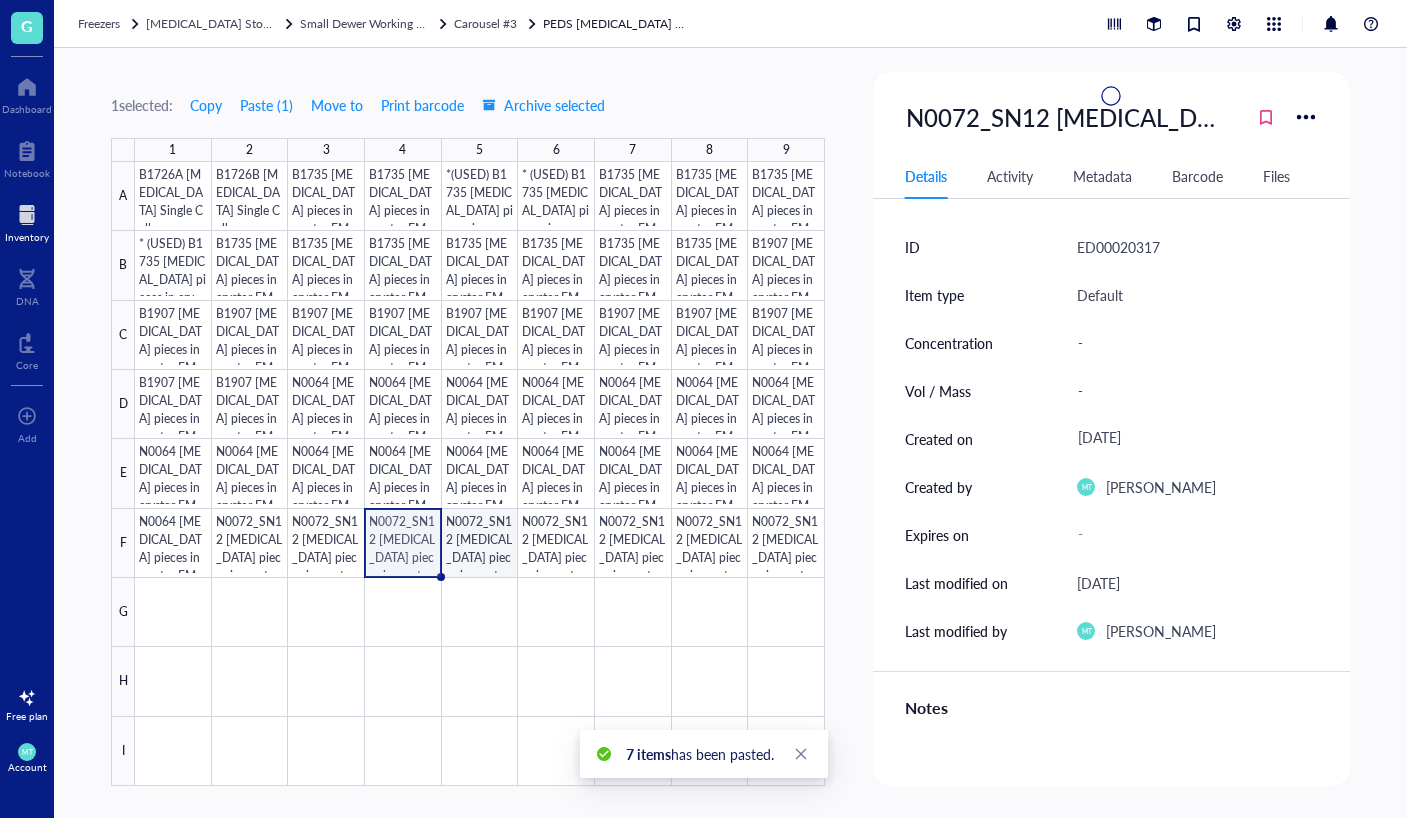 click at bounding box center (480, 474) 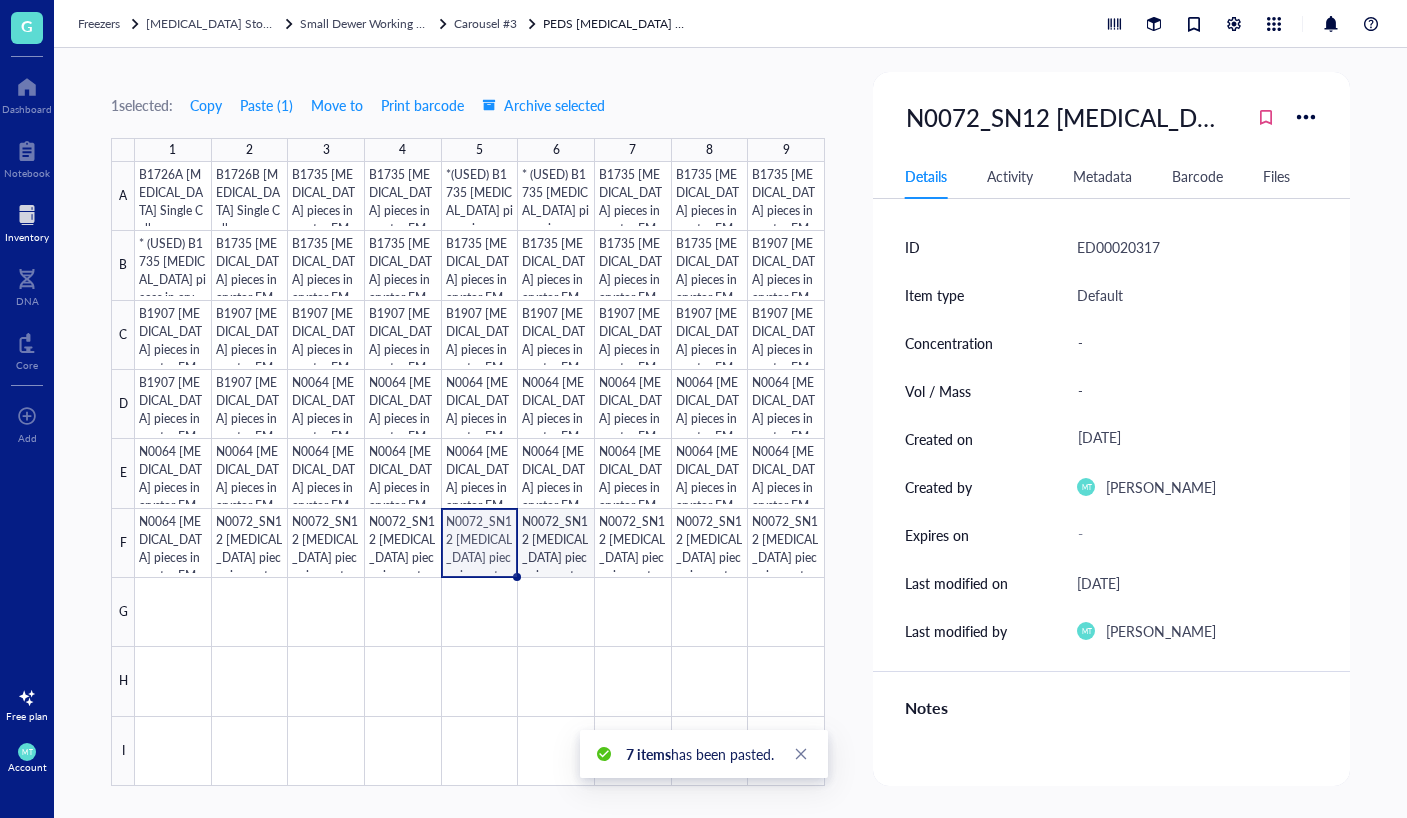click at bounding box center [480, 474] 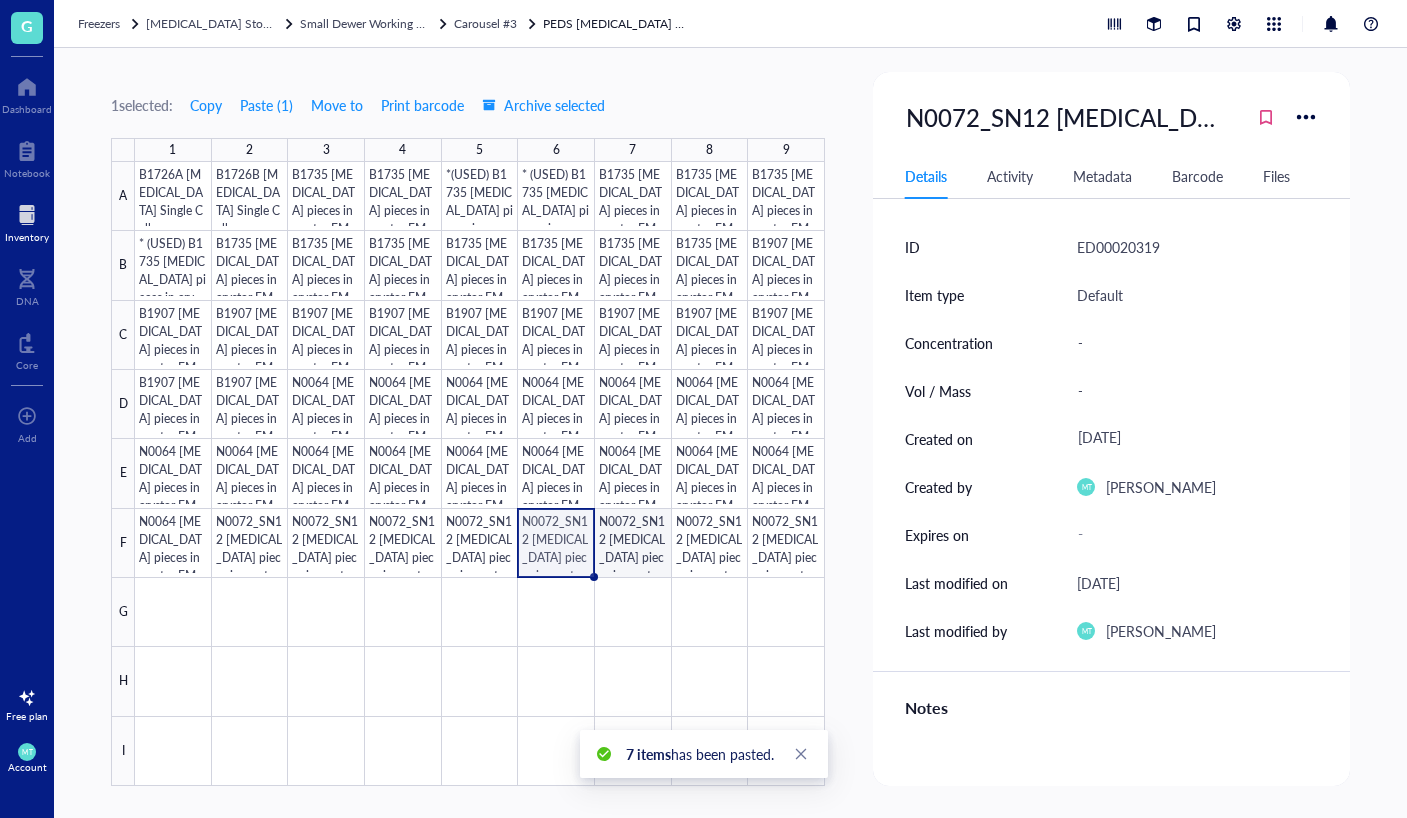 click at bounding box center (480, 474) 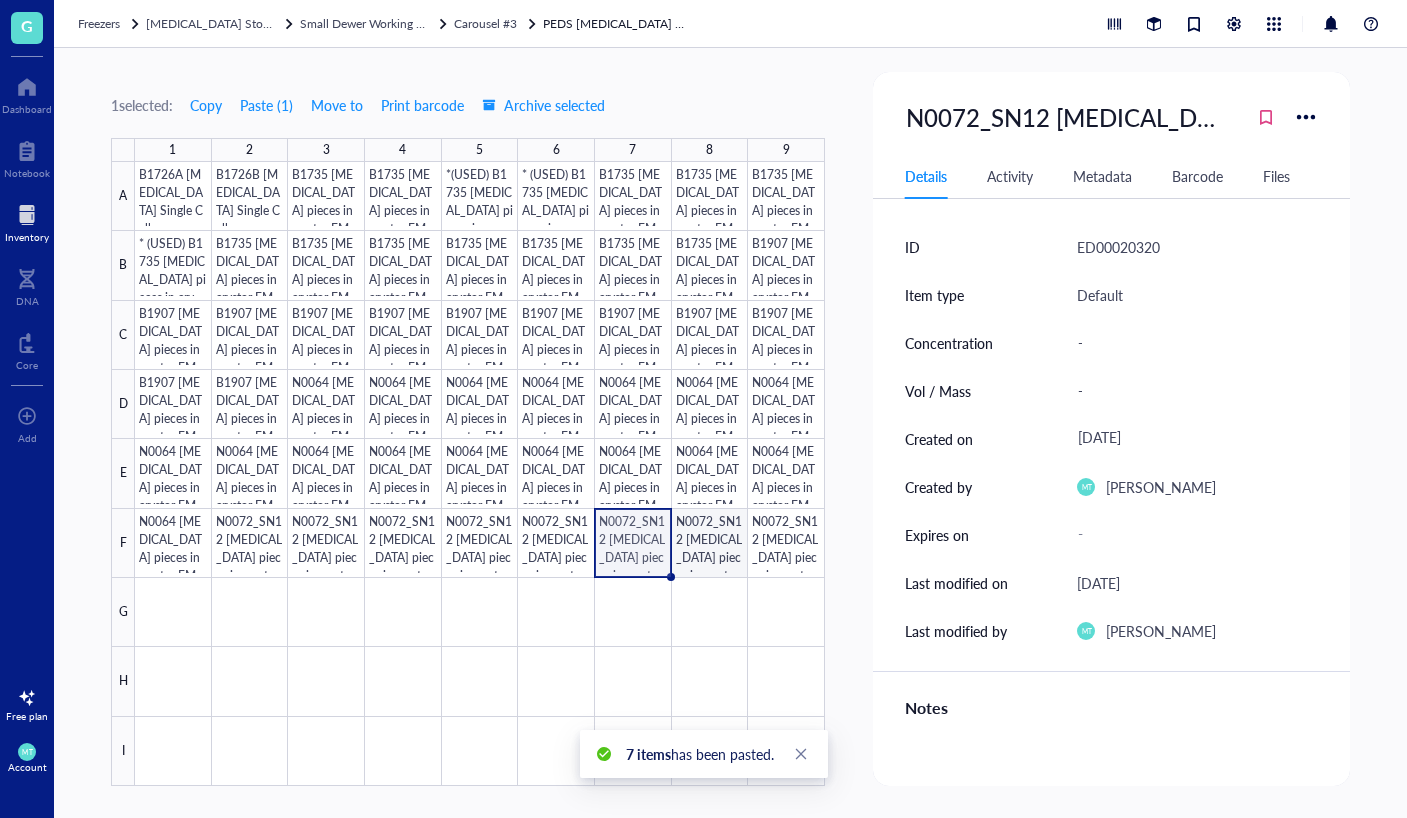 click at bounding box center (480, 474) 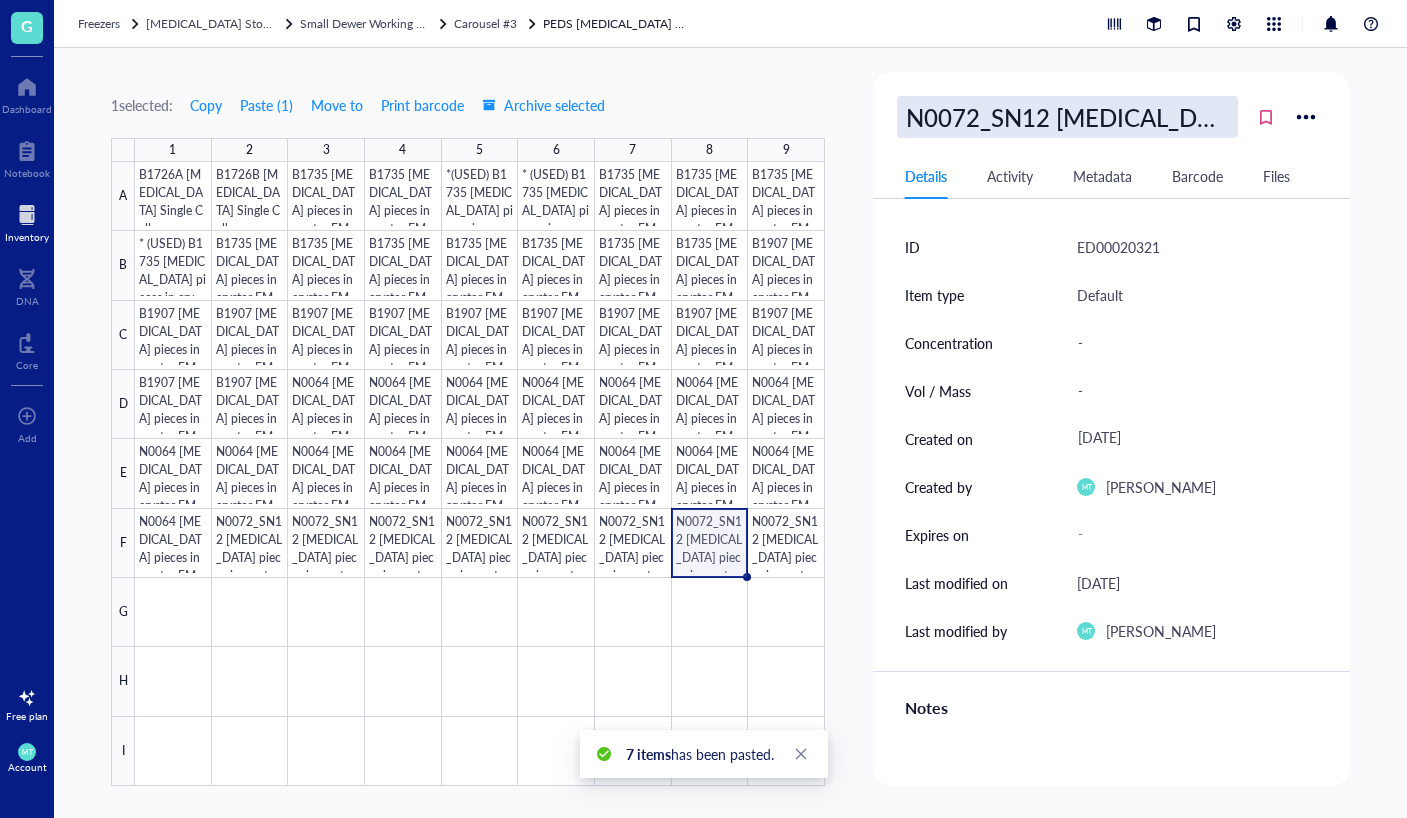 click on "N0072_SN12 [MEDICAL_DATA] pieces in crystor FM_MT" at bounding box center (1067, 117) 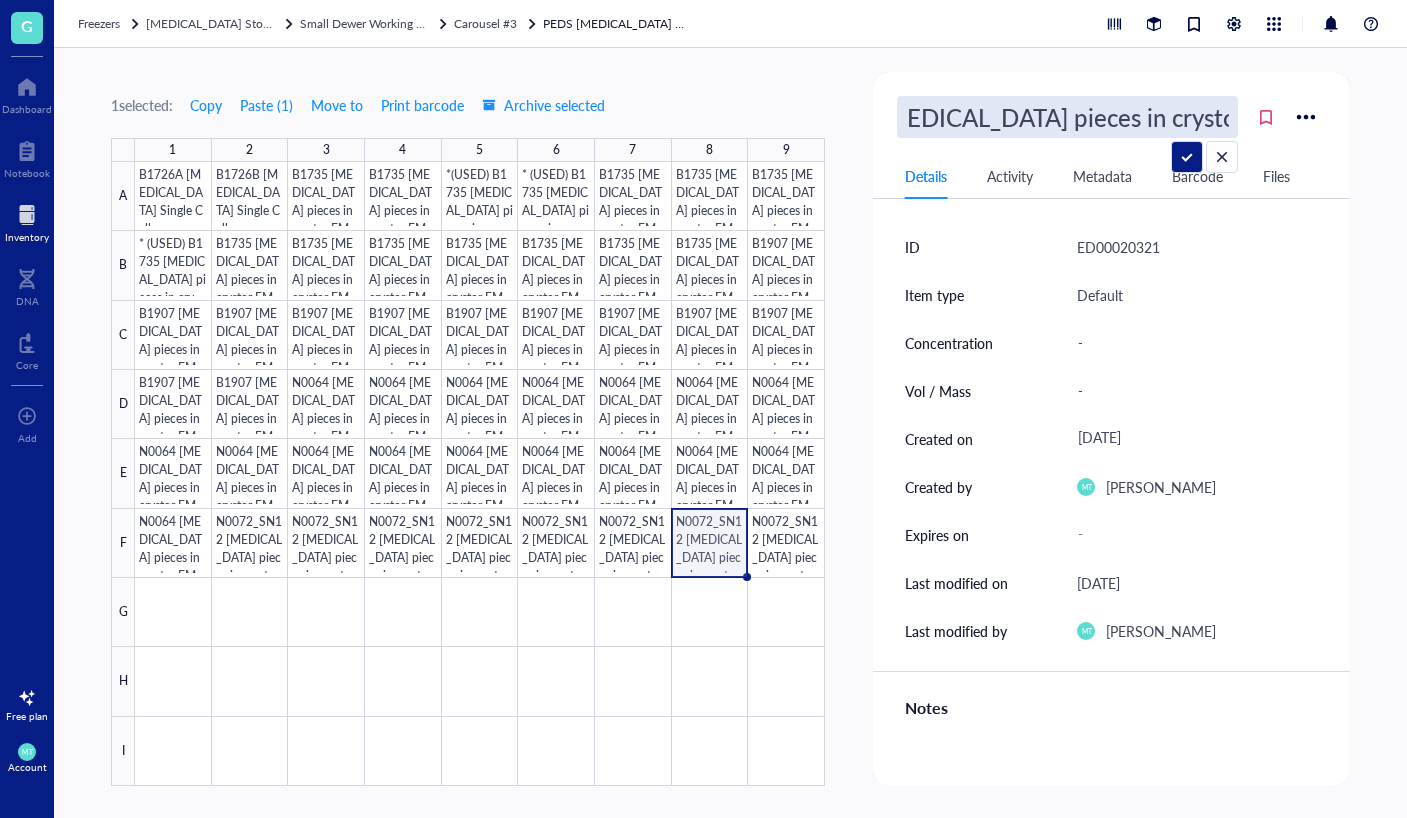 scroll, scrollTop: 1, scrollLeft: 178, axis: both 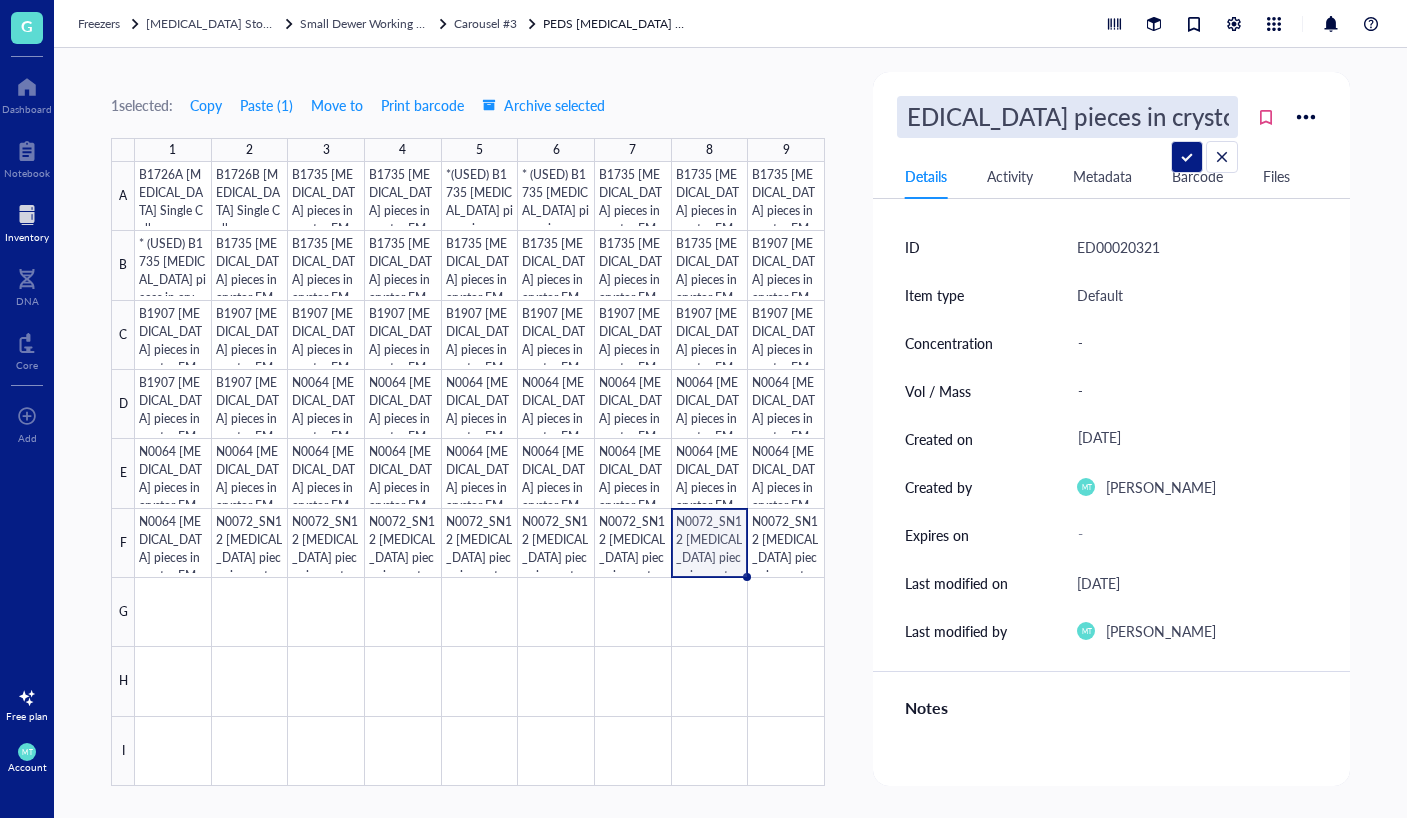 drag, startPoint x: 1227, startPoint y: 114, endPoint x: 1197, endPoint y: 123, distance: 31.320919 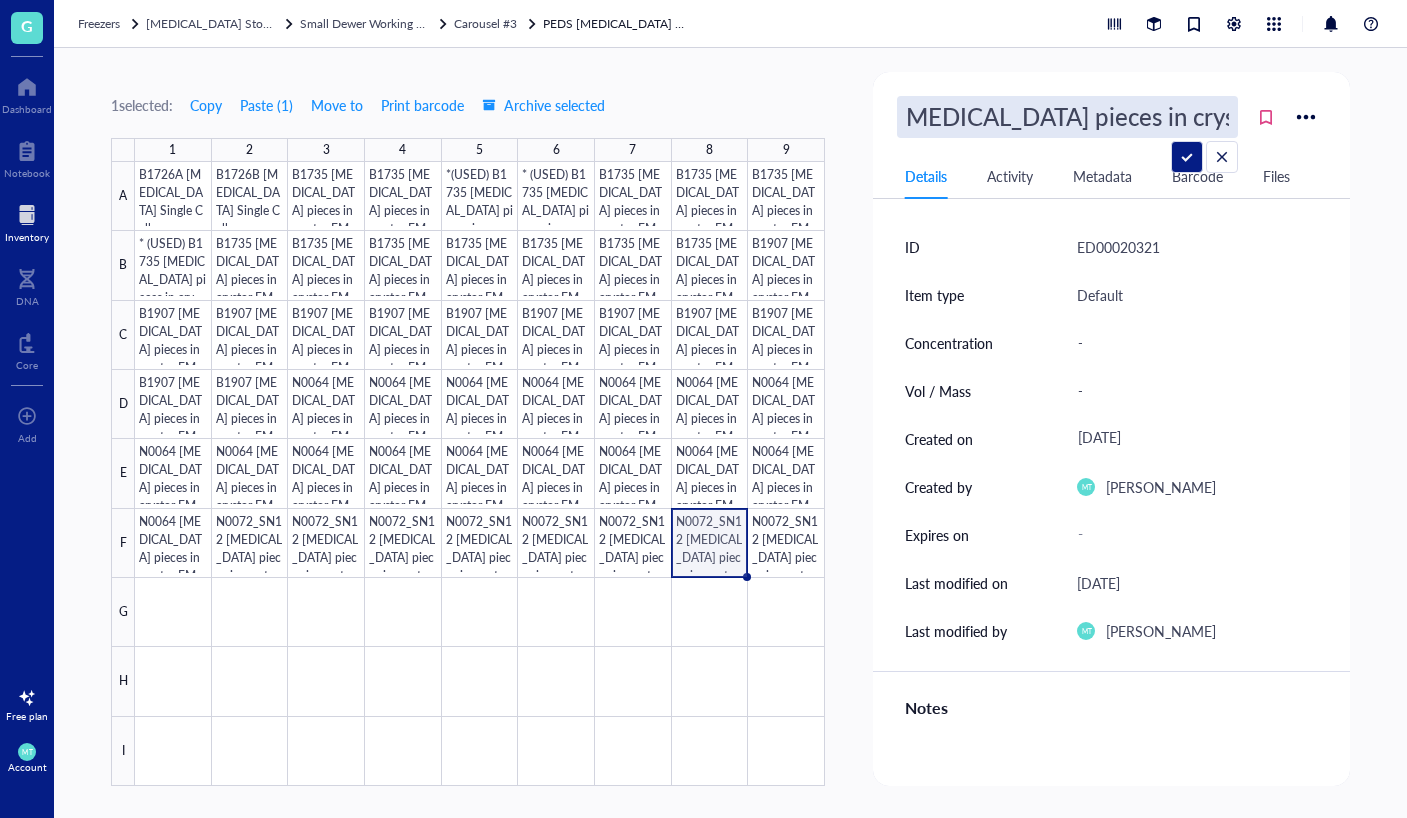 type on "N0072_SN12 [MEDICAL_DATA] pieces in crystor FM_CB" 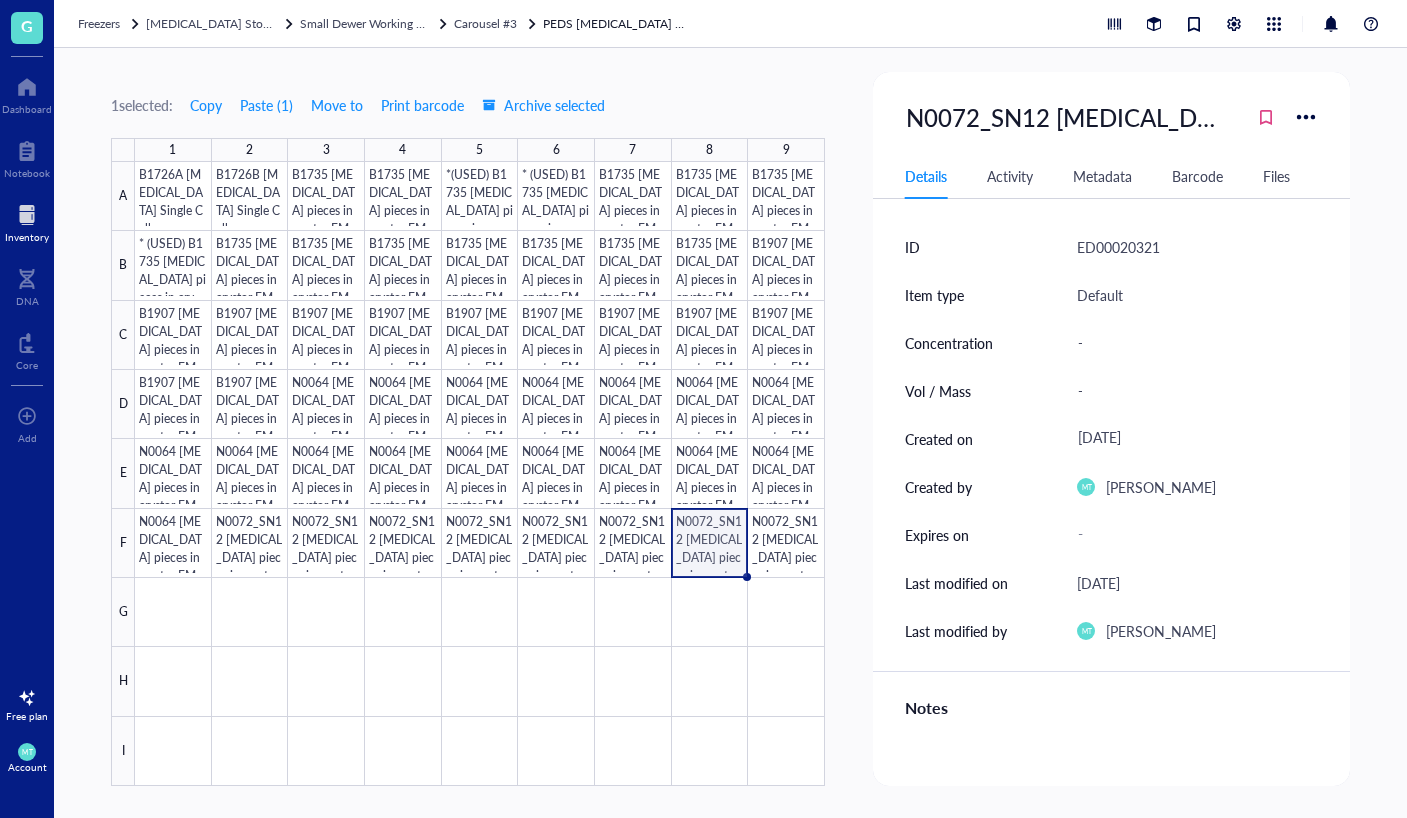 click at bounding box center [480, 474] 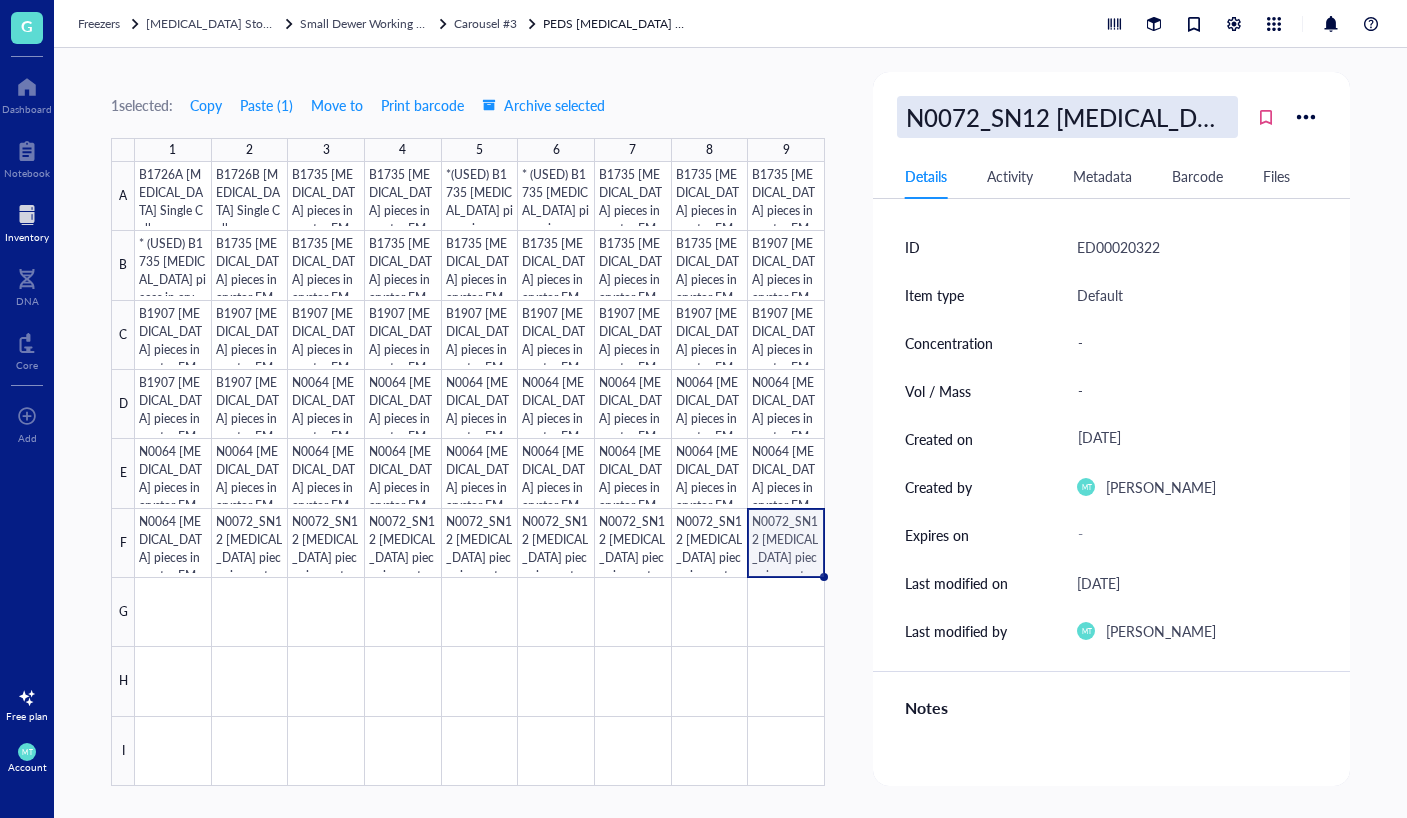 click on "N0072_SN12 [MEDICAL_DATA] pieces in crystor FM_MT" at bounding box center [1067, 117] 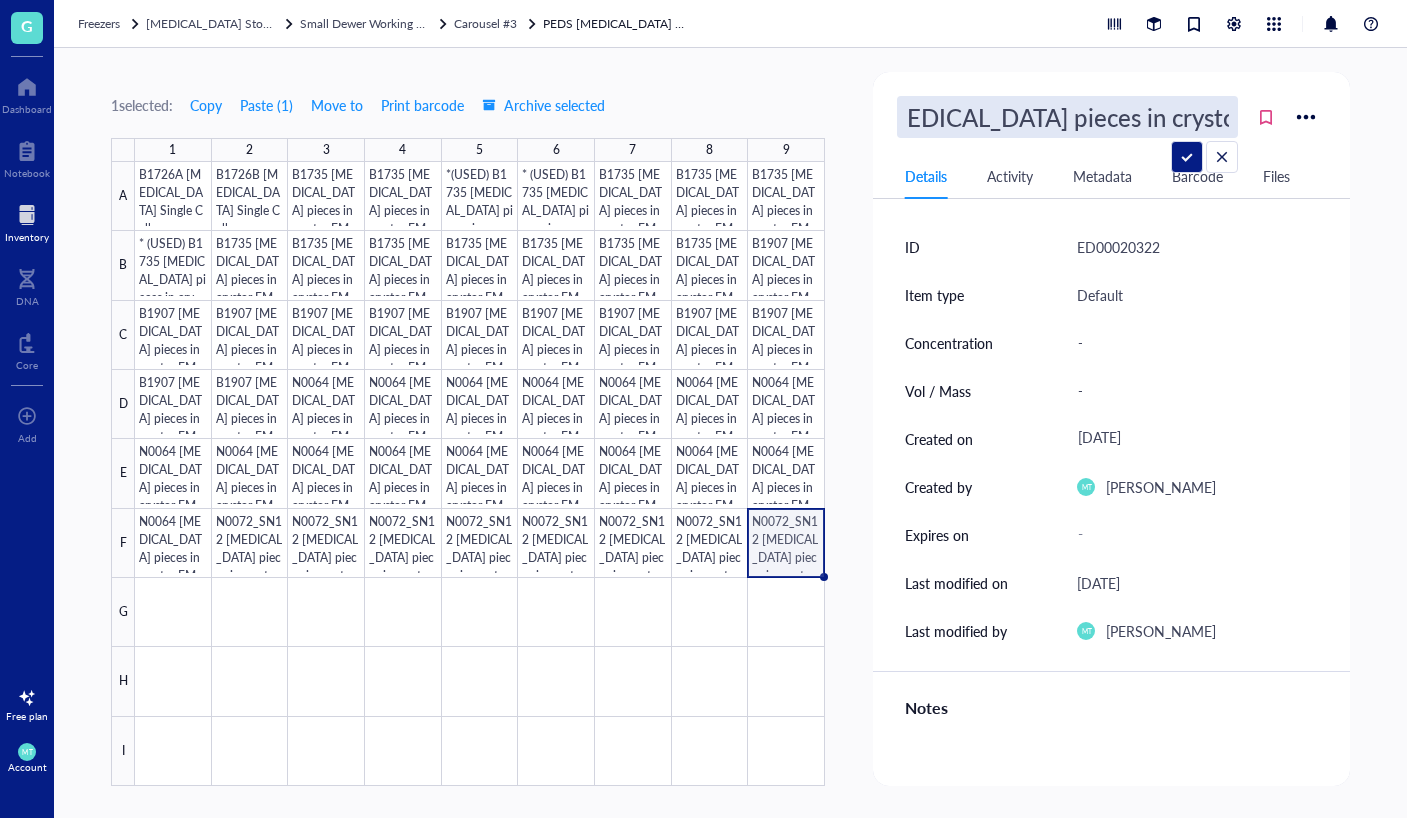 scroll, scrollTop: 1, scrollLeft: 178, axis: both 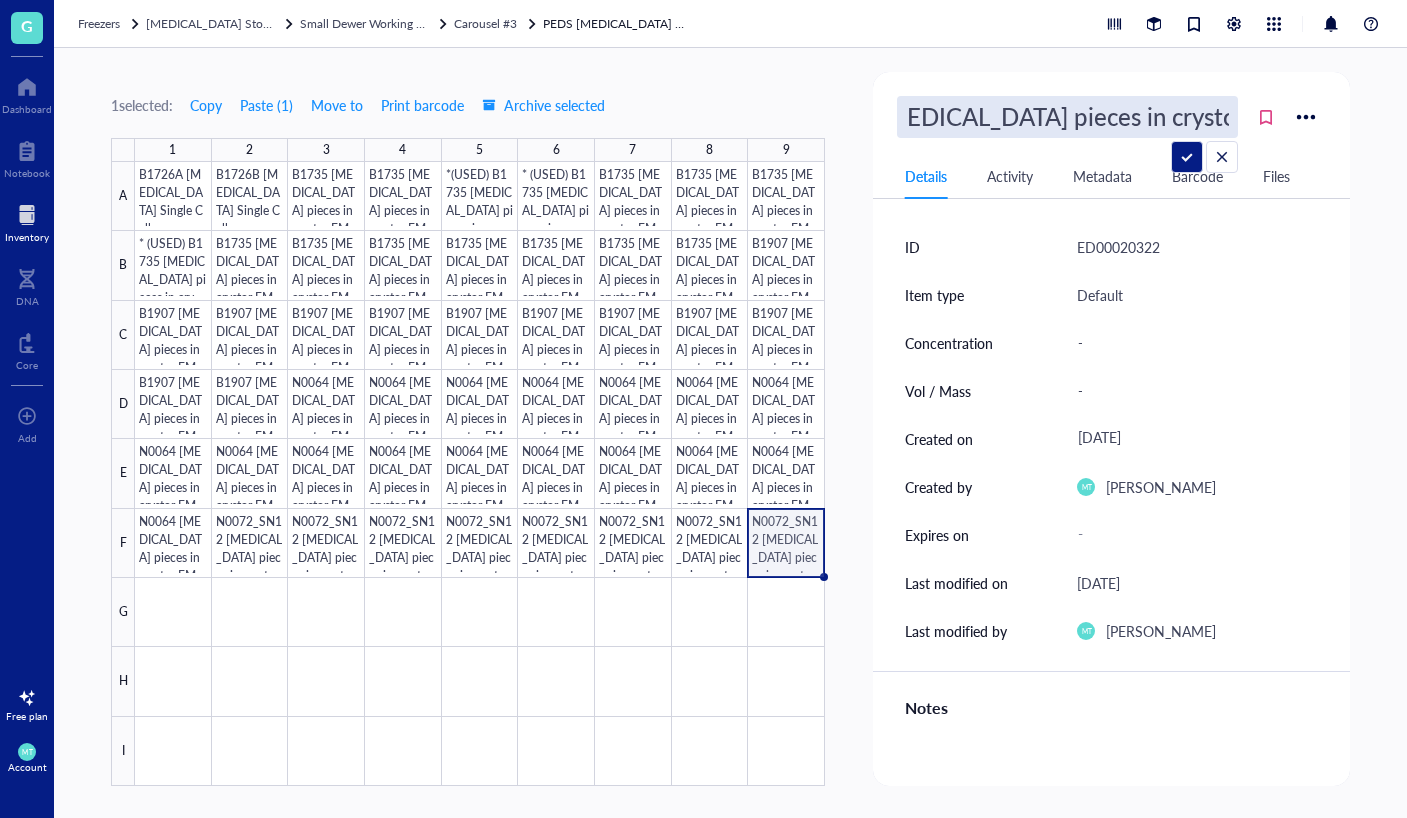 drag, startPoint x: 1230, startPoint y: 120, endPoint x: 1197, endPoint y: 129, distance: 34.20526 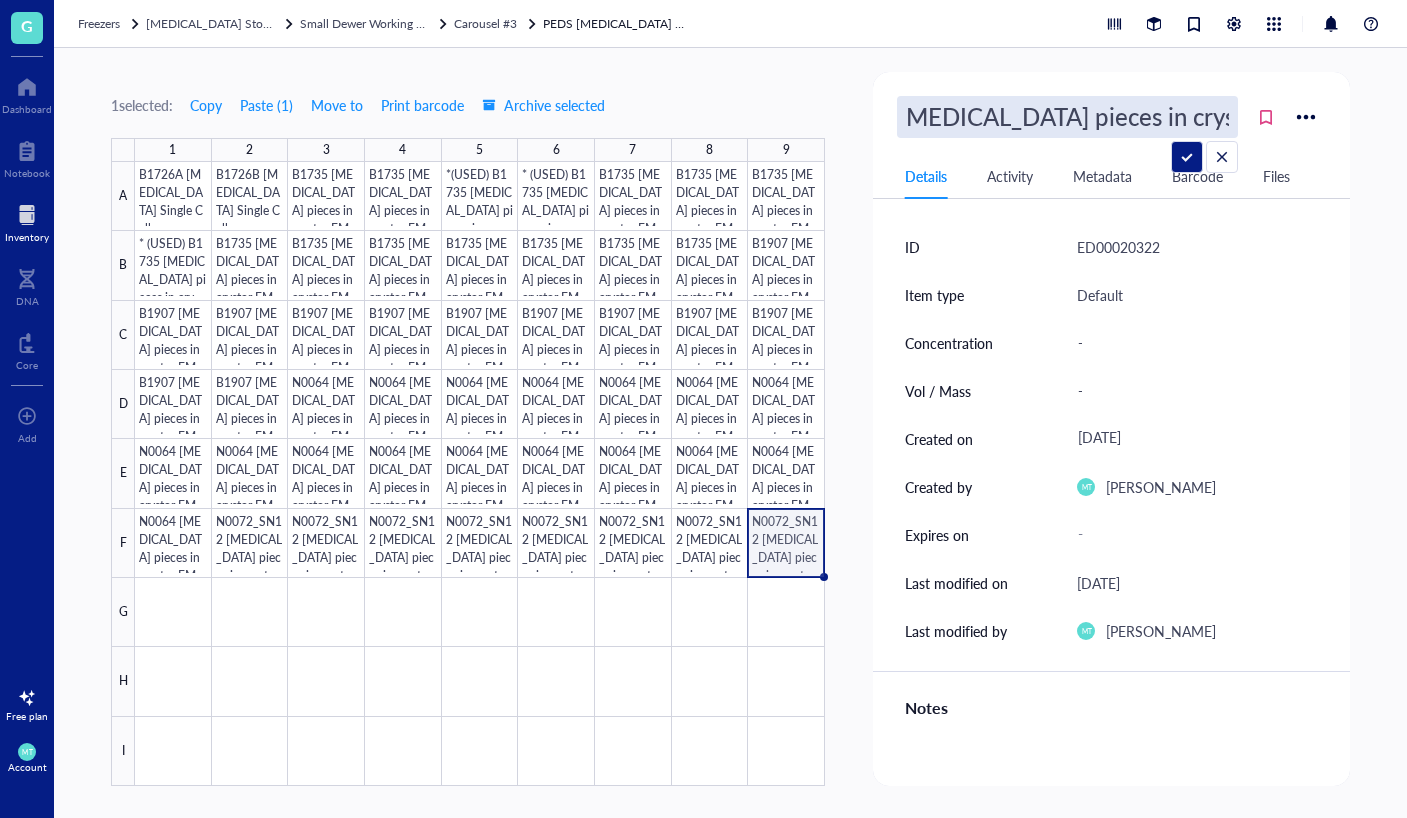 type on "N0072_SN12 [MEDICAL_DATA] pieces in crystor FM_CB" 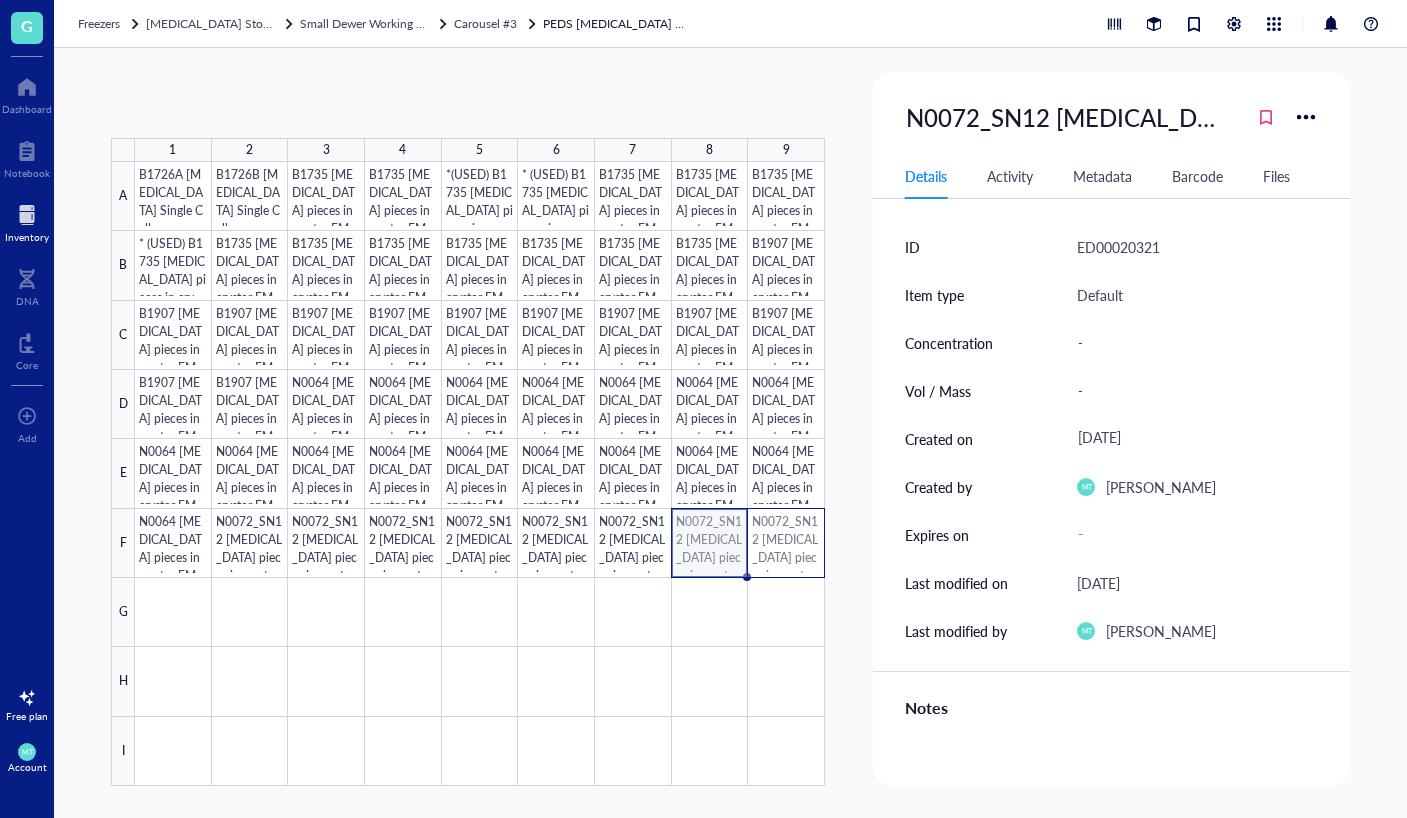 drag, startPoint x: 698, startPoint y: 529, endPoint x: 798, endPoint y: 523, distance: 100.17984 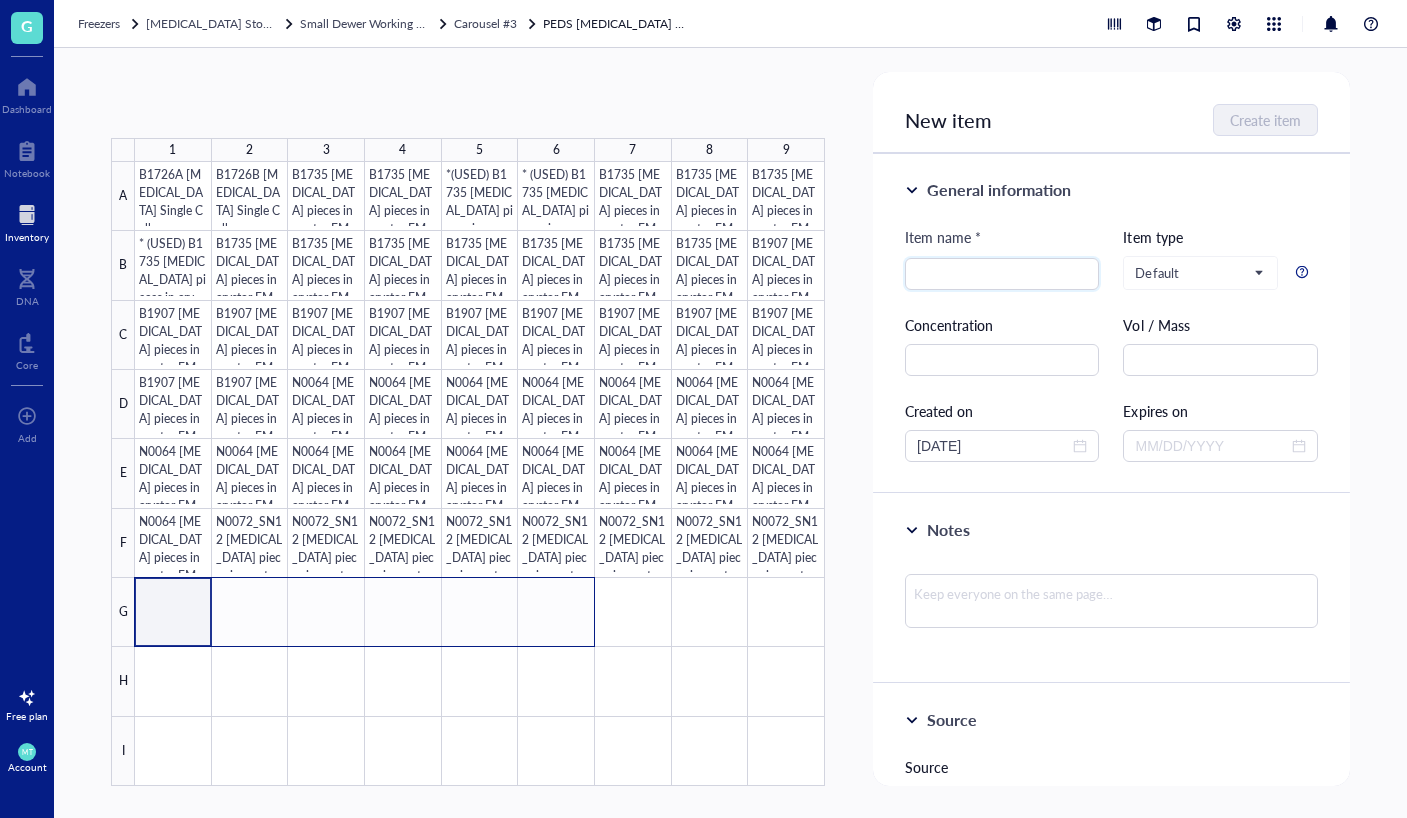 drag, startPoint x: 191, startPoint y: 609, endPoint x: 533, endPoint y: 606, distance: 342.01315 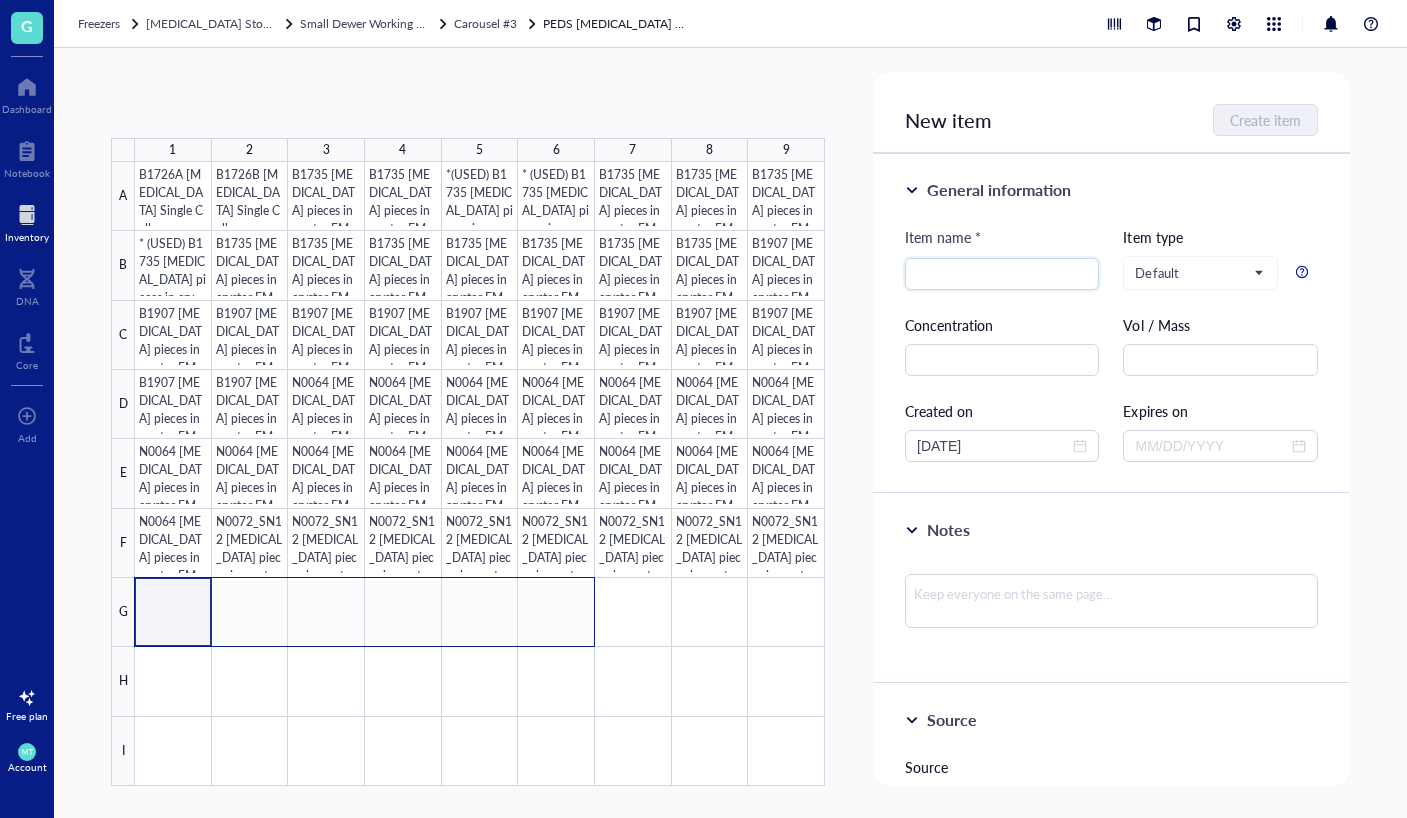 click at bounding box center (480, 474) 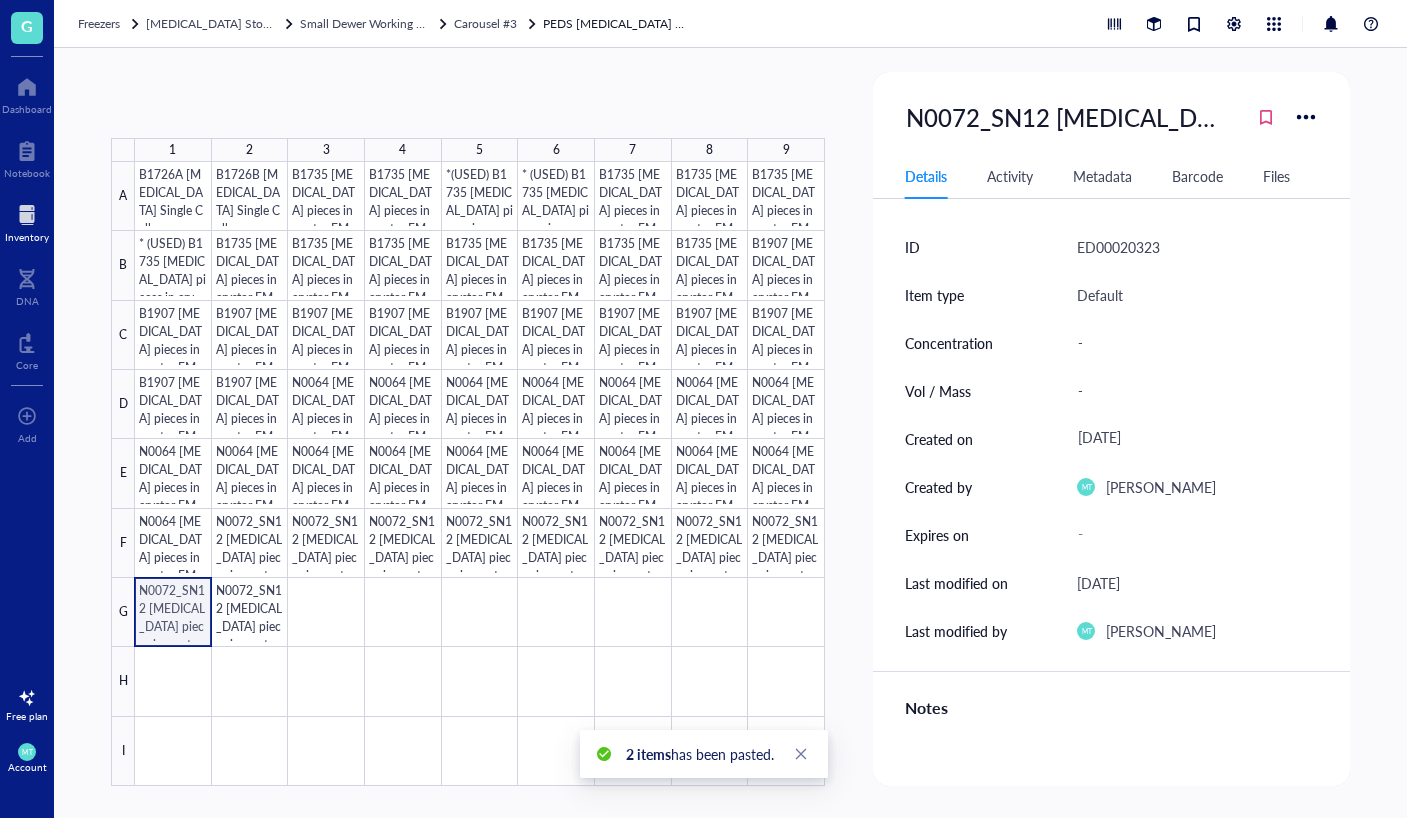click at bounding box center (480, 474) 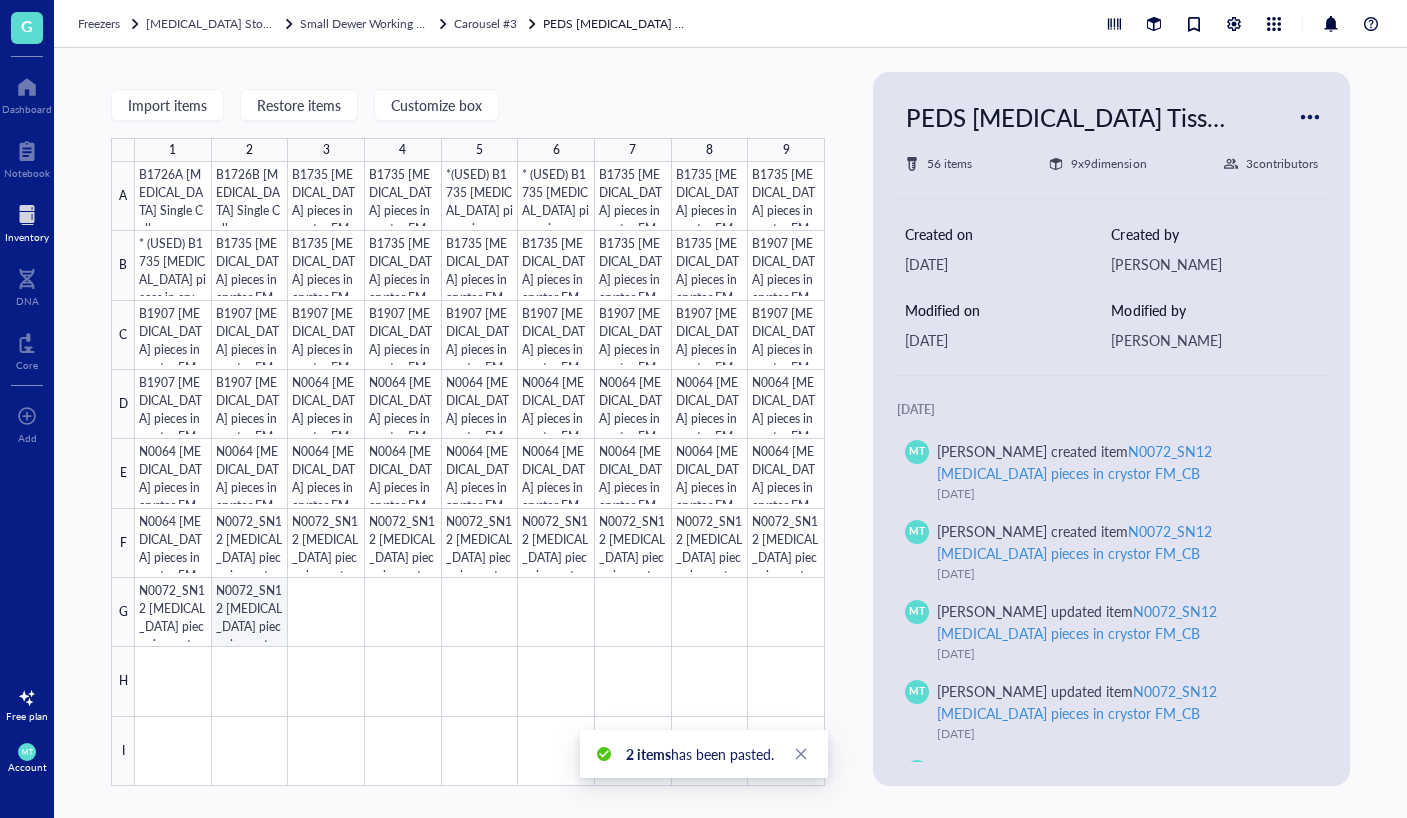 click at bounding box center [480, 474] 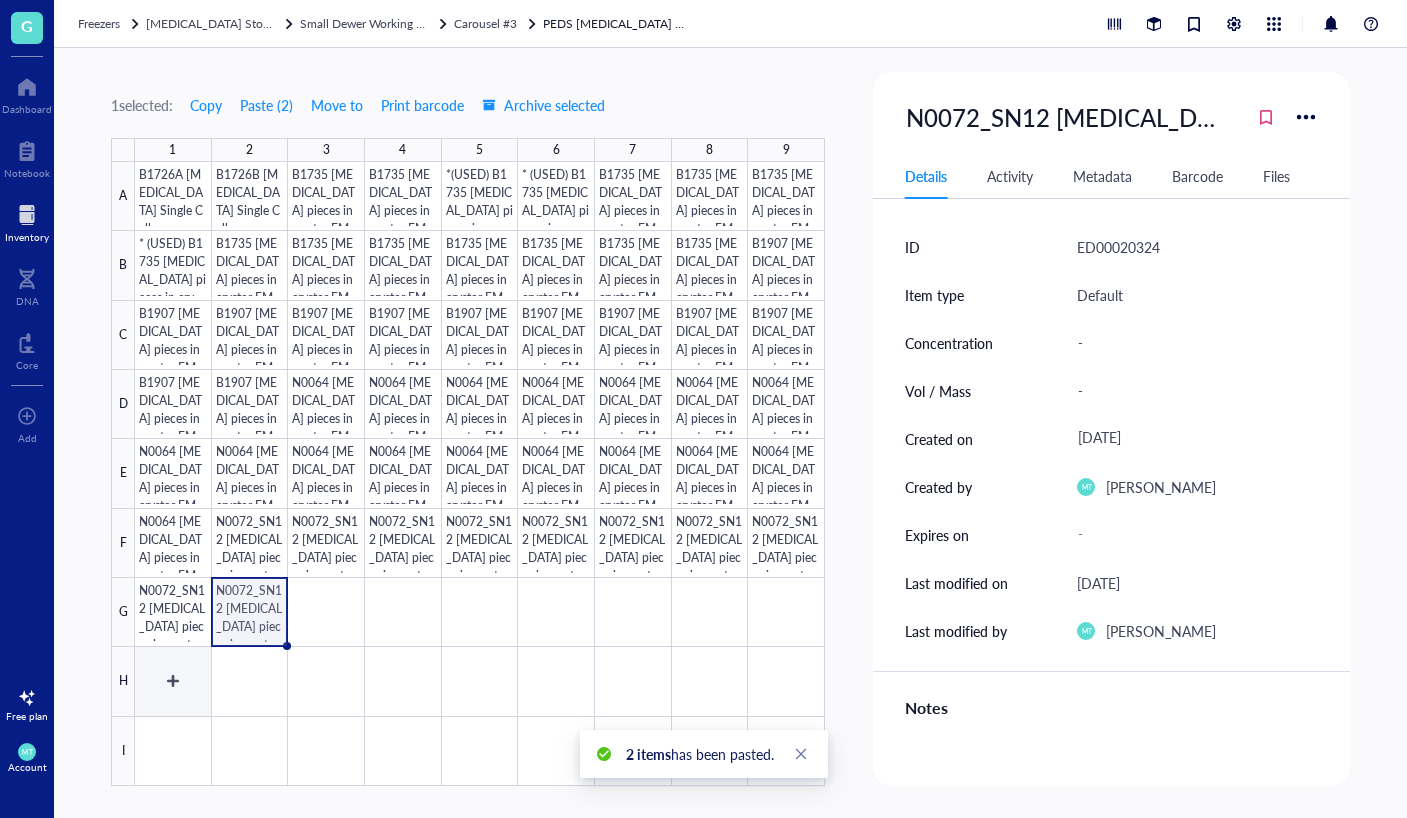 click at bounding box center (480, 474) 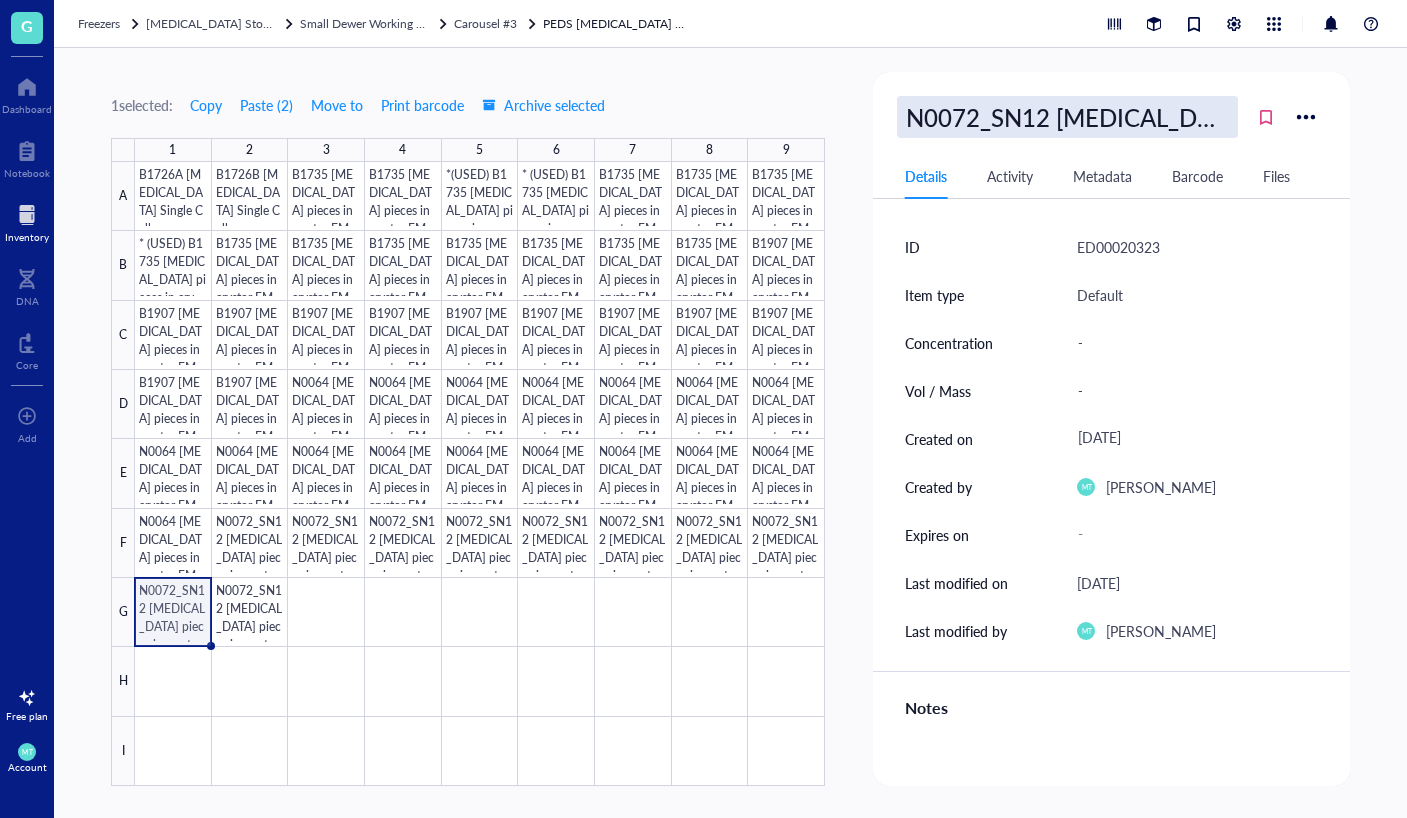 click on "N0072_SN12 [MEDICAL_DATA] pieces in crystor FM_CB" at bounding box center [1067, 117] 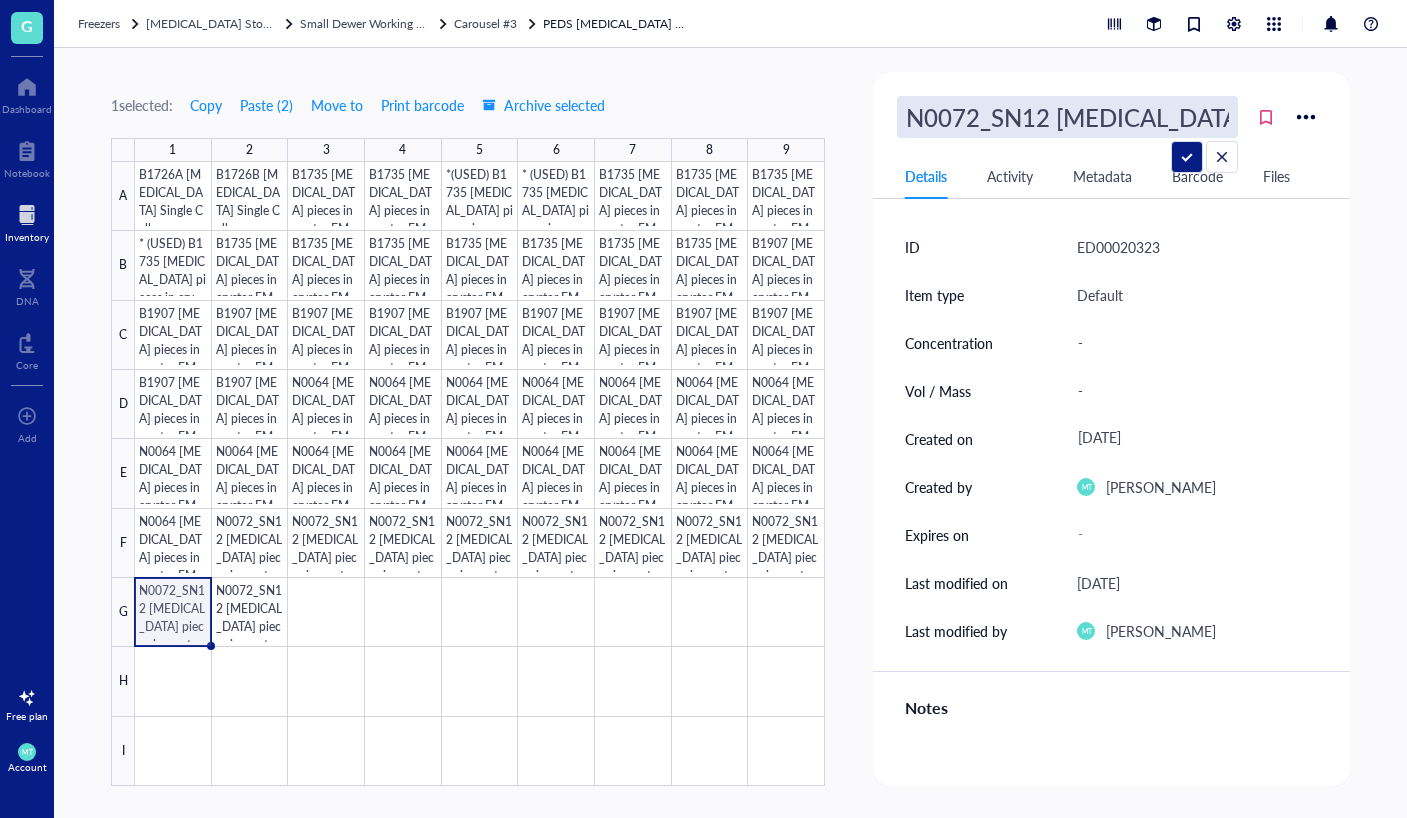 scroll, scrollTop: 0, scrollLeft: 172, axis: horizontal 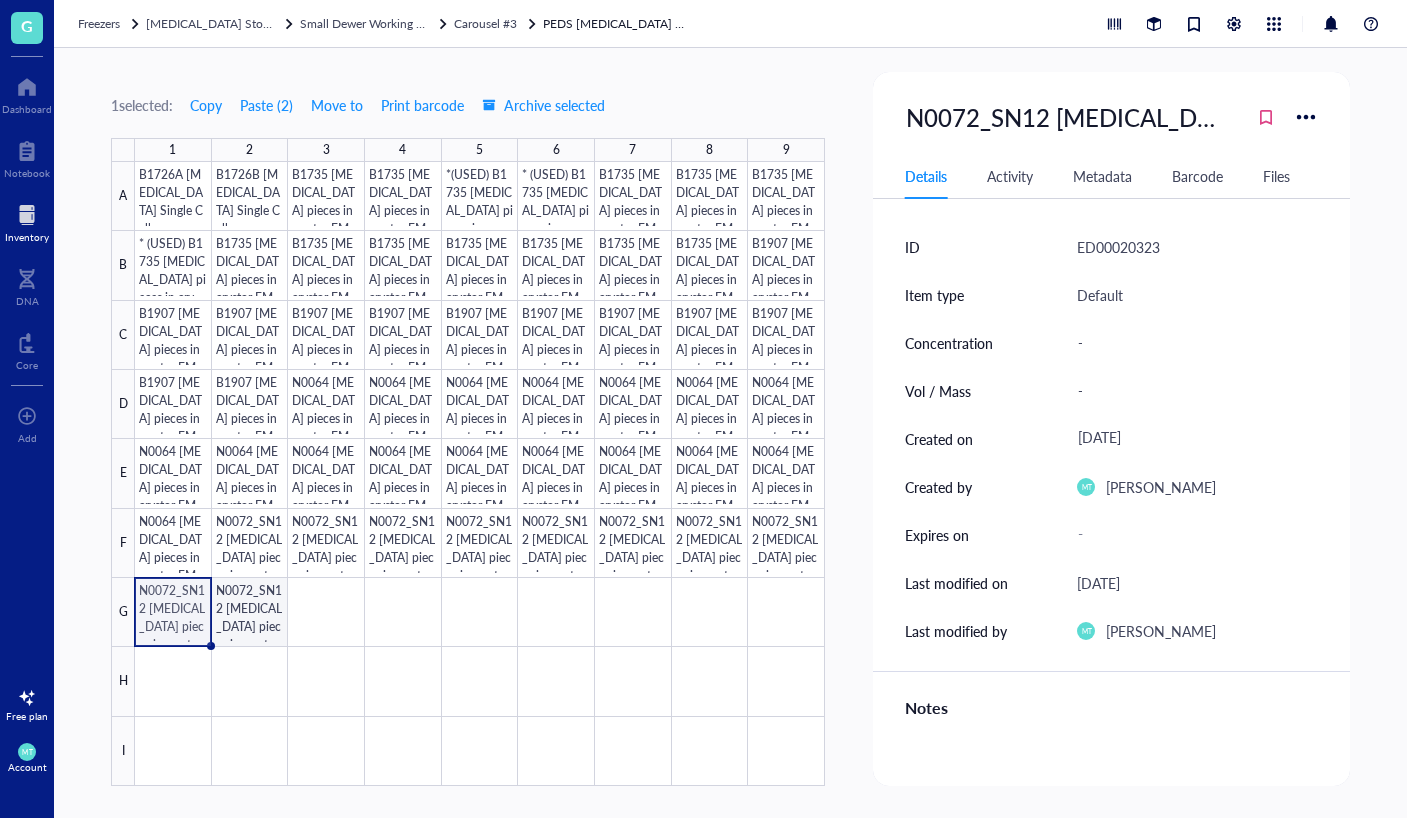 click at bounding box center [480, 474] 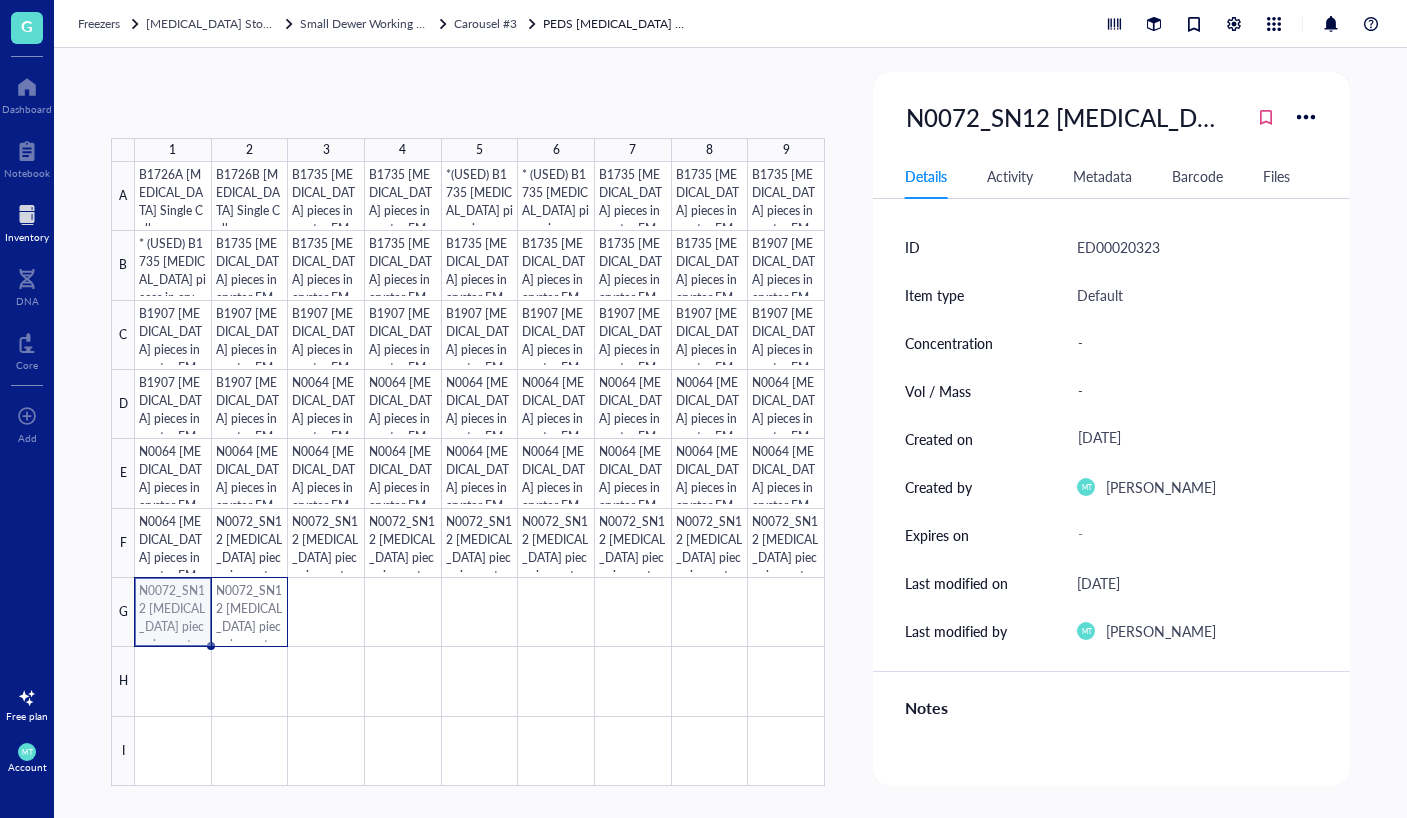 drag, startPoint x: 164, startPoint y: 611, endPoint x: 234, endPoint y: 609, distance: 70.028564 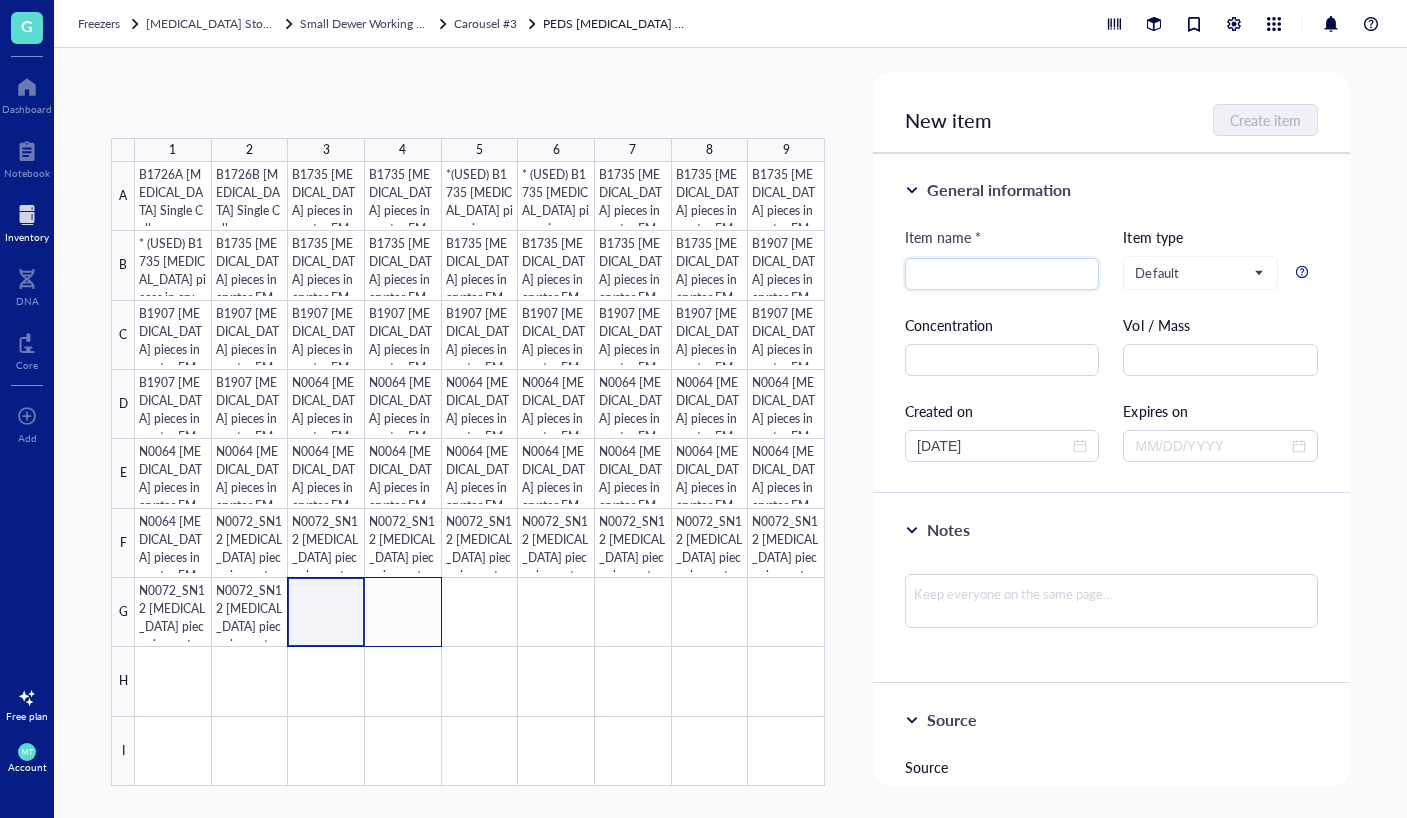 drag, startPoint x: 335, startPoint y: 597, endPoint x: 401, endPoint y: 597, distance: 66 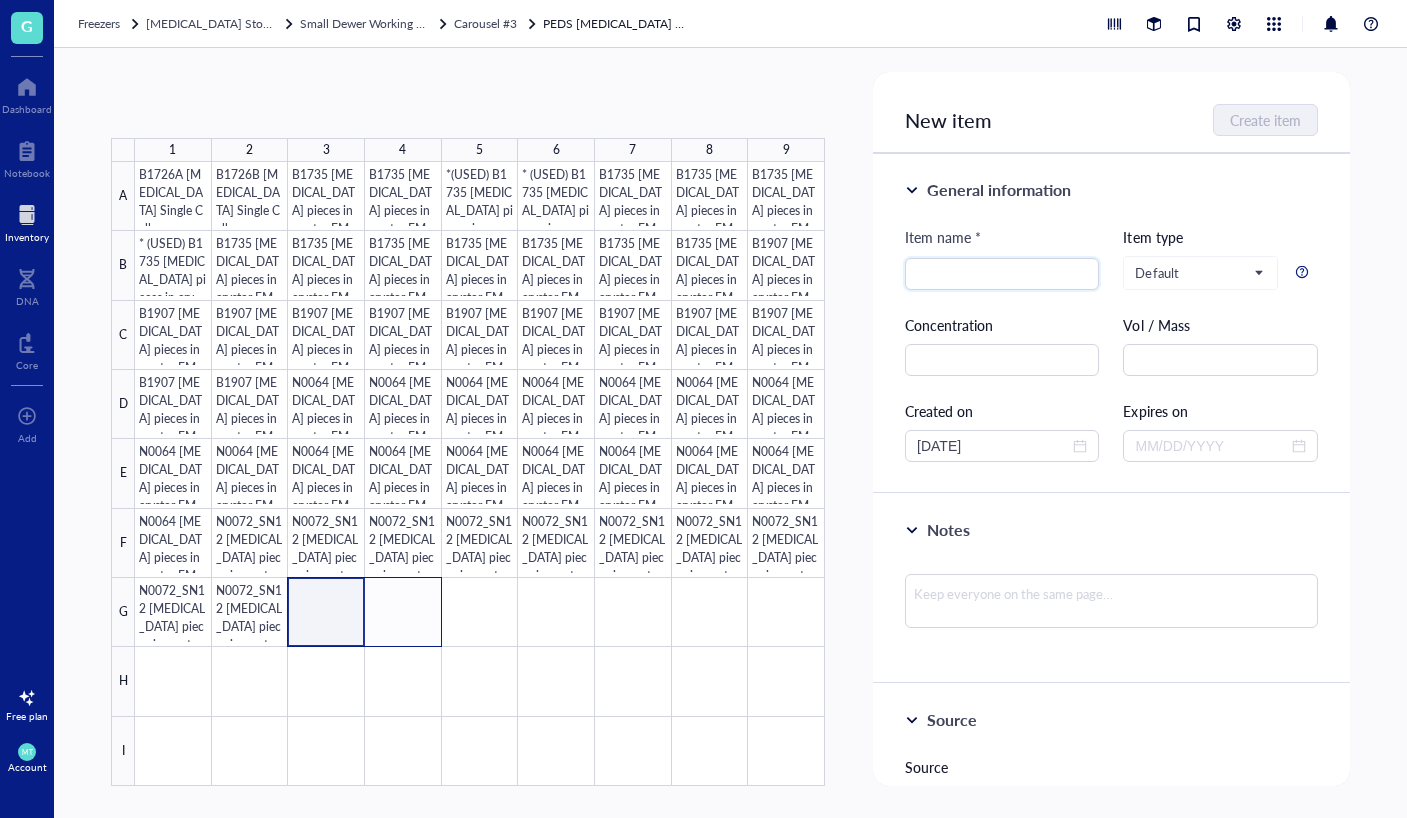 click at bounding box center [480, 474] 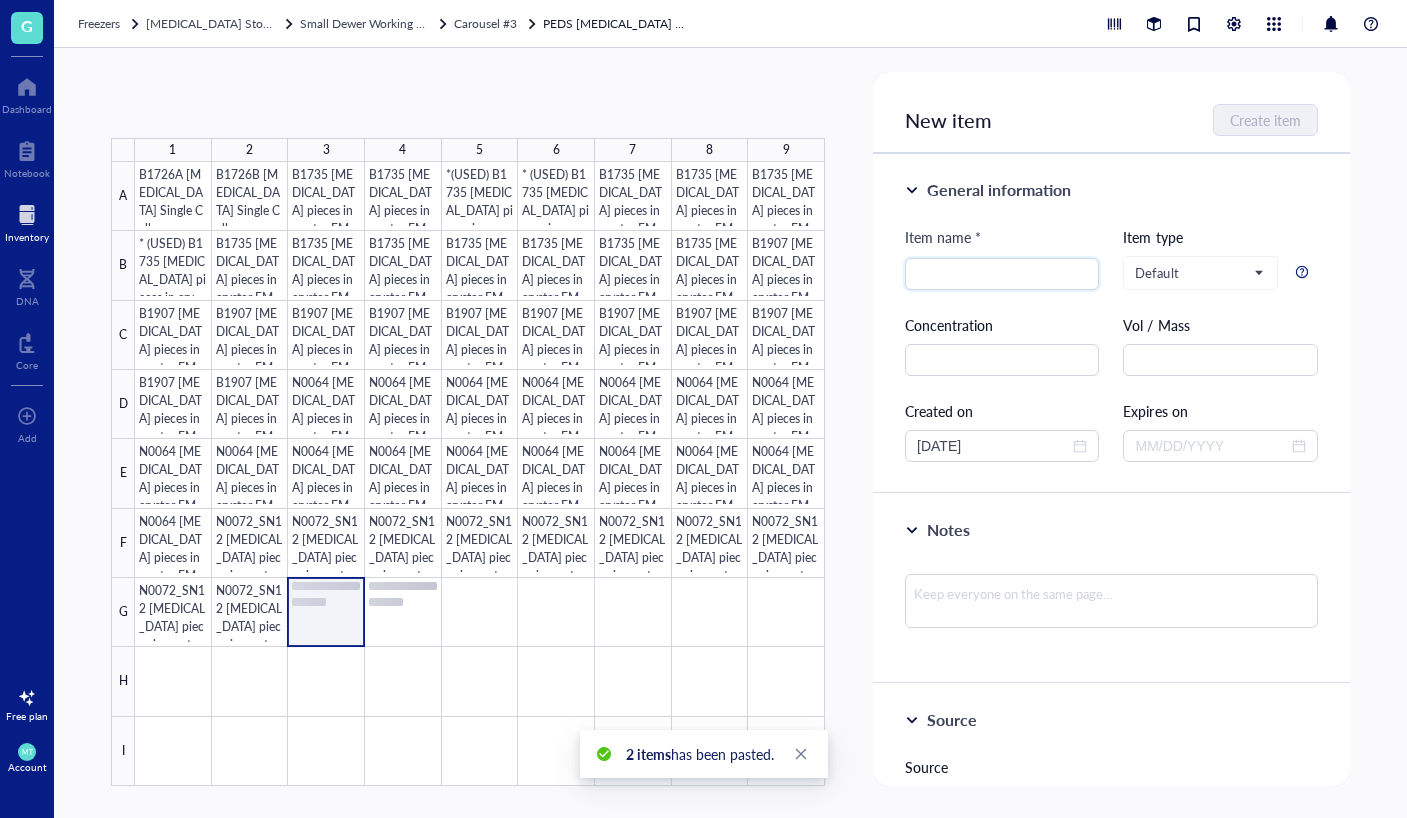 click at bounding box center [480, 474] 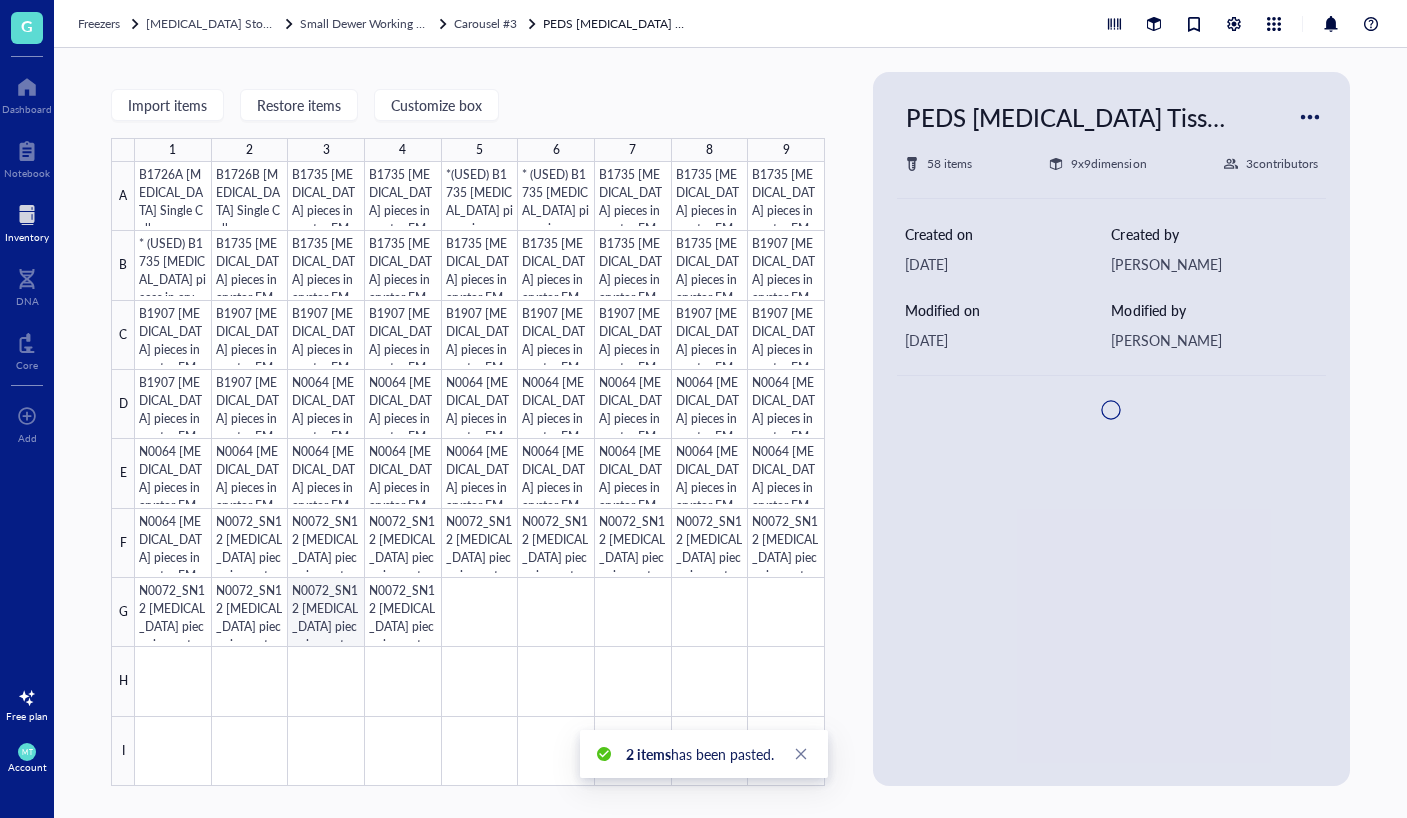 click at bounding box center [480, 474] 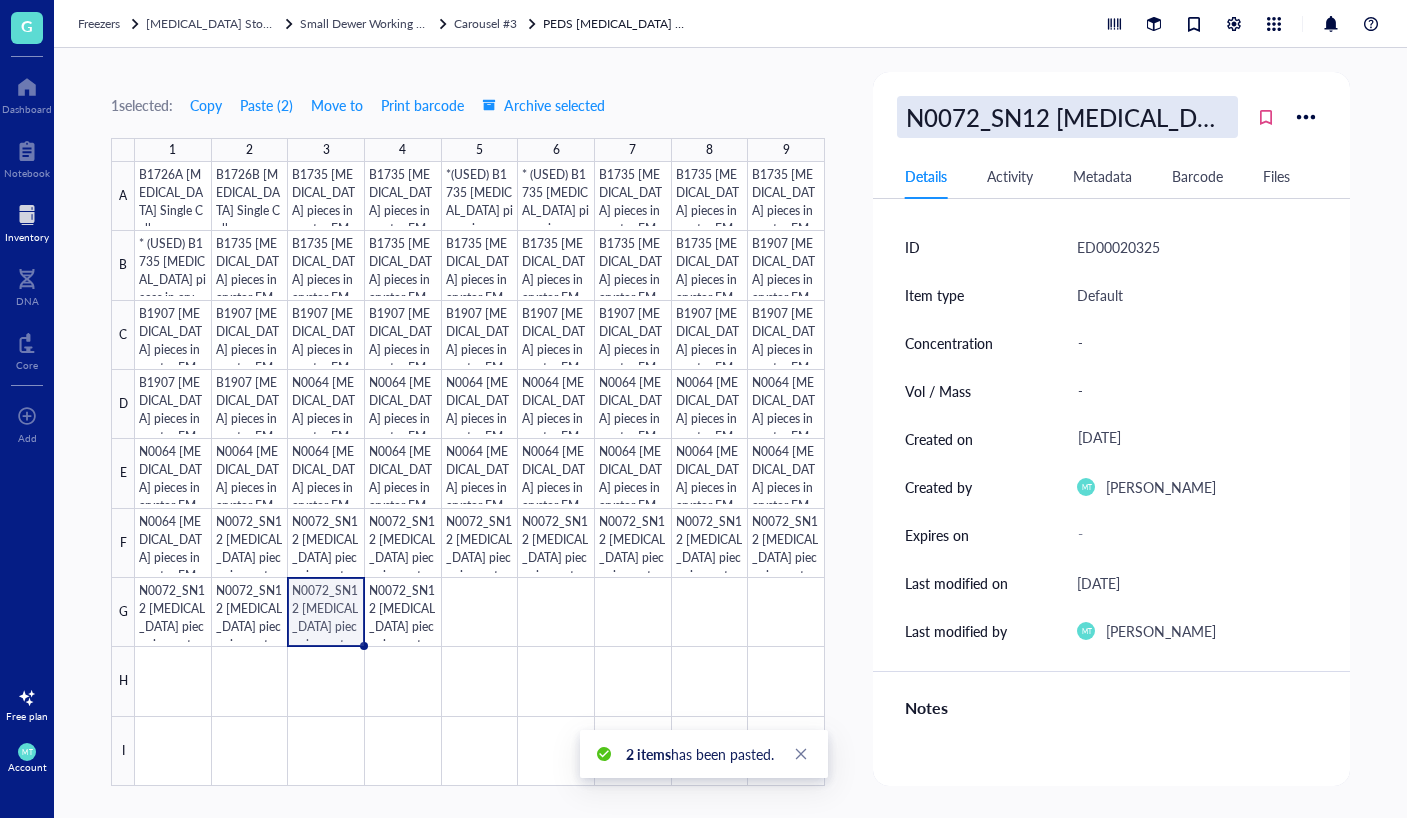 click on "N0072_SN12 [MEDICAL_DATA] pieces in crystor FM_CB" at bounding box center (1067, 117) 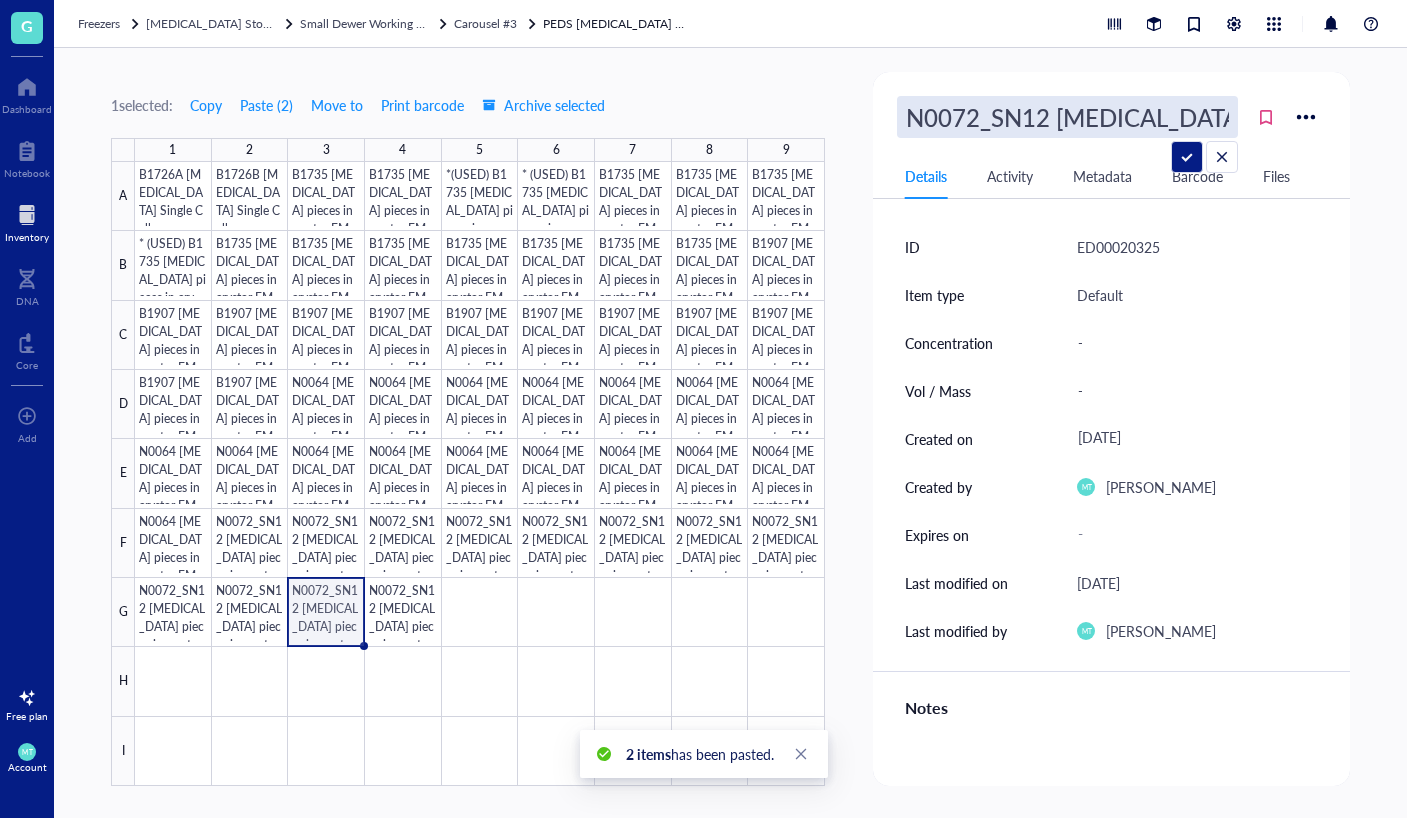scroll, scrollTop: 0, scrollLeft: 172, axis: horizontal 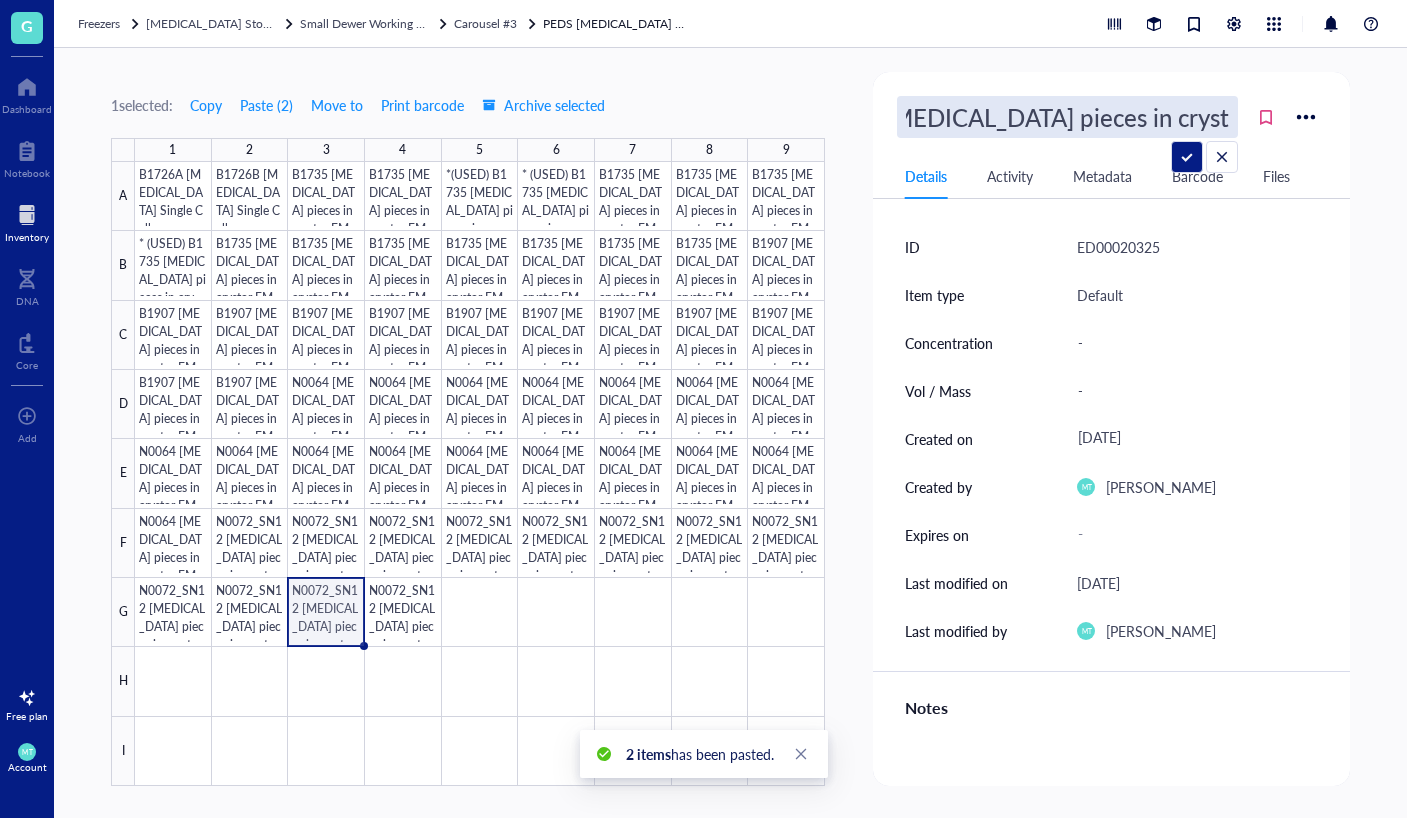 drag, startPoint x: 1230, startPoint y: 111, endPoint x: 1201, endPoint y: 119, distance: 30.083218 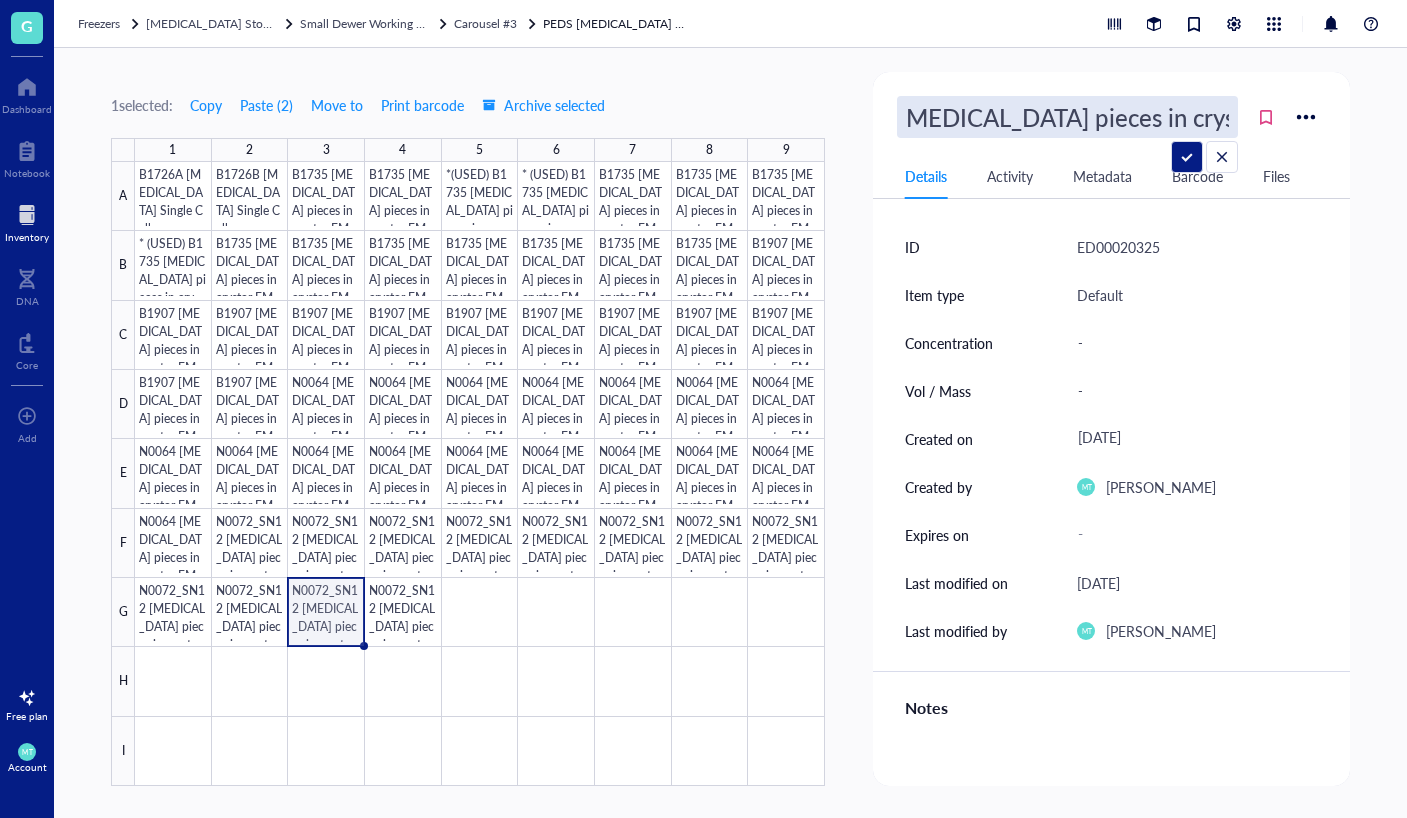 type on "N0072_SN12 [MEDICAL_DATA] pieces in crystor FM_AG" 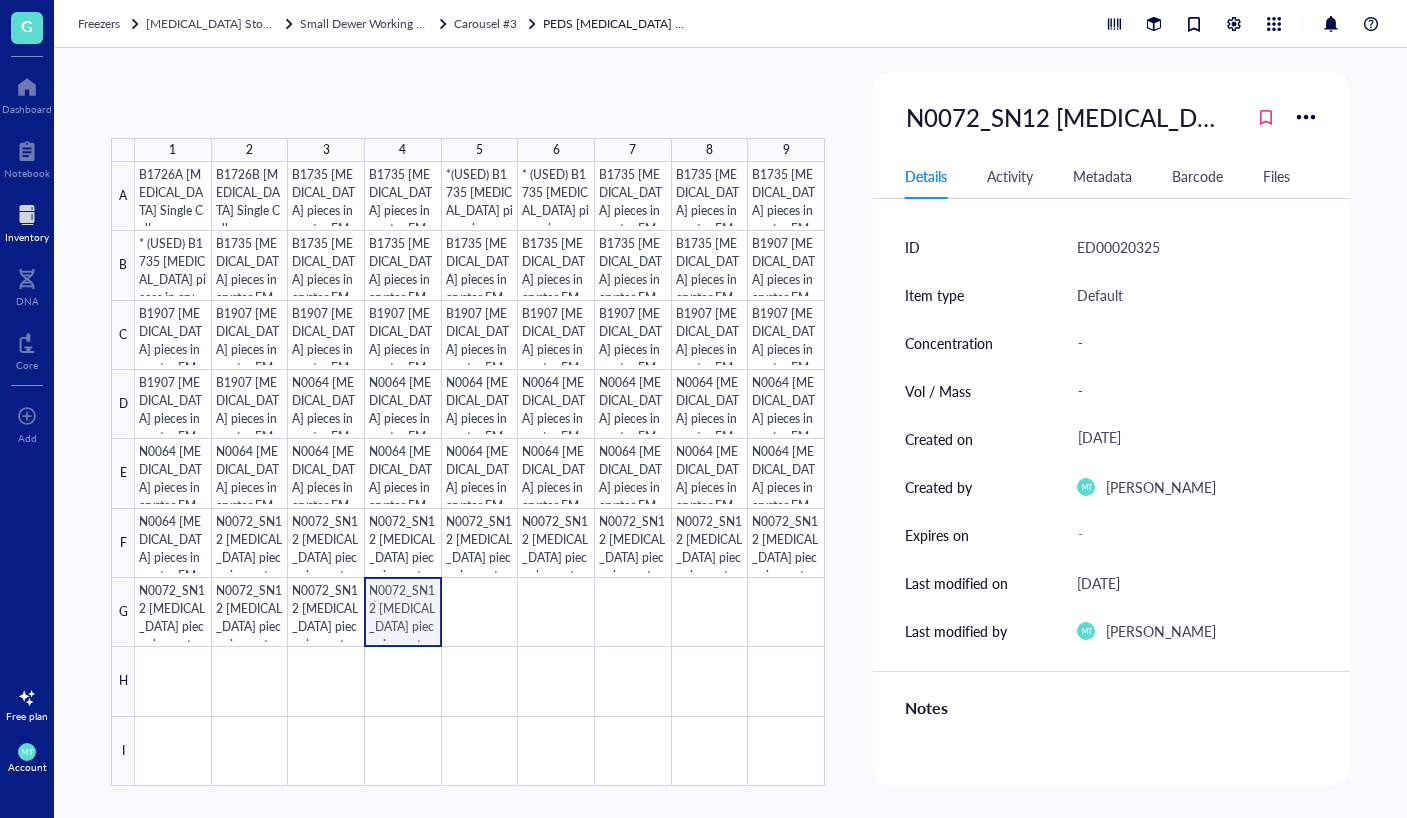 click at bounding box center [480, 474] 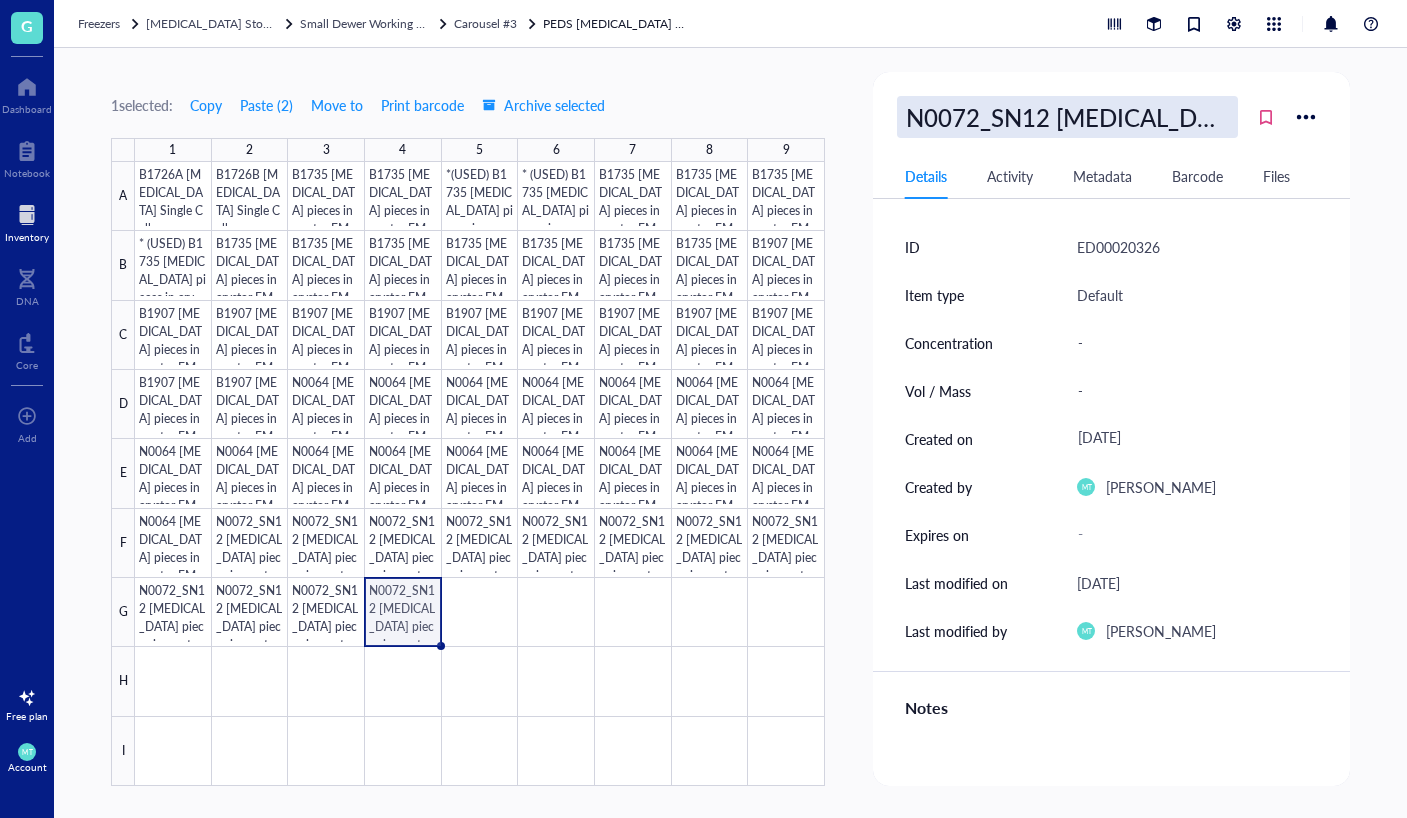 click on "N0072_SN12 [MEDICAL_DATA] pieces in crystor FM_CB" at bounding box center [1067, 117] 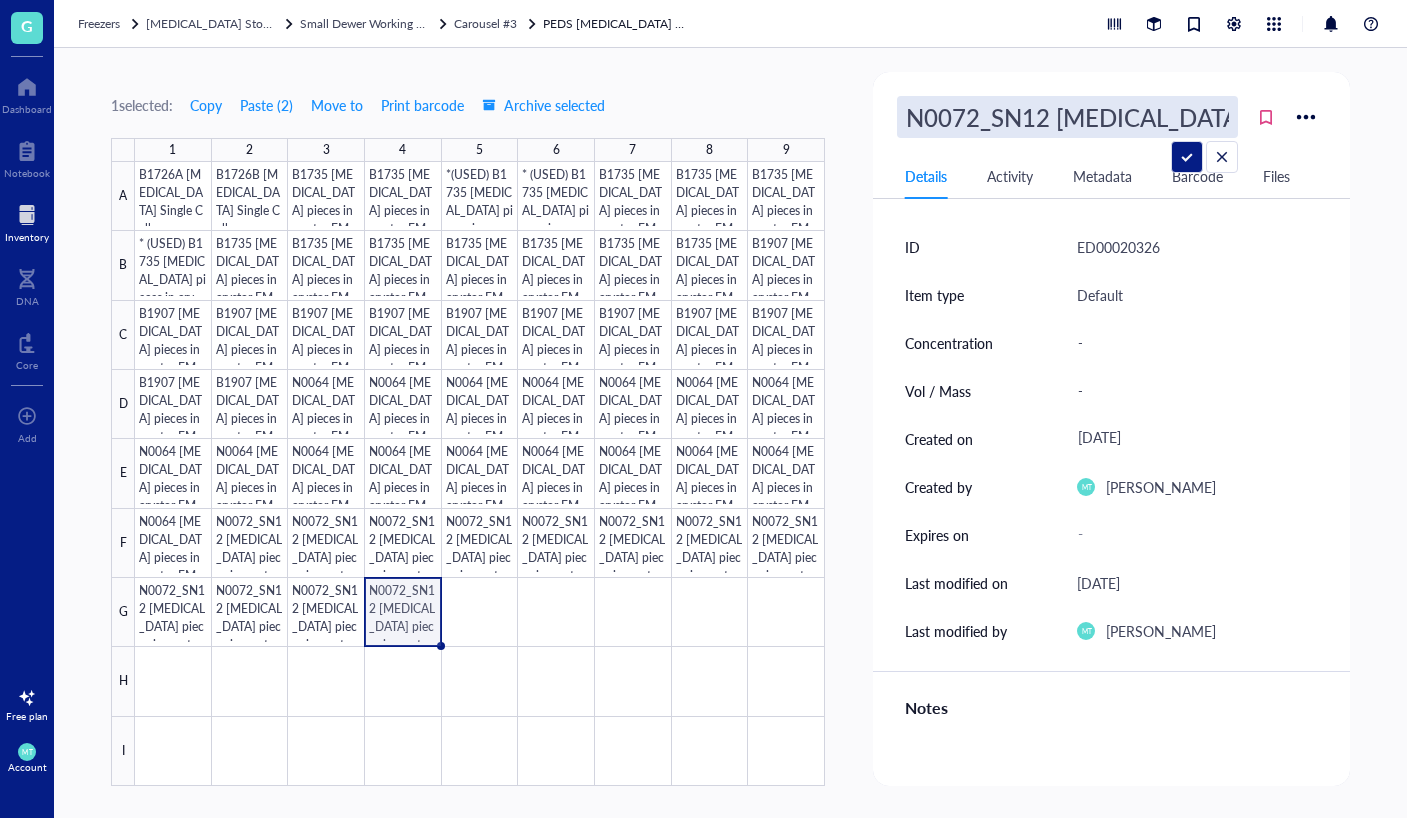 scroll, scrollTop: 0, scrollLeft: 172, axis: horizontal 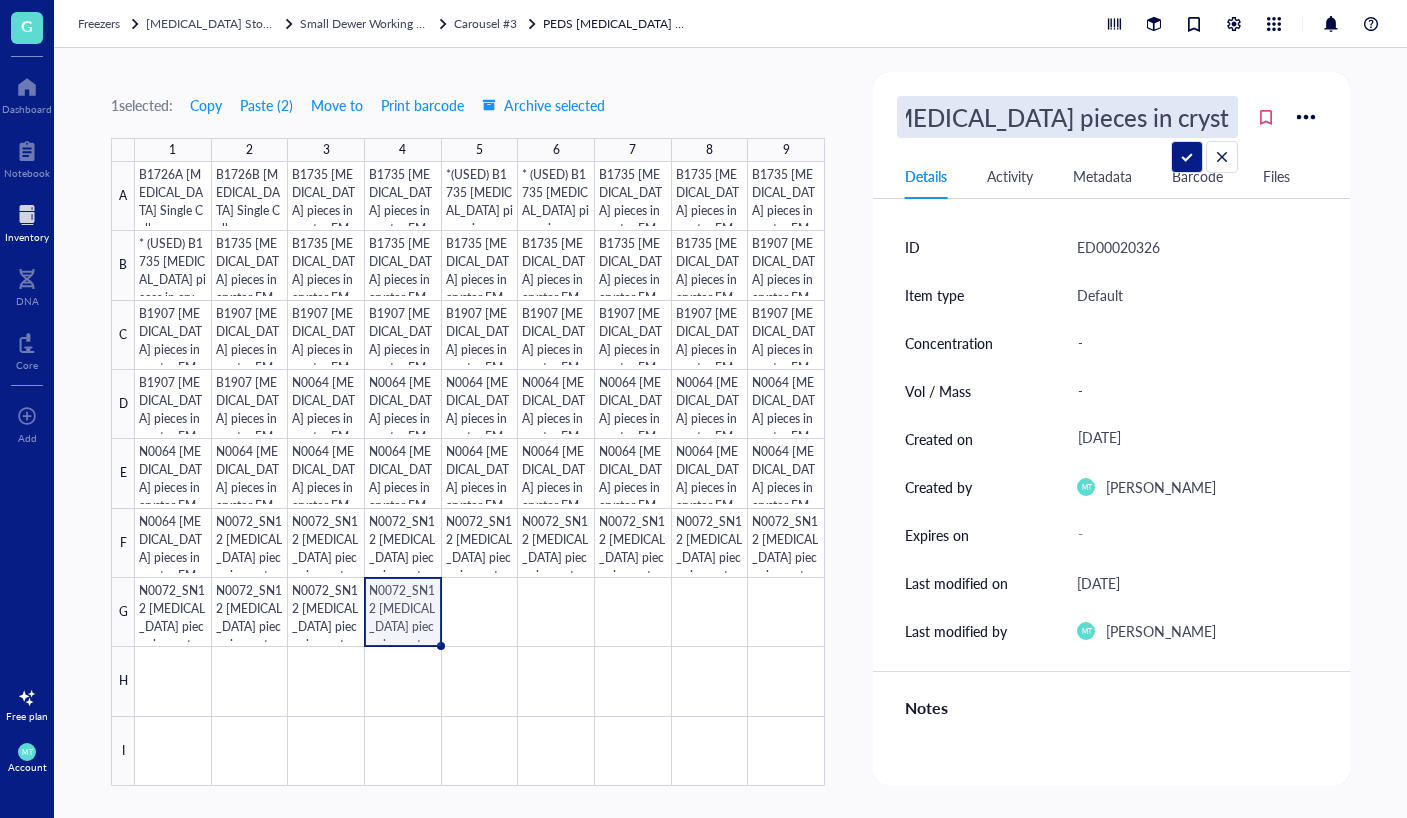 drag, startPoint x: 1228, startPoint y: 106, endPoint x: 1204, endPoint y: 119, distance: 27.294687 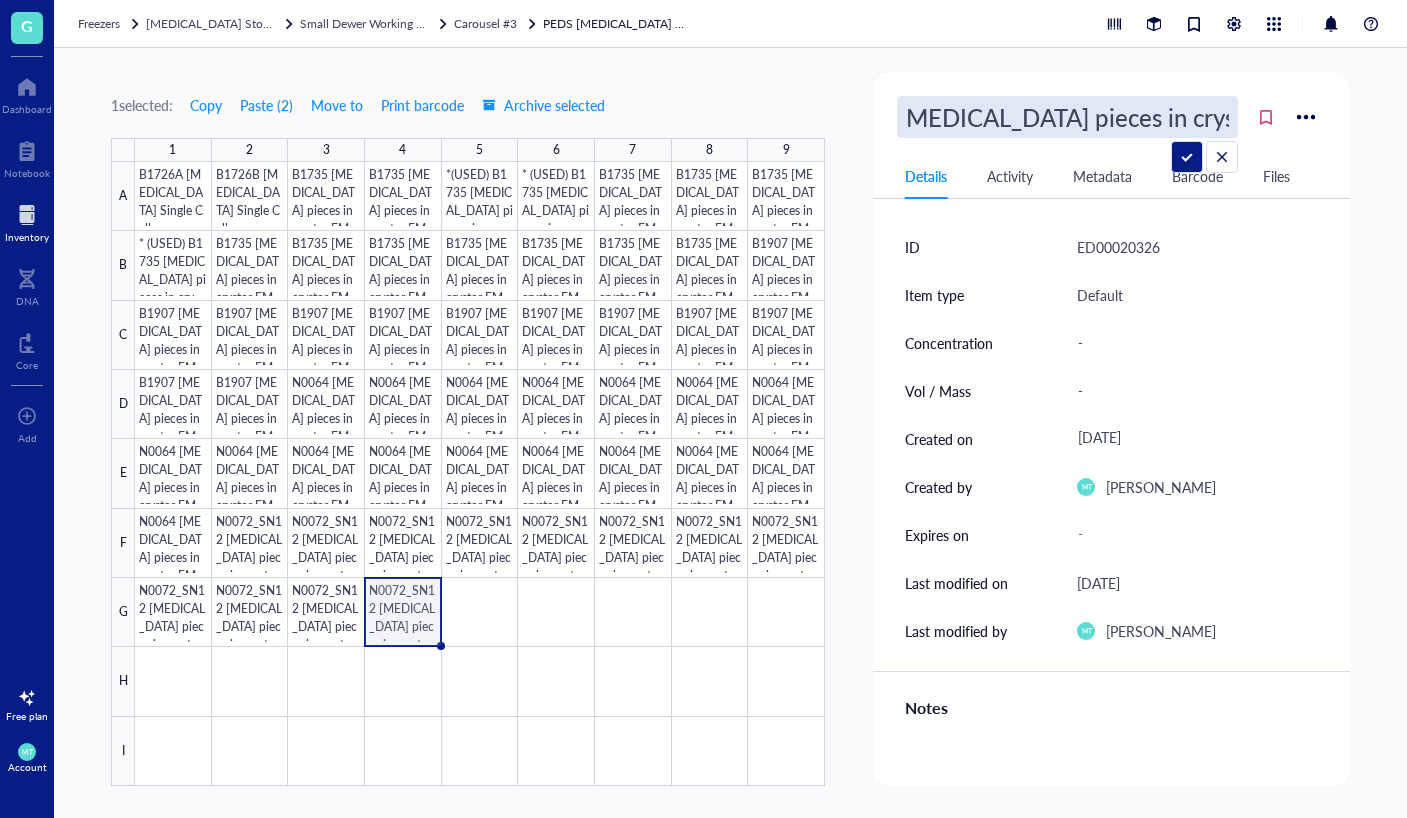 type on "N0072_SN12 [MEDICAL_DATA] pieces in crystor FM_AG" 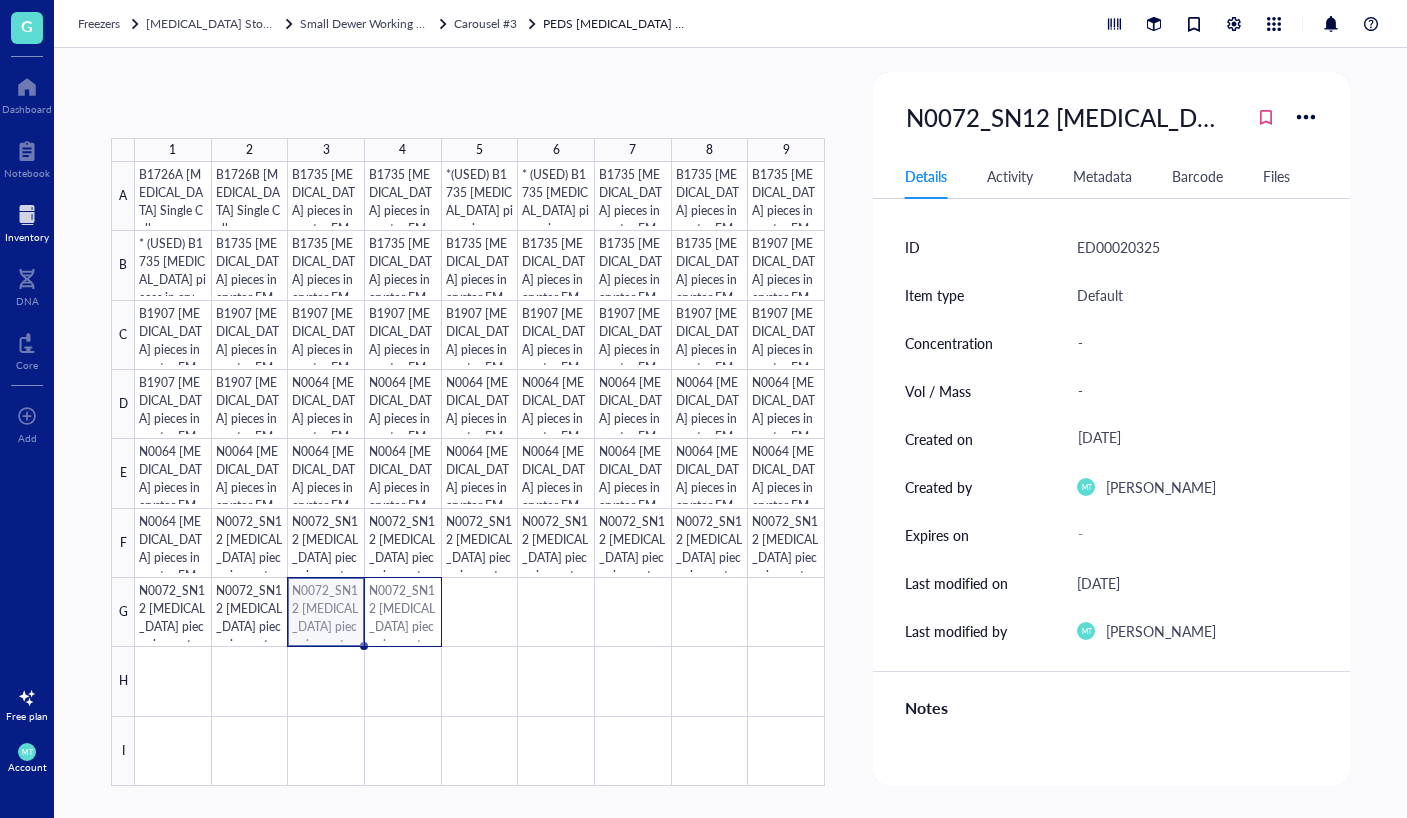 drag, startPoint x: 337, startPoint y: 602, endPoint x: 427, endPoint y: 602, distance: 90 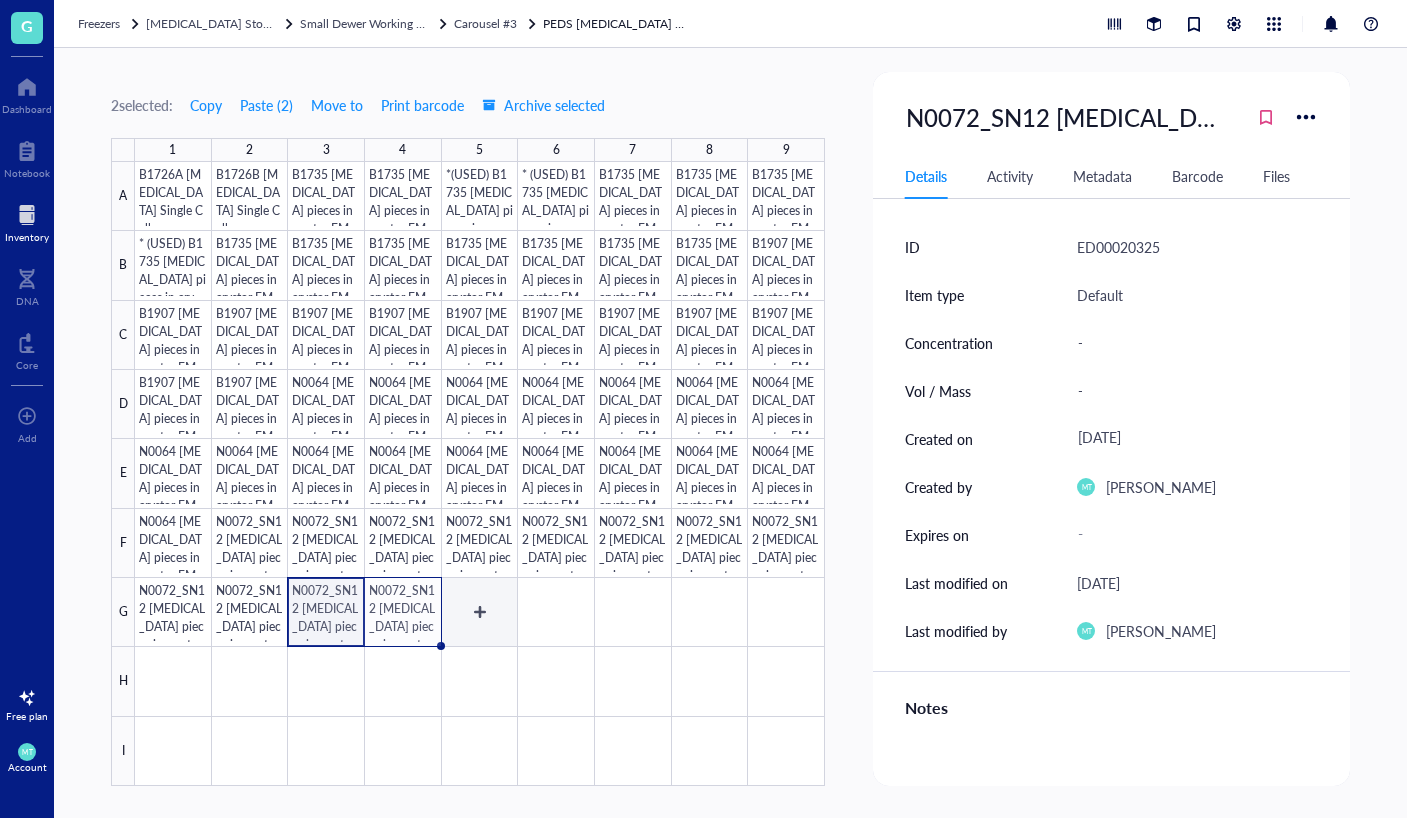 click at bounding box center [480, 474] 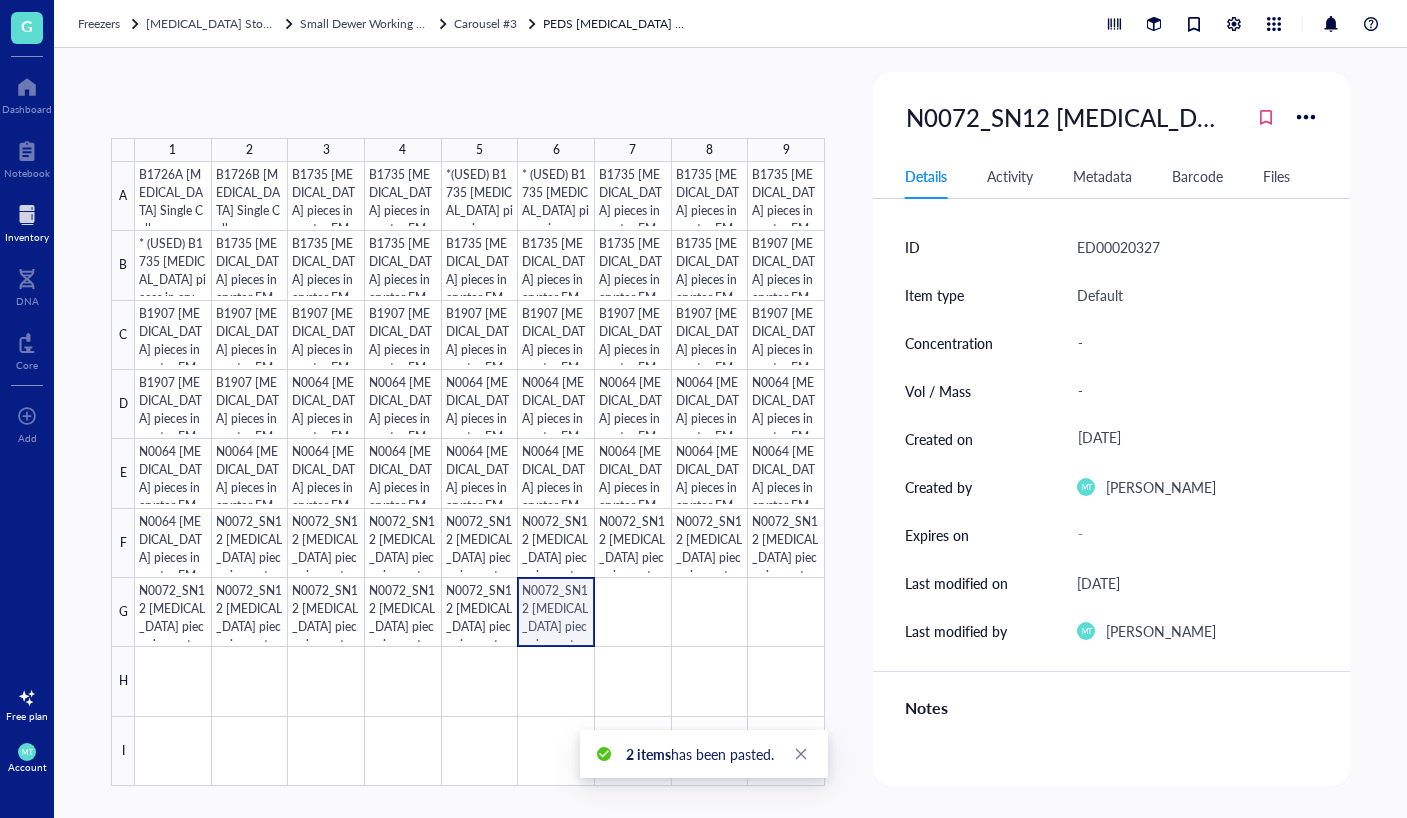 click at bounding box center [480, 474] 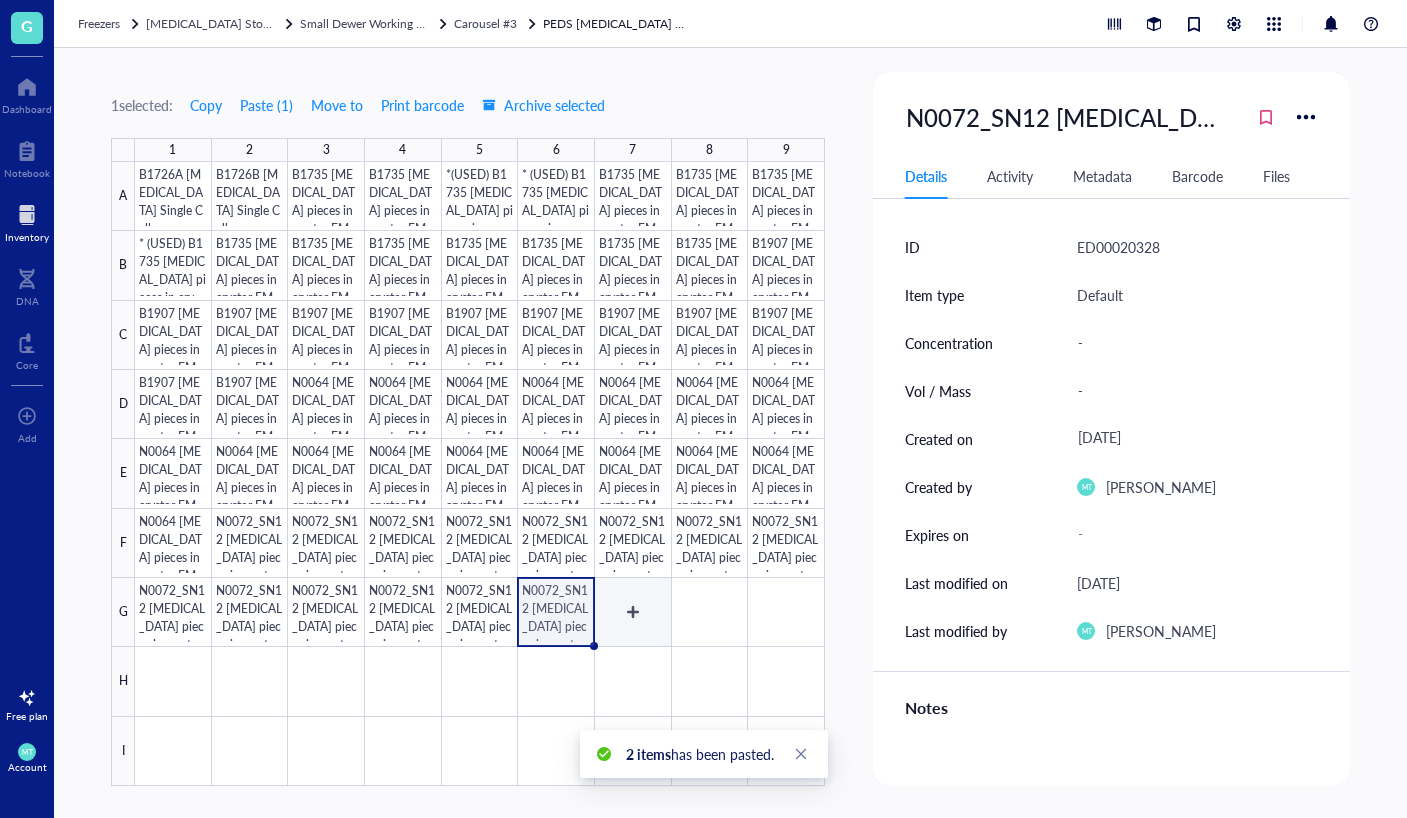 click at bounding box center [480, 474] 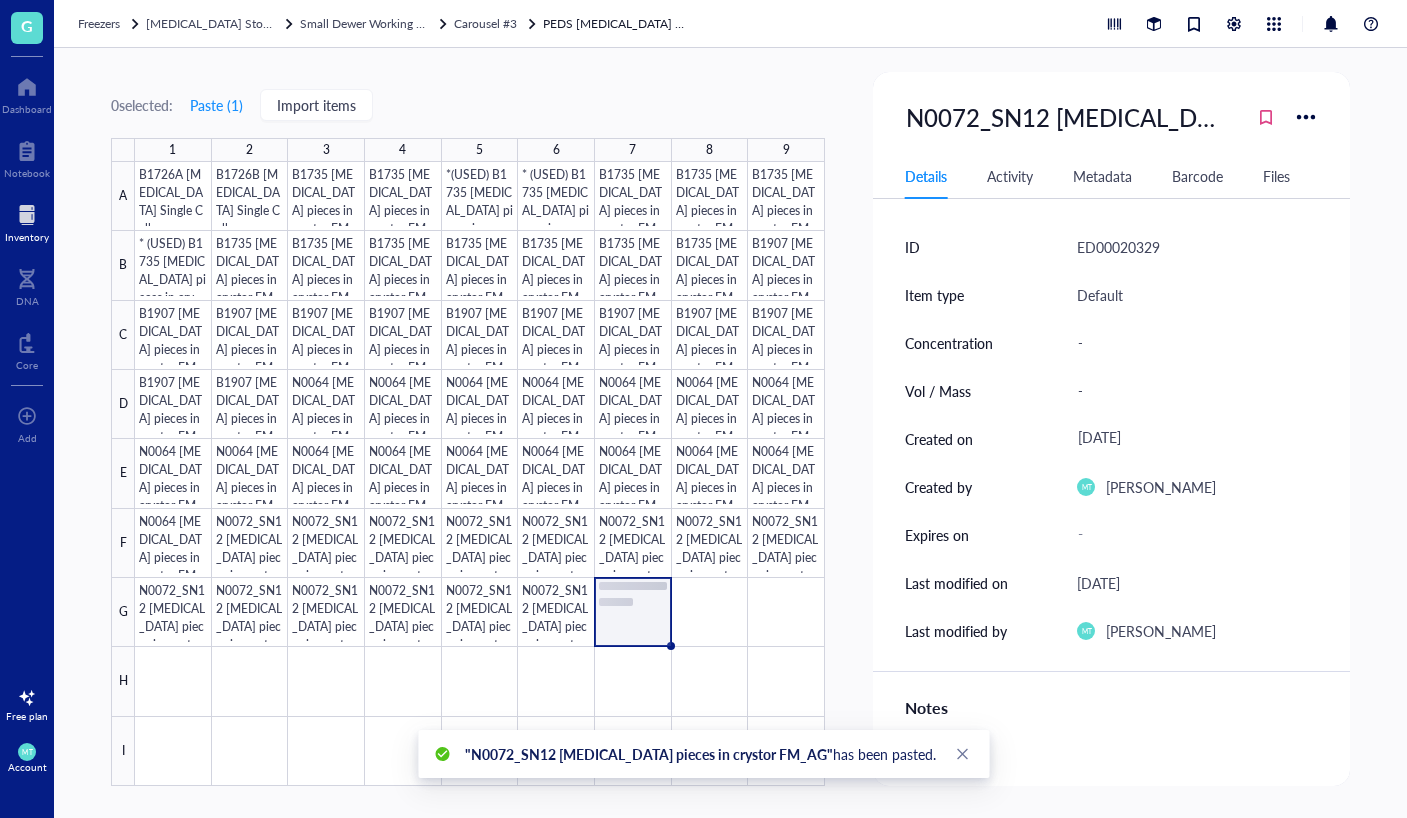 click on "N0072_SN12 [MEDICAL_DATA] pieces in crystor FM_AG" at bounding box center [1067, 117] 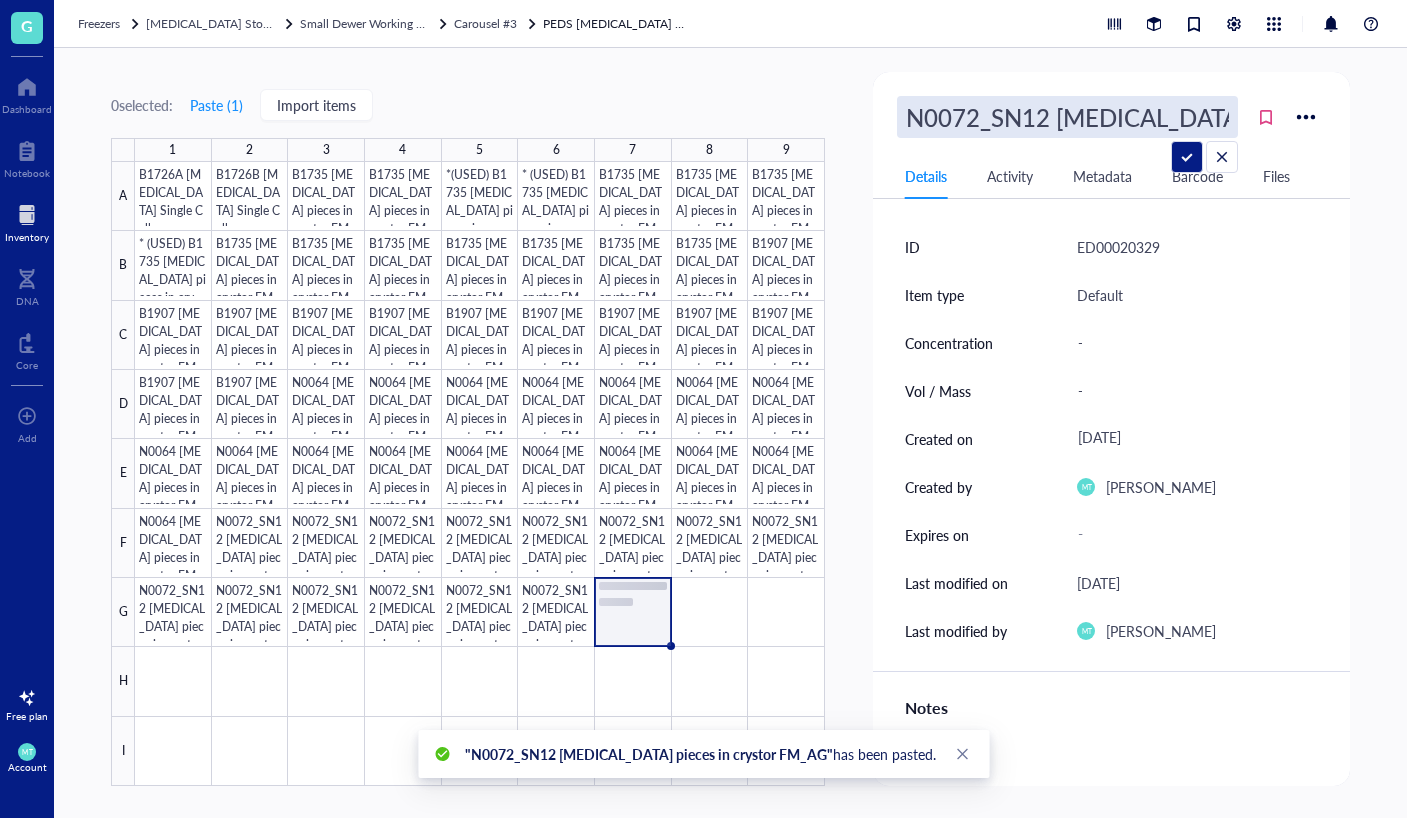 scroll, scrollTop: 0, scrollLeft: 174, axis: horizontal 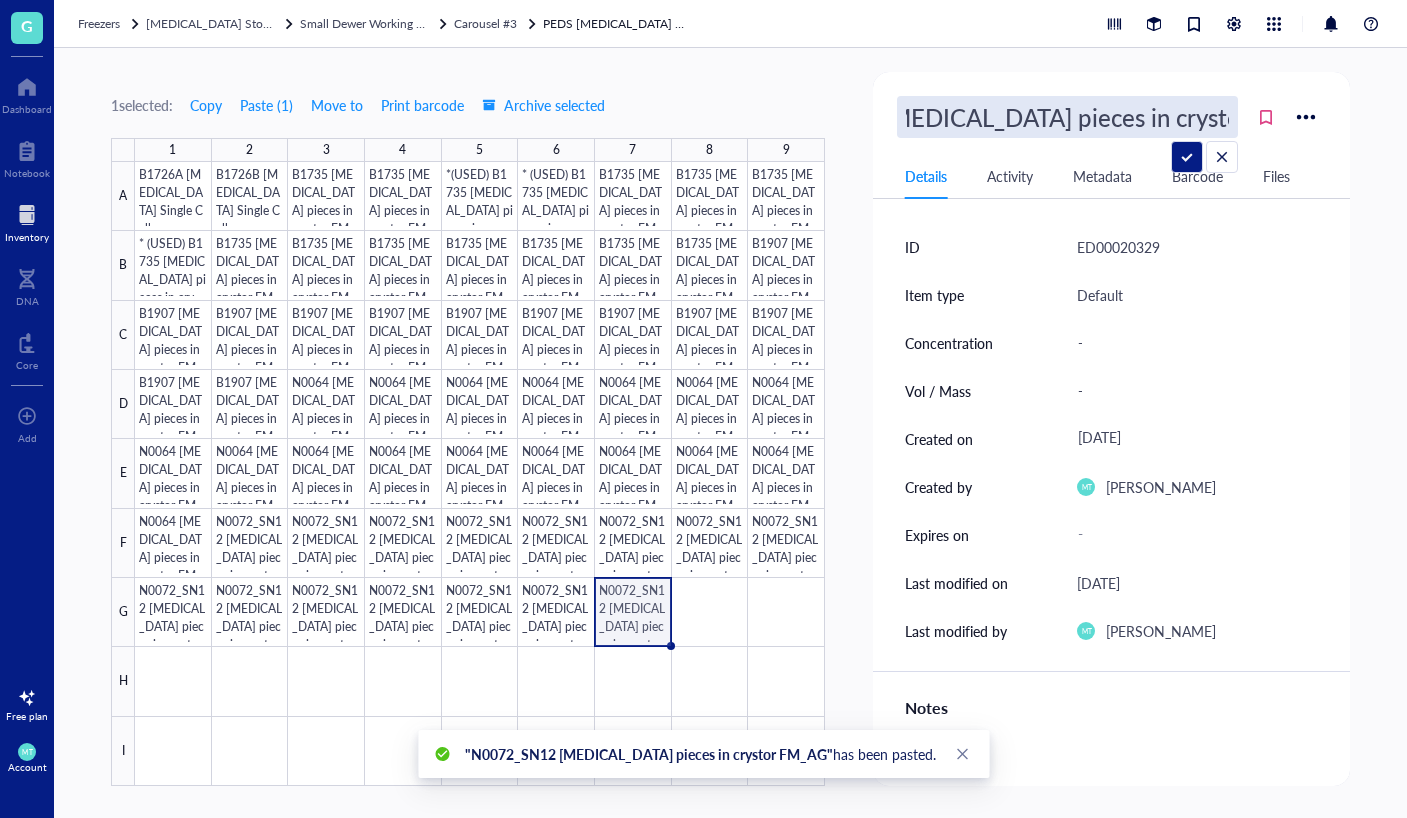 drag, startPoint x: 1200, startPoint y: 117, endPoint x: 1230, endPoint y: 117, distance: 30 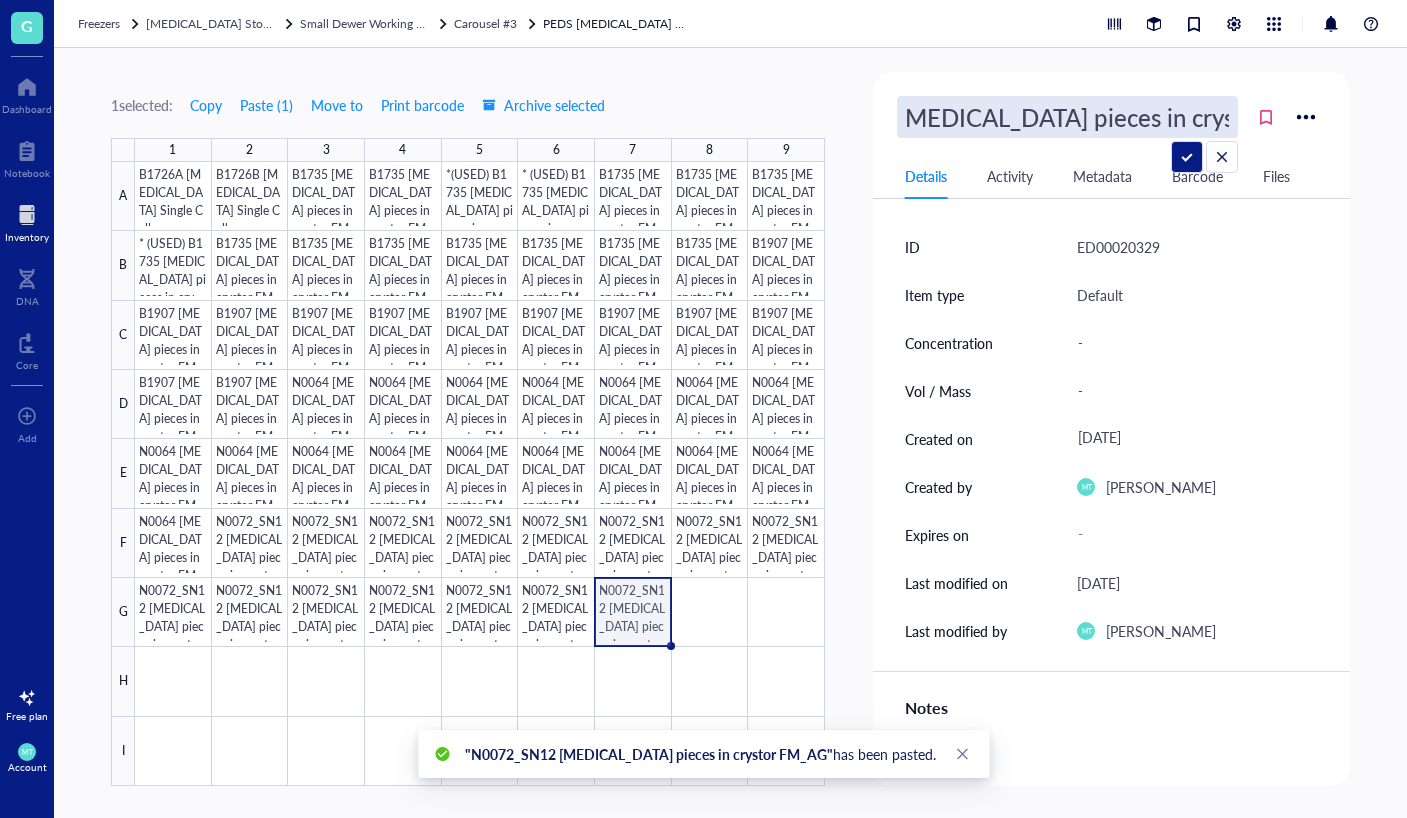 type on "N0072_SN12 [MEDICAL_DATA] pieces in crystor FM_GT" 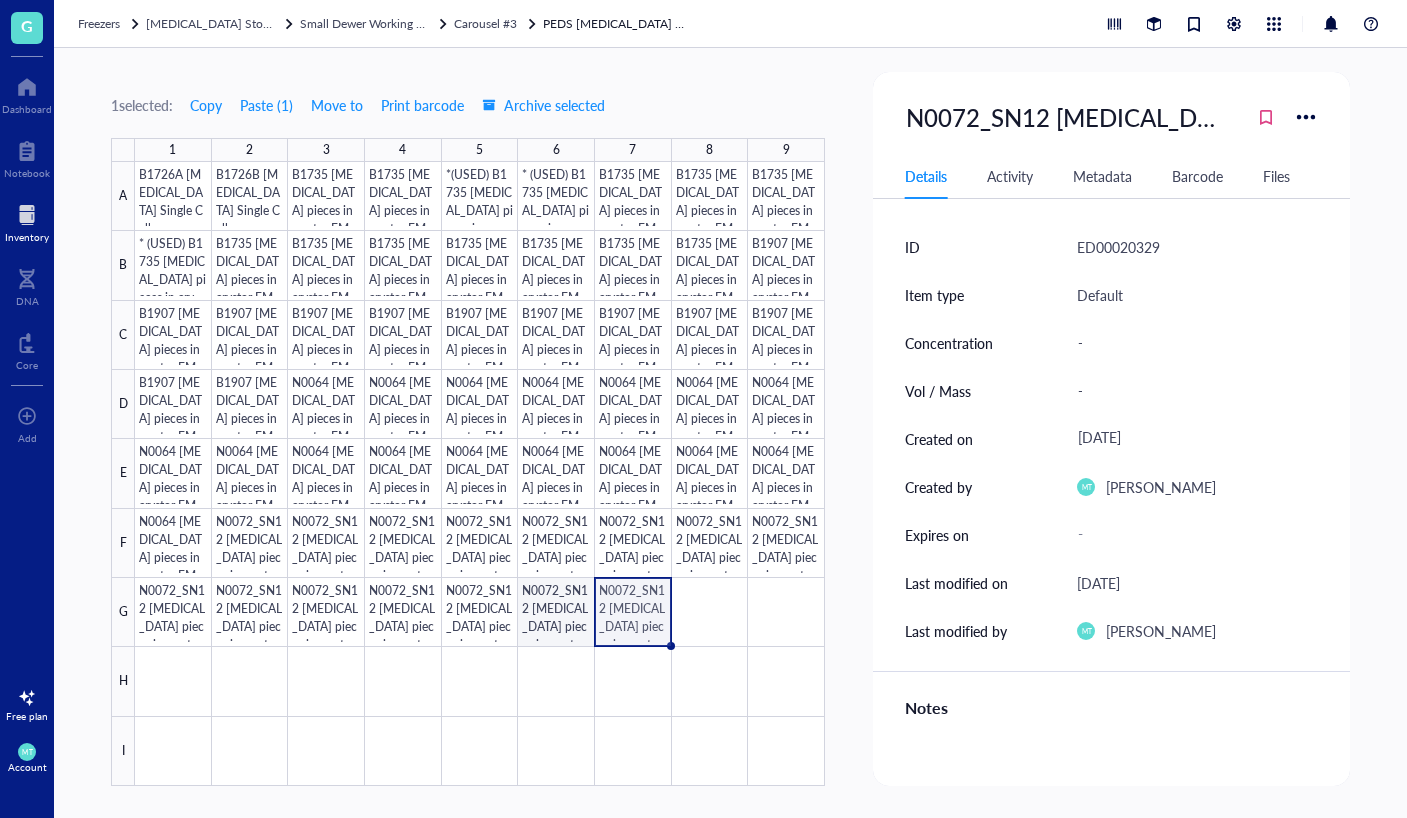 click at bounding box center (480, 474) 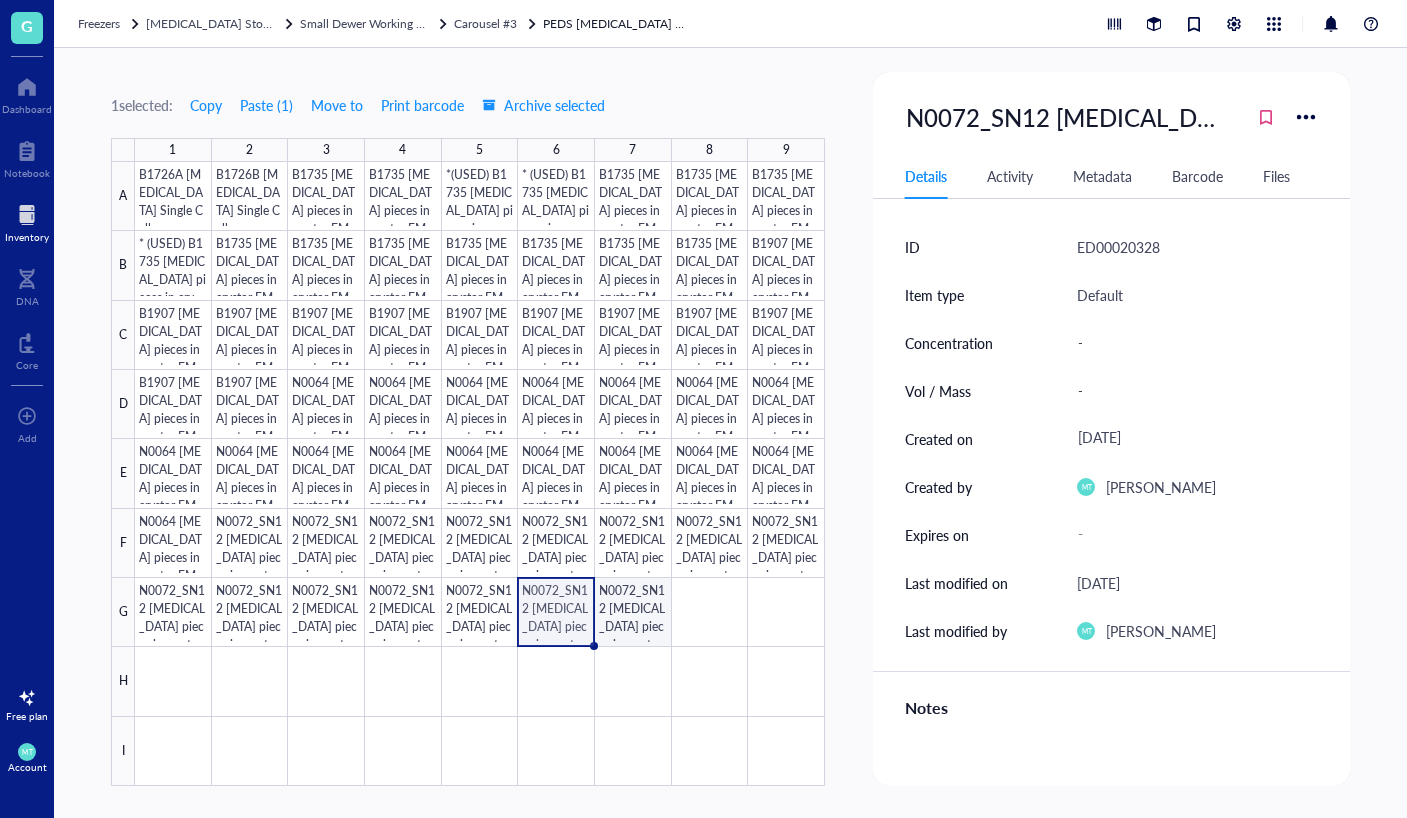 click at bounding box center (480, 474) 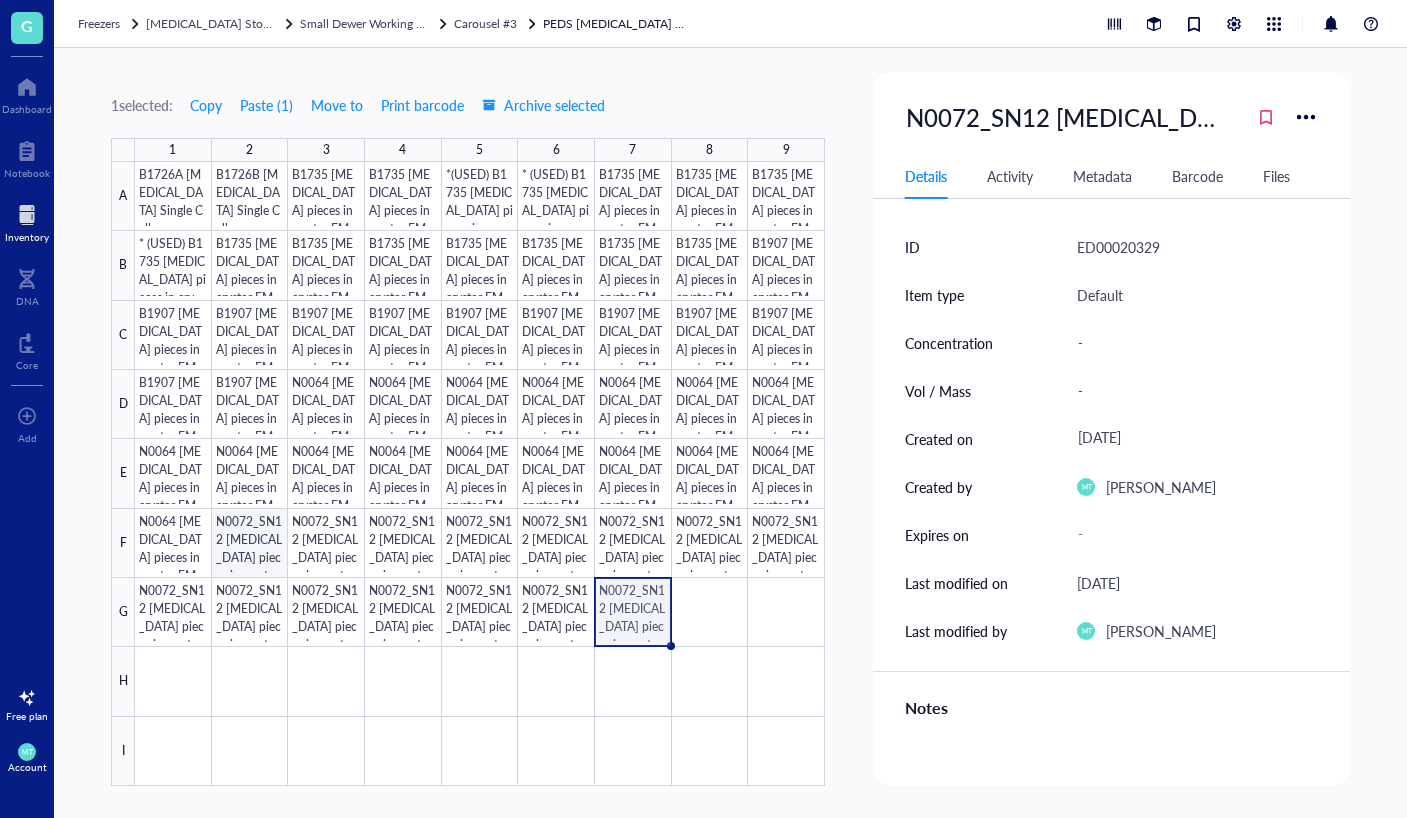 click at bounding box center [480, 474] 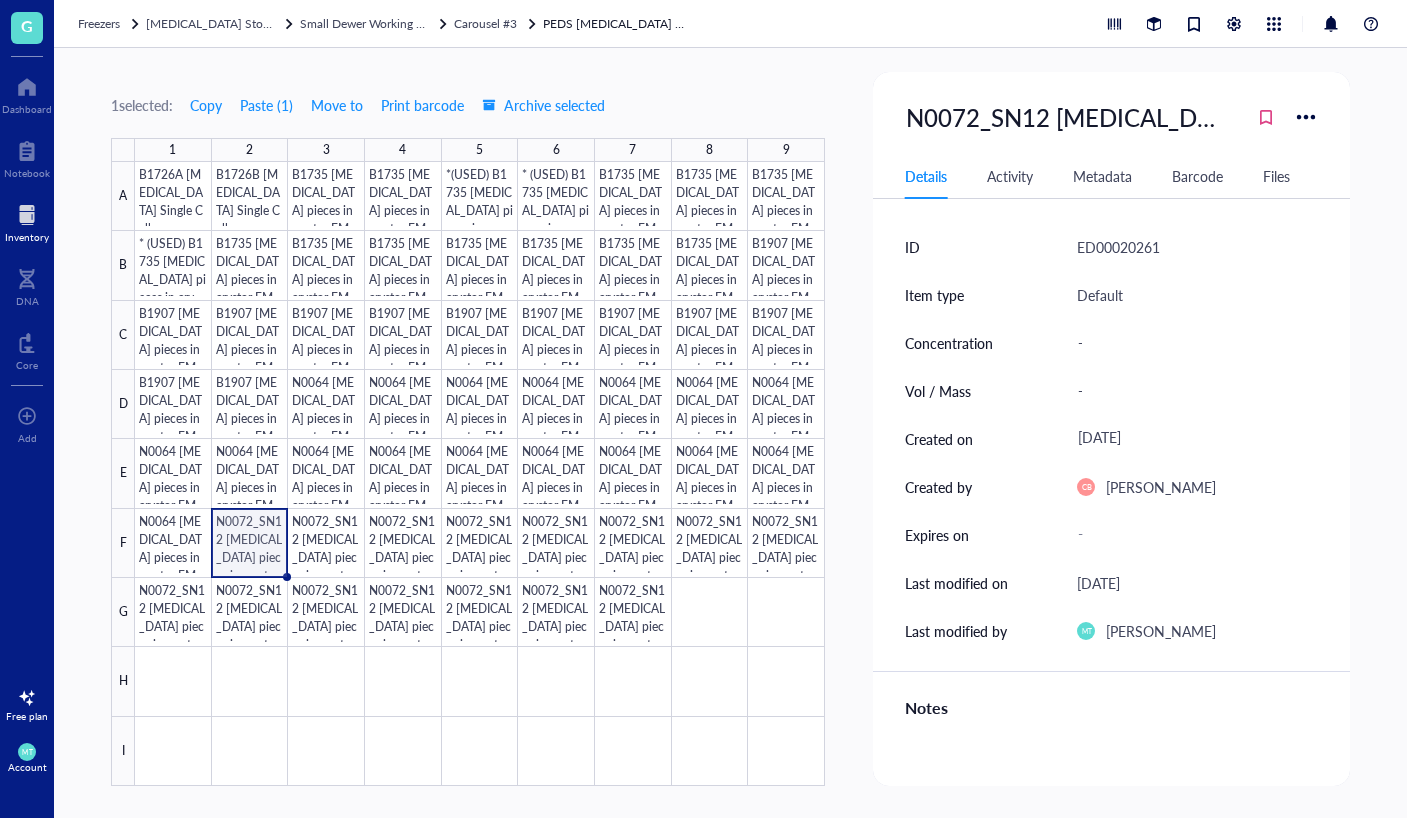 click on "N0072_SN12 [MEDICAL_DATA] pieces in crystor FM_MT Details Activity Metadata Barcode Files ID ED00020261 Item type Default Concentration - Vol / Mass - Created on [DATE] Created by [PERSON_NAME]   Expires on - Last modified on [DATE] Last modified by MT [PERSON_NAME]     Notes SN#12 Source Vendor - Reference - Catalog # - Lot # - Packaging - Price -" at bounding box center (1111, 429) 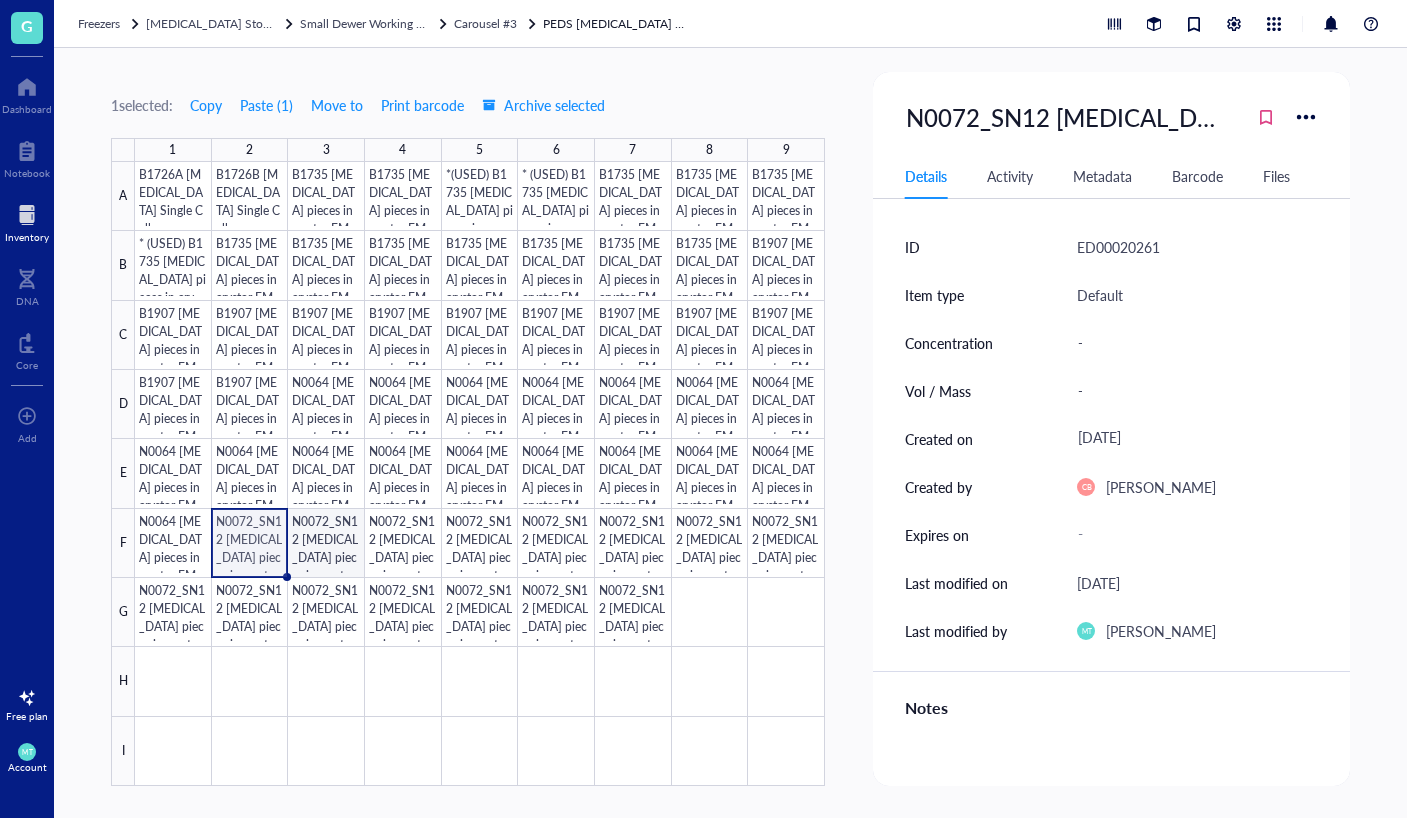click at bounding box center [480, 474] 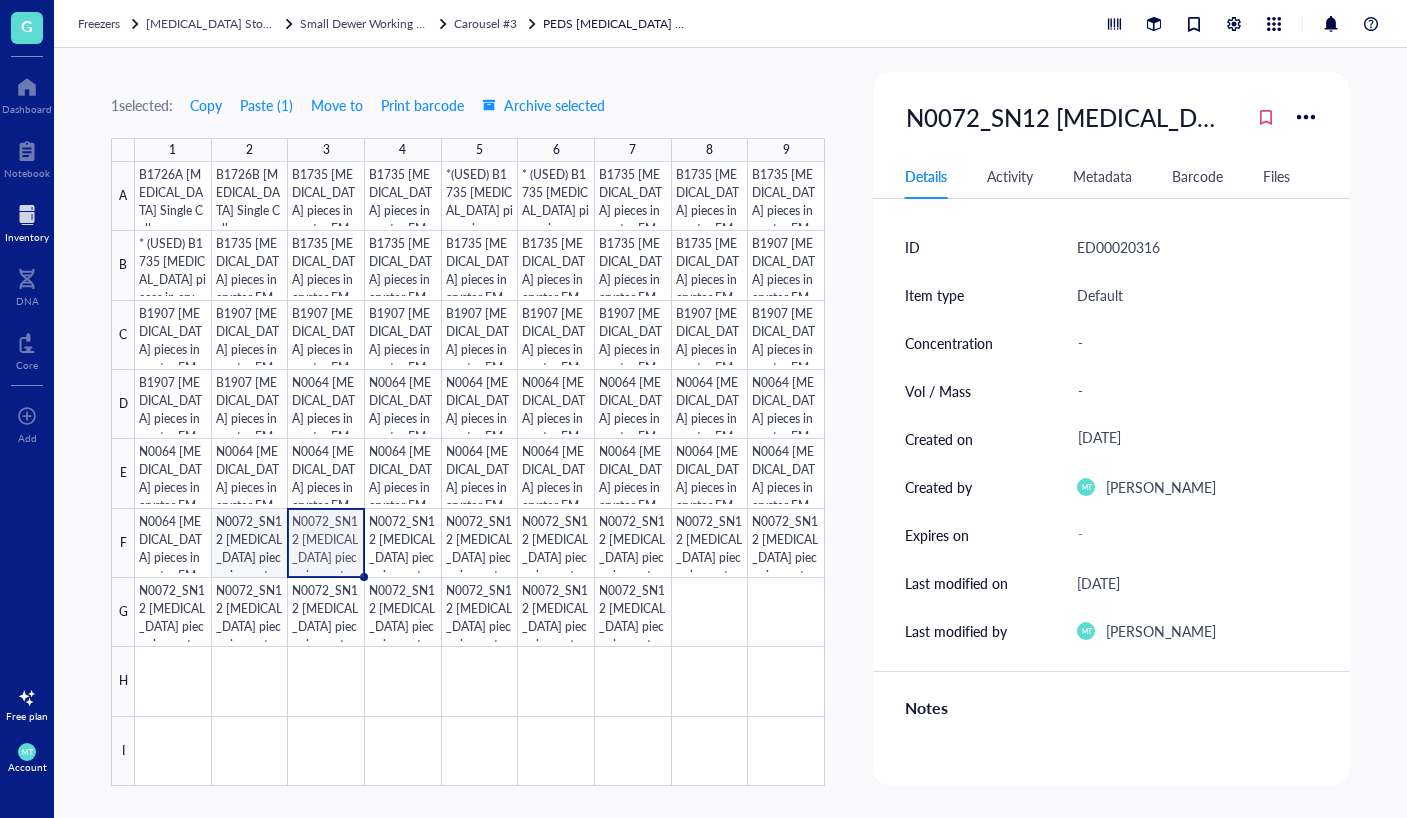 click at bounding box center (480, 474) 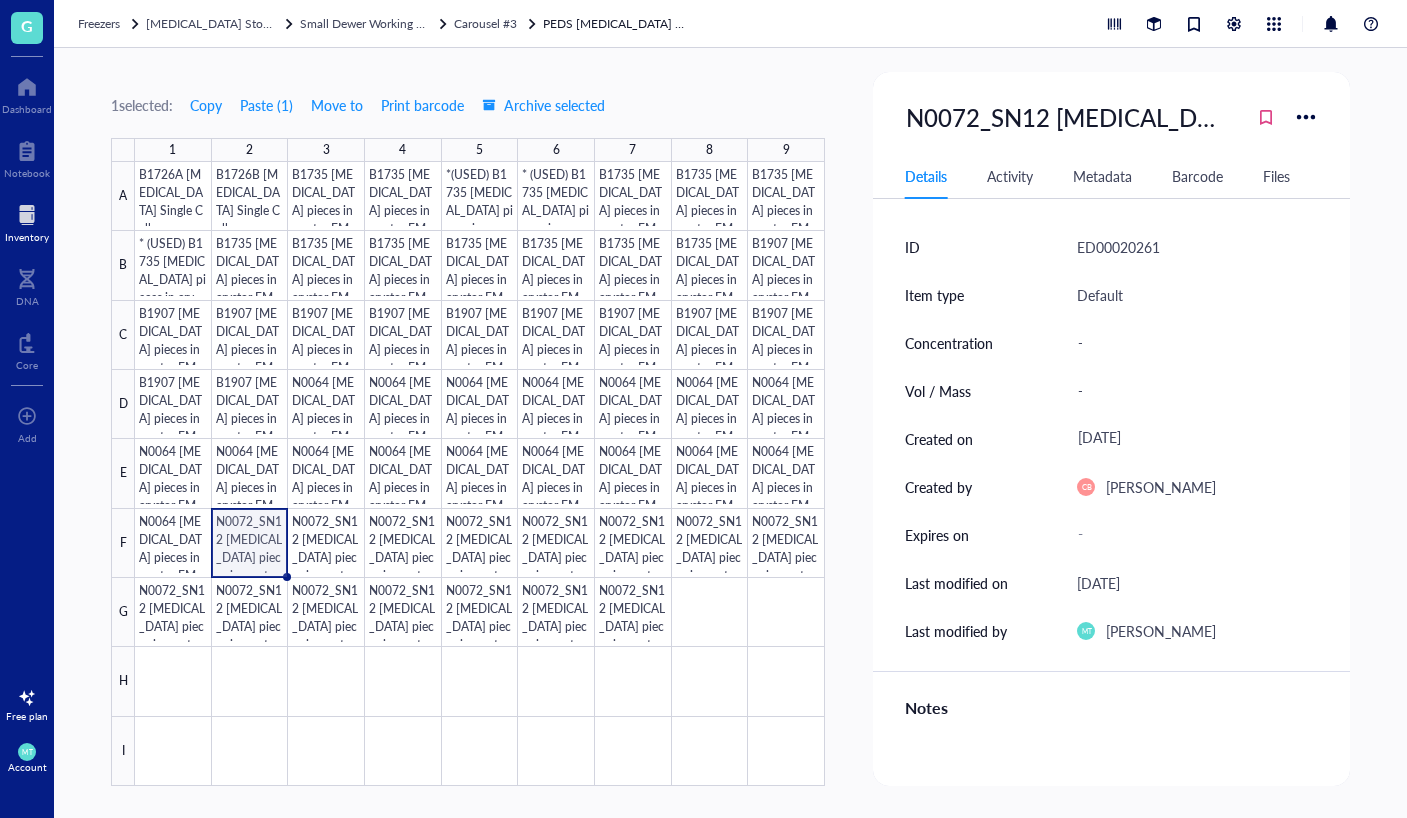 click on "Notes" at bounding box center (1111, 708) 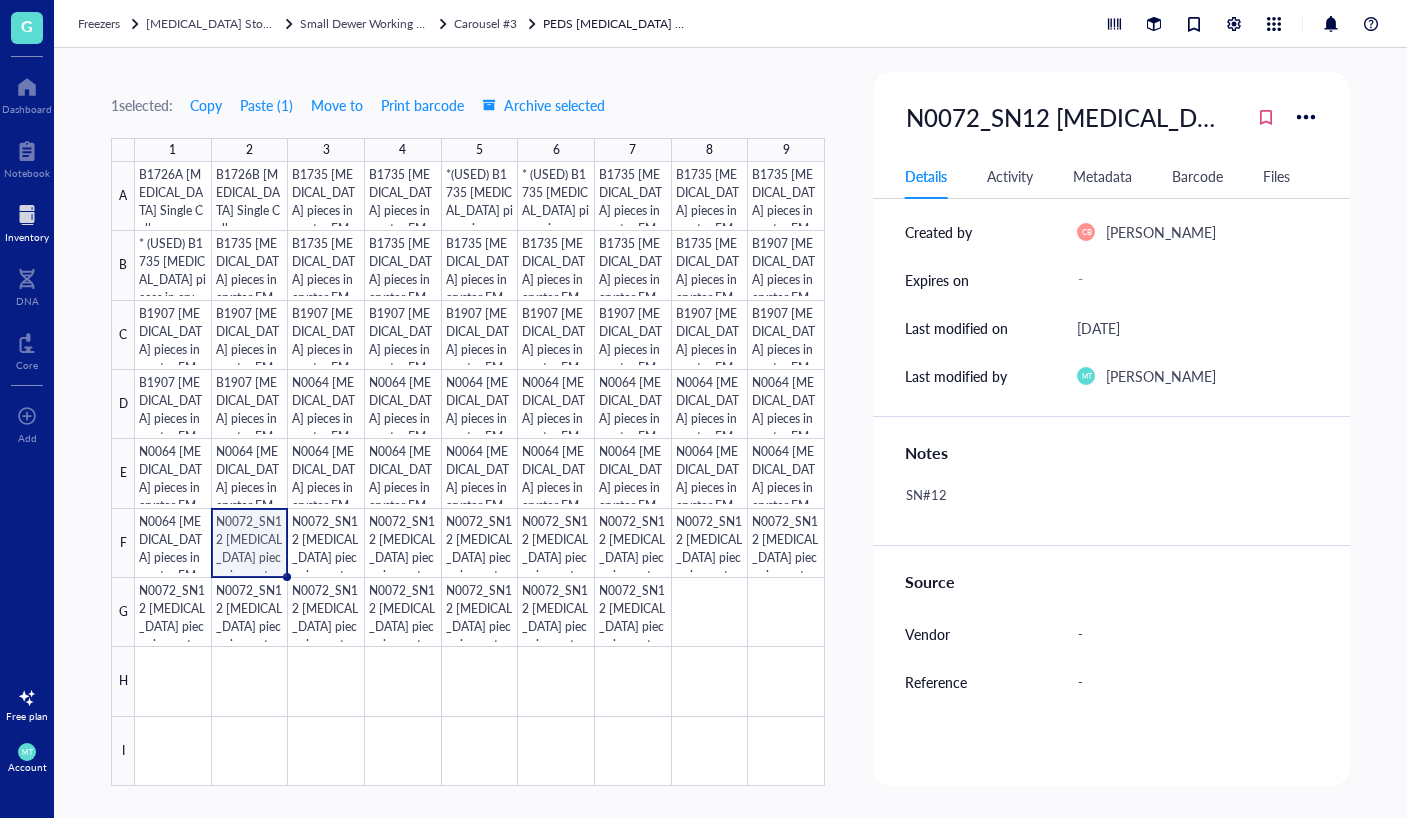 scroll, scrollTop: 300, scrollLeft: 0, axis: vertical 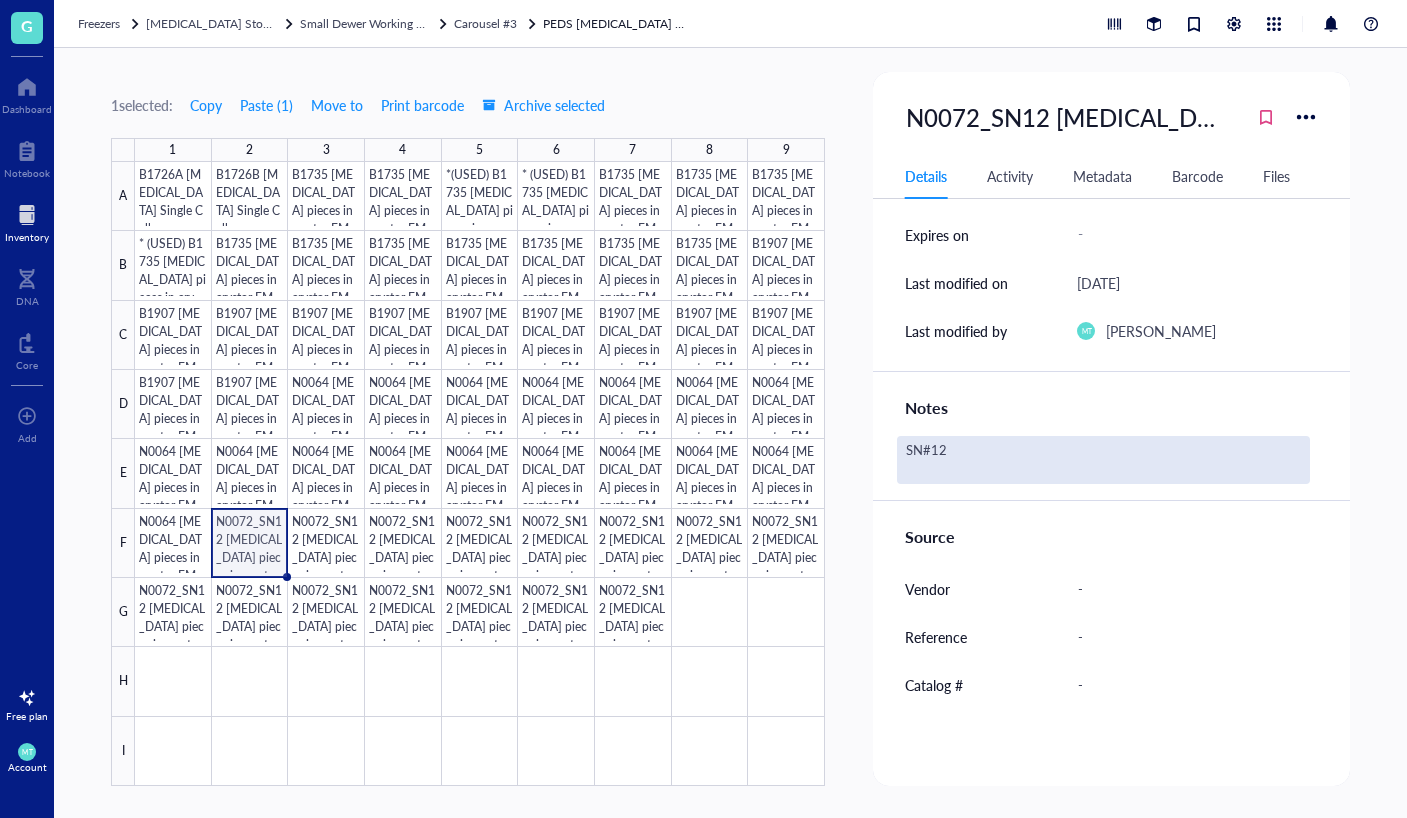 click on "SN#12" at bounding box center (1103, 460) 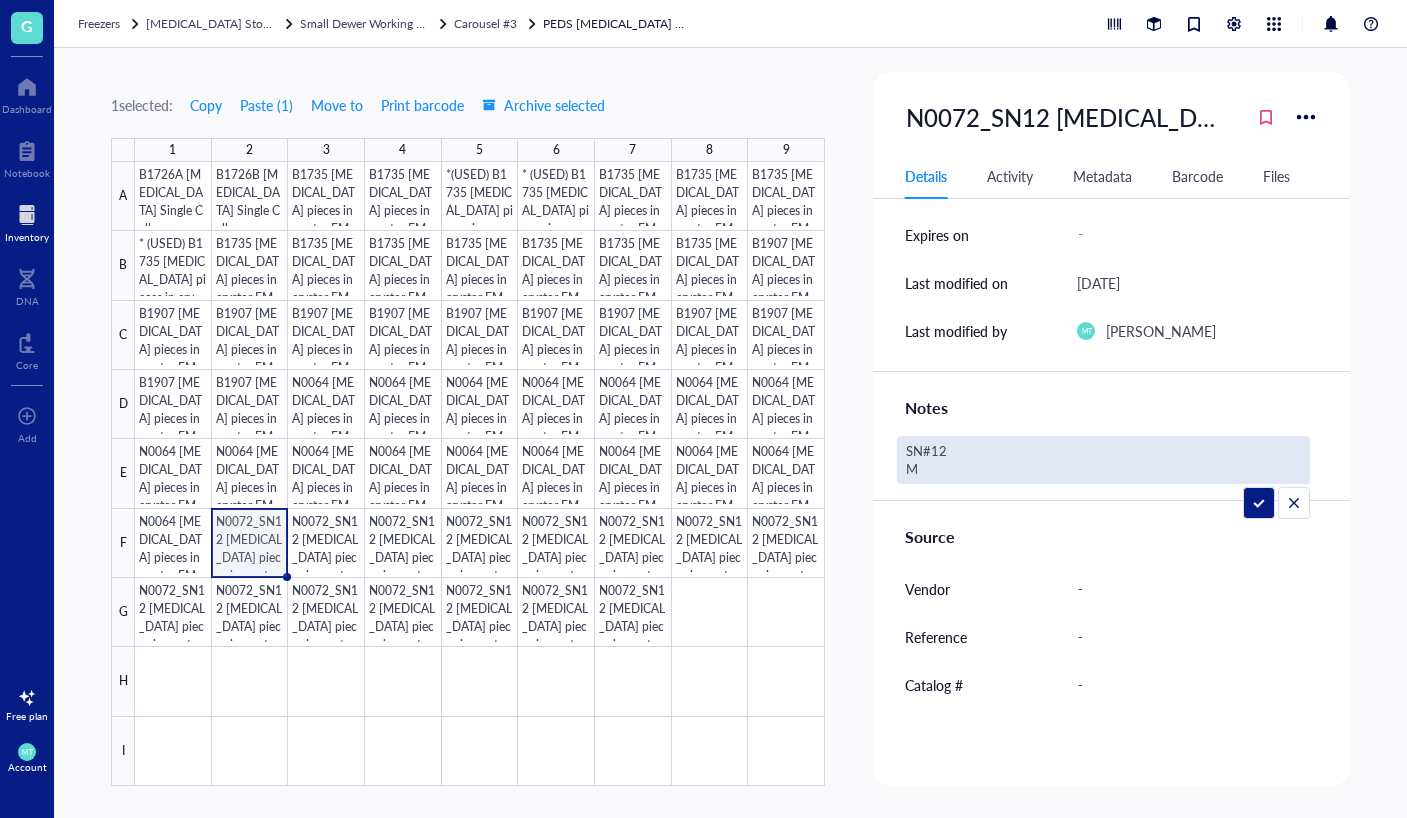 type on "SN#12
MT" 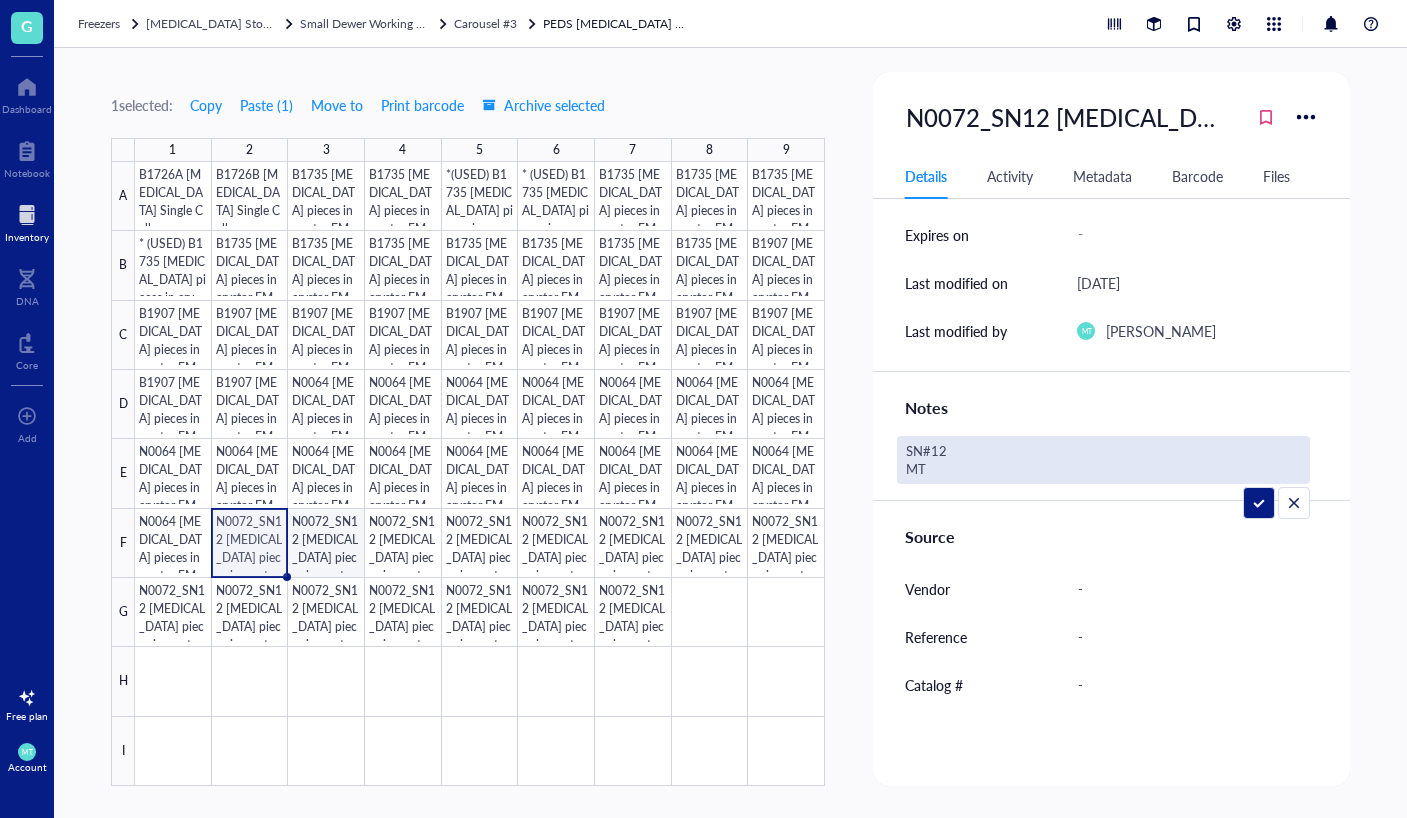 click at bounding box center (480, 474) 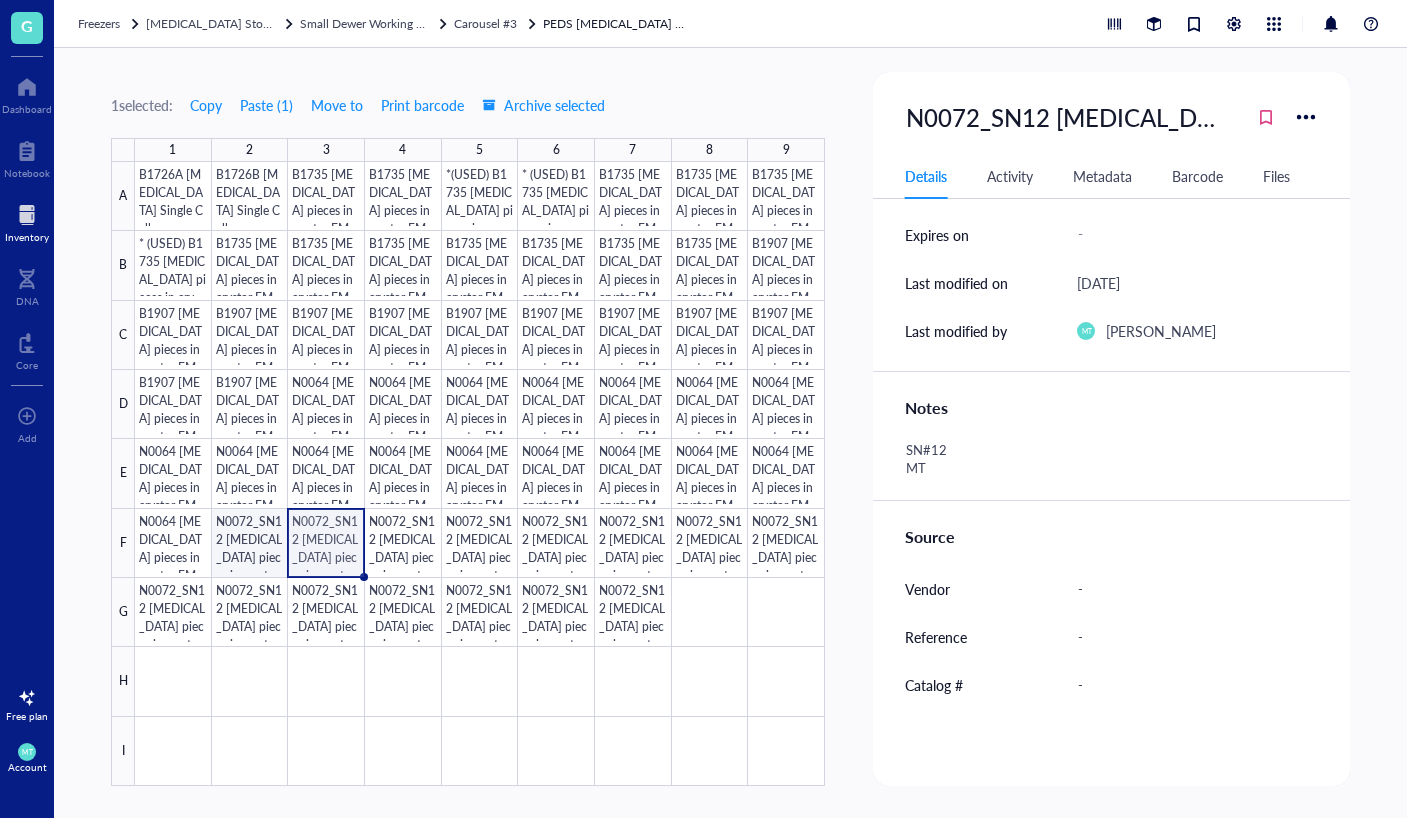 click at bounding box center [480, 474] 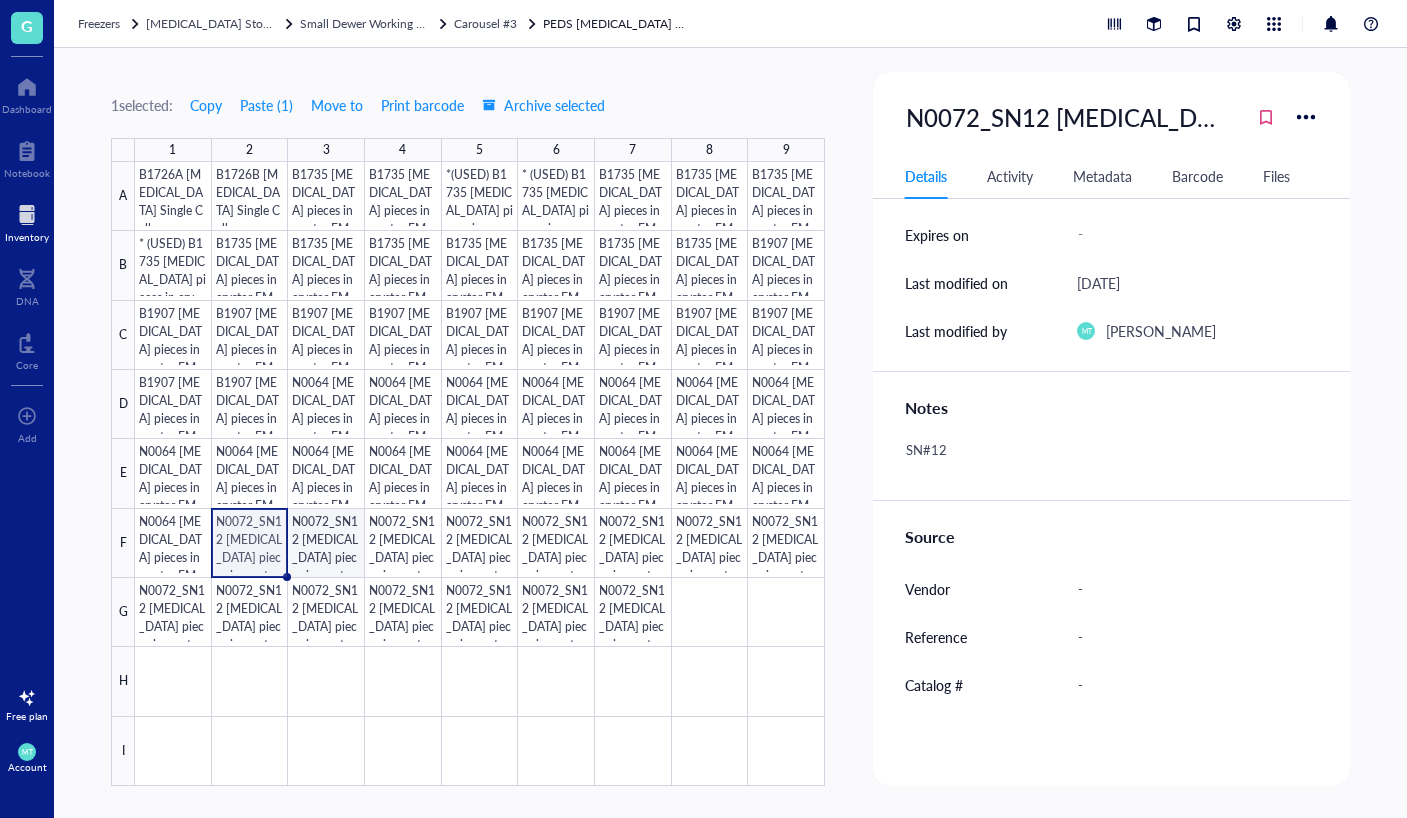 click at bounding box center (480, 474) 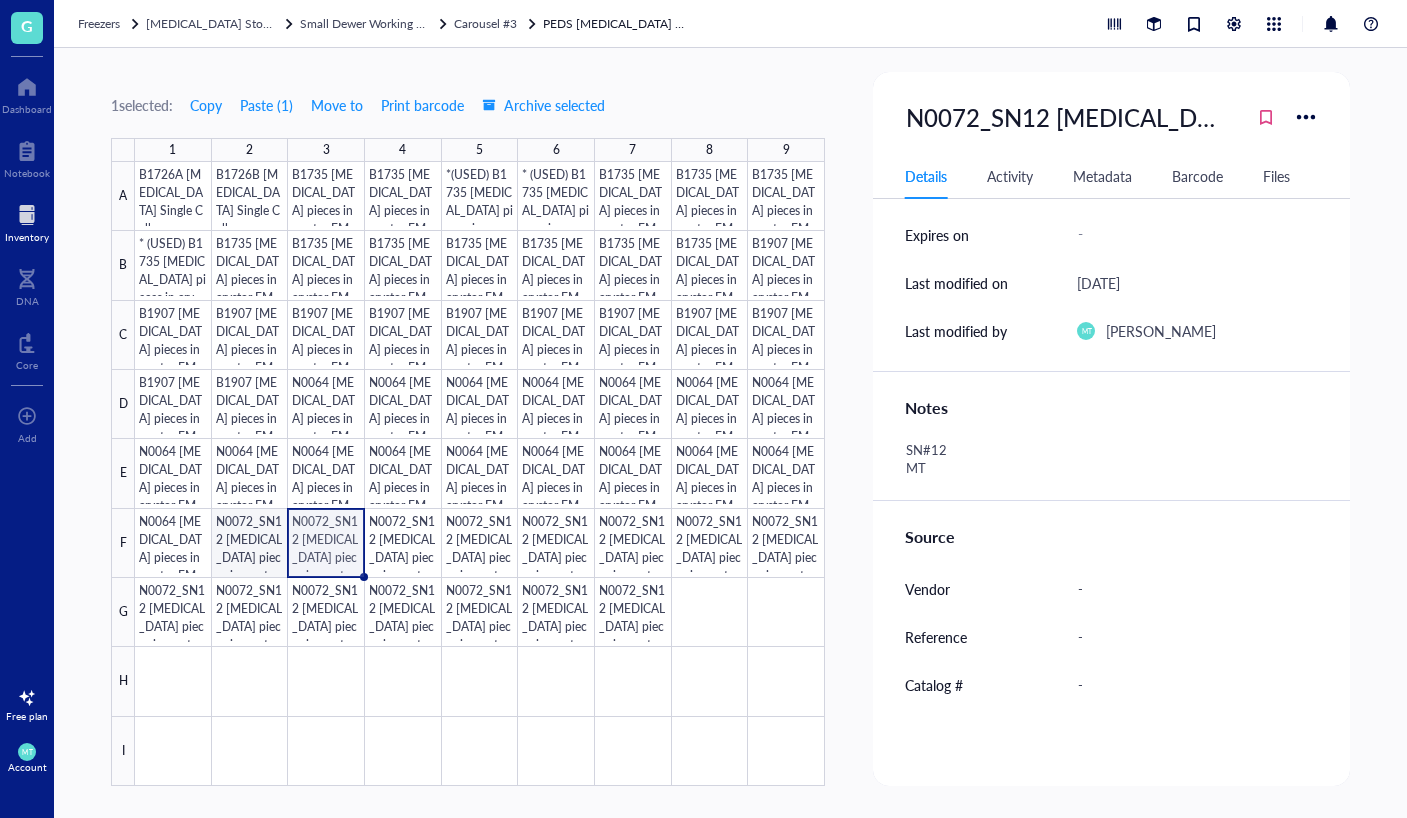 click at bounding box center [480, 474] 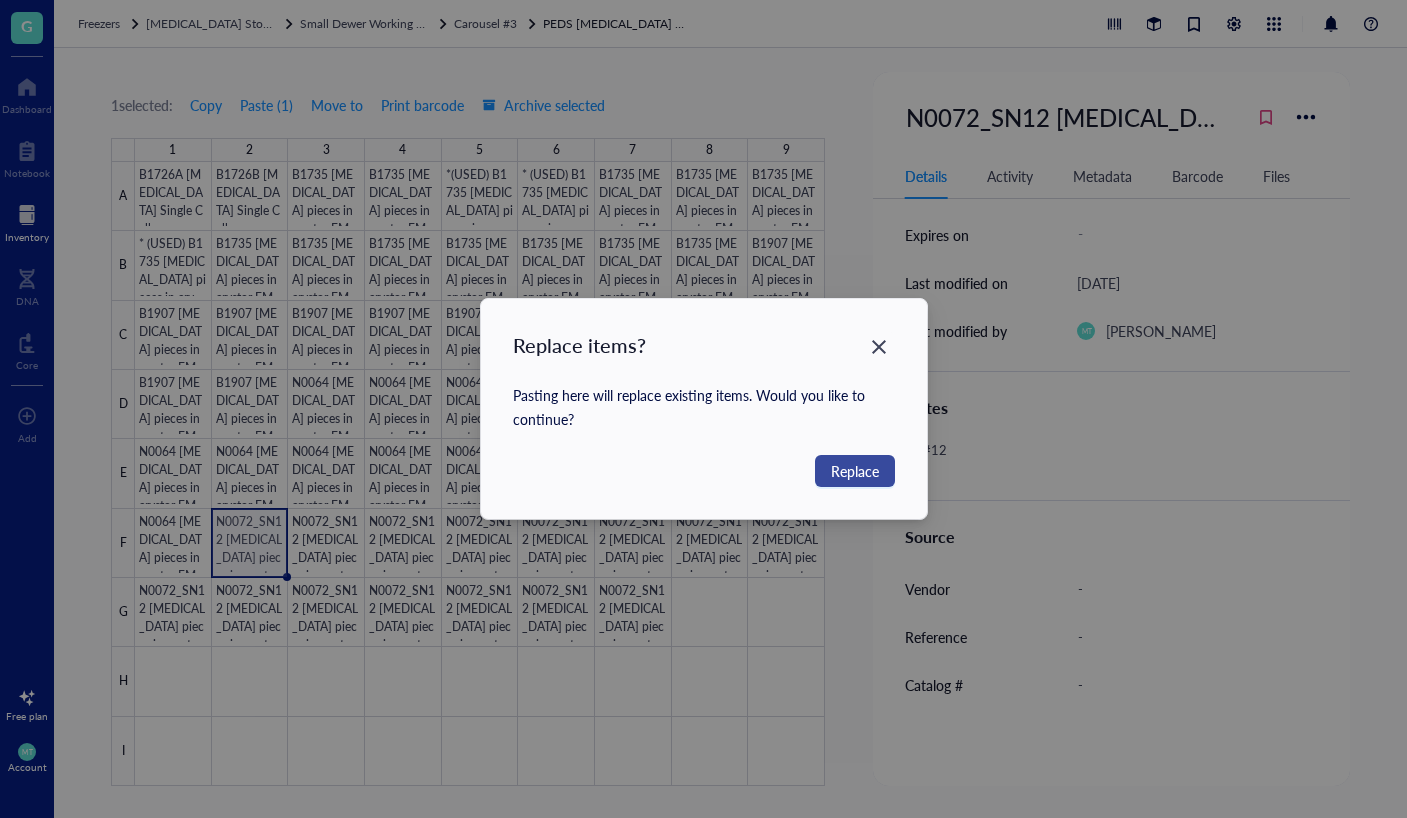 click on "Replace" at bounding box center [855, 471] 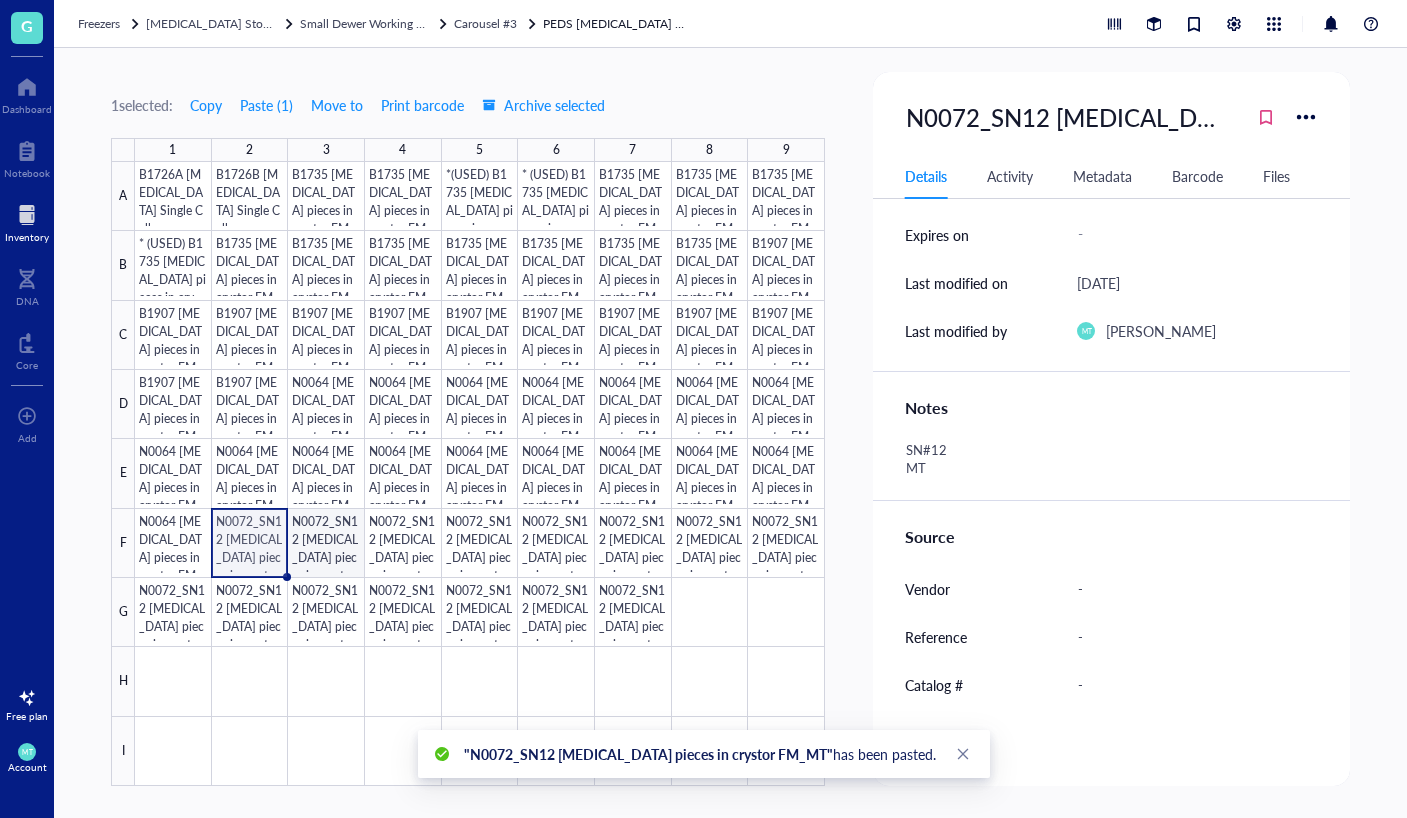 click at bounding box center (480, 474) 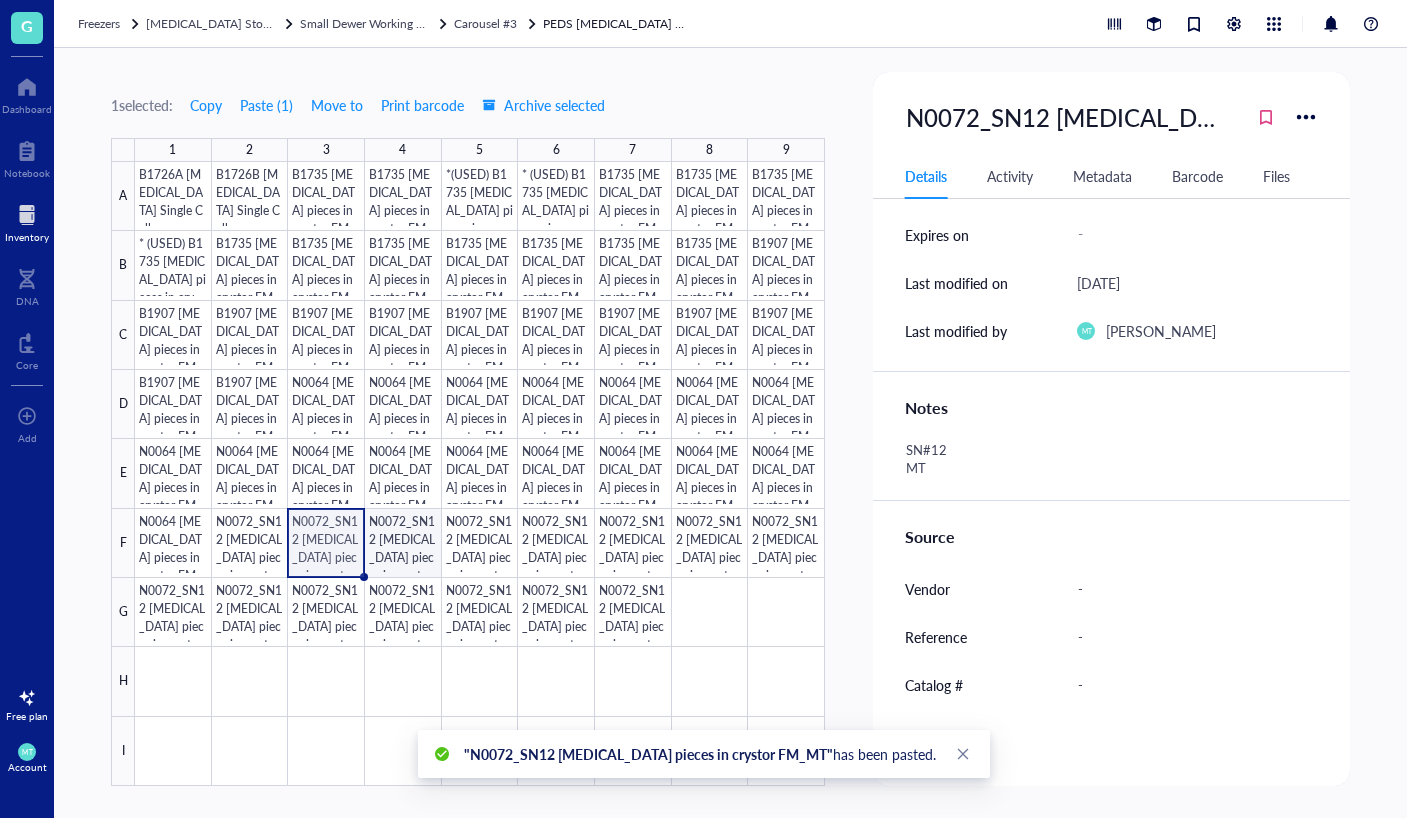 click at bounding box center (480, 474) 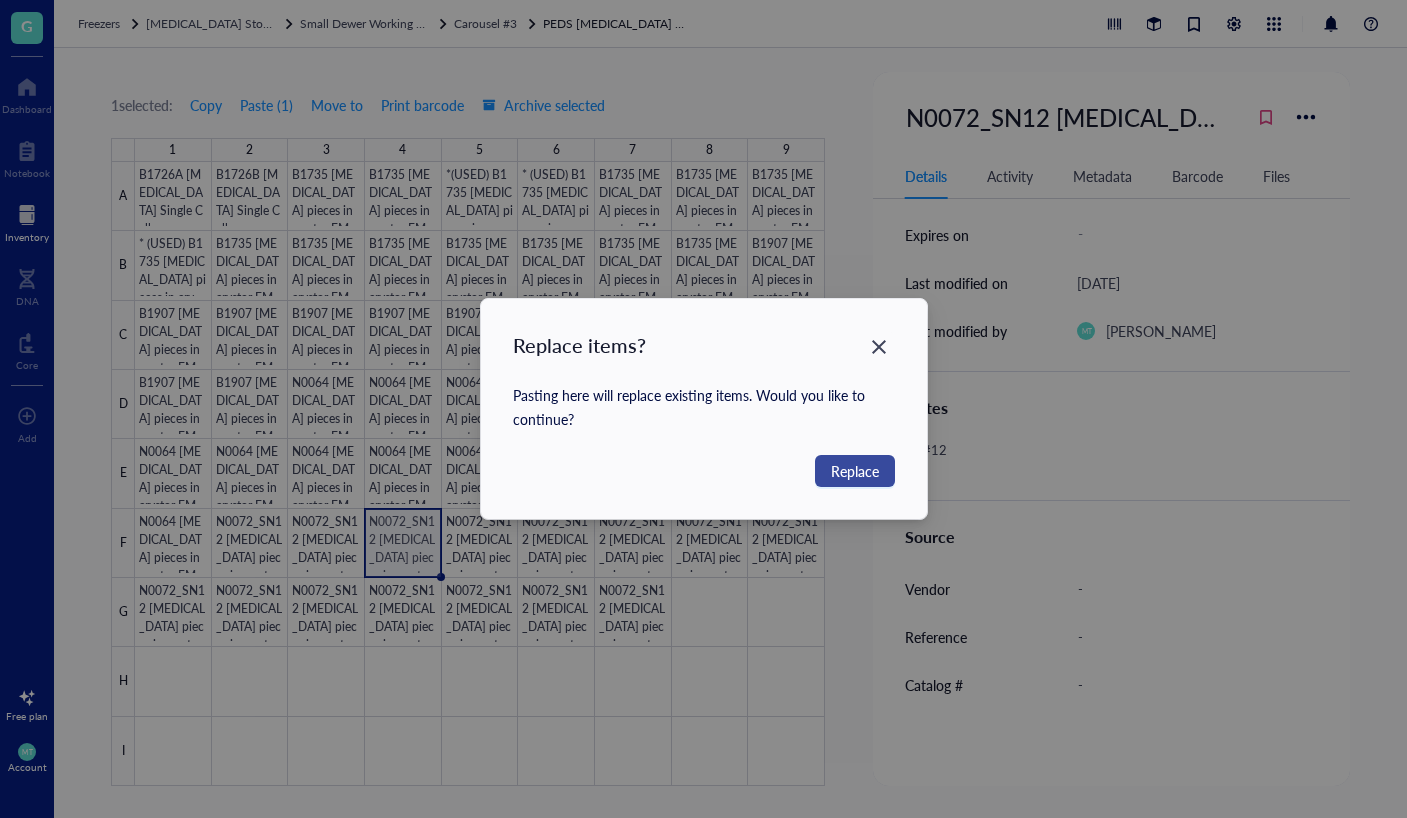 click on "Replace" at bounding box center [855, 471] 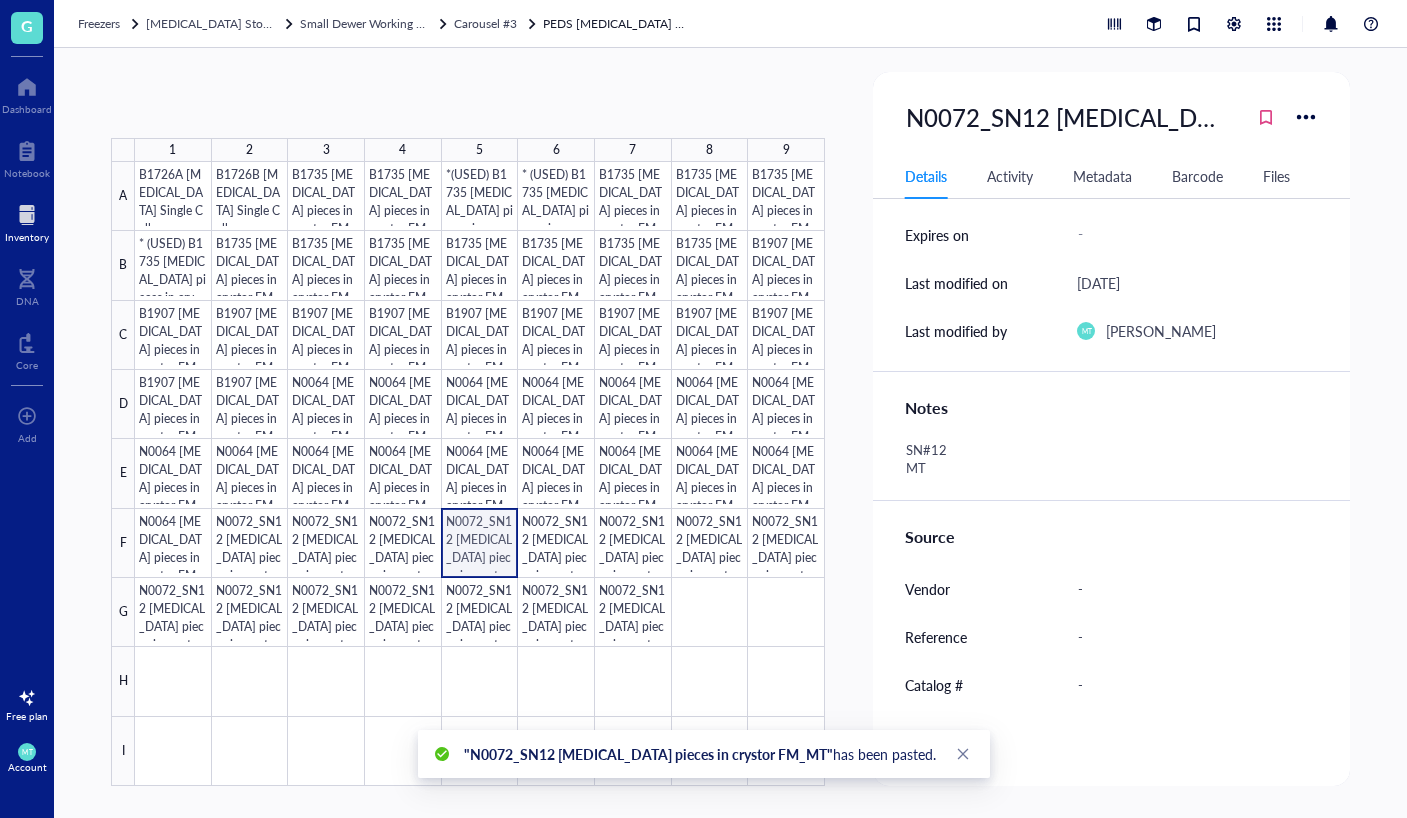 click at bounding box center [480, 474] 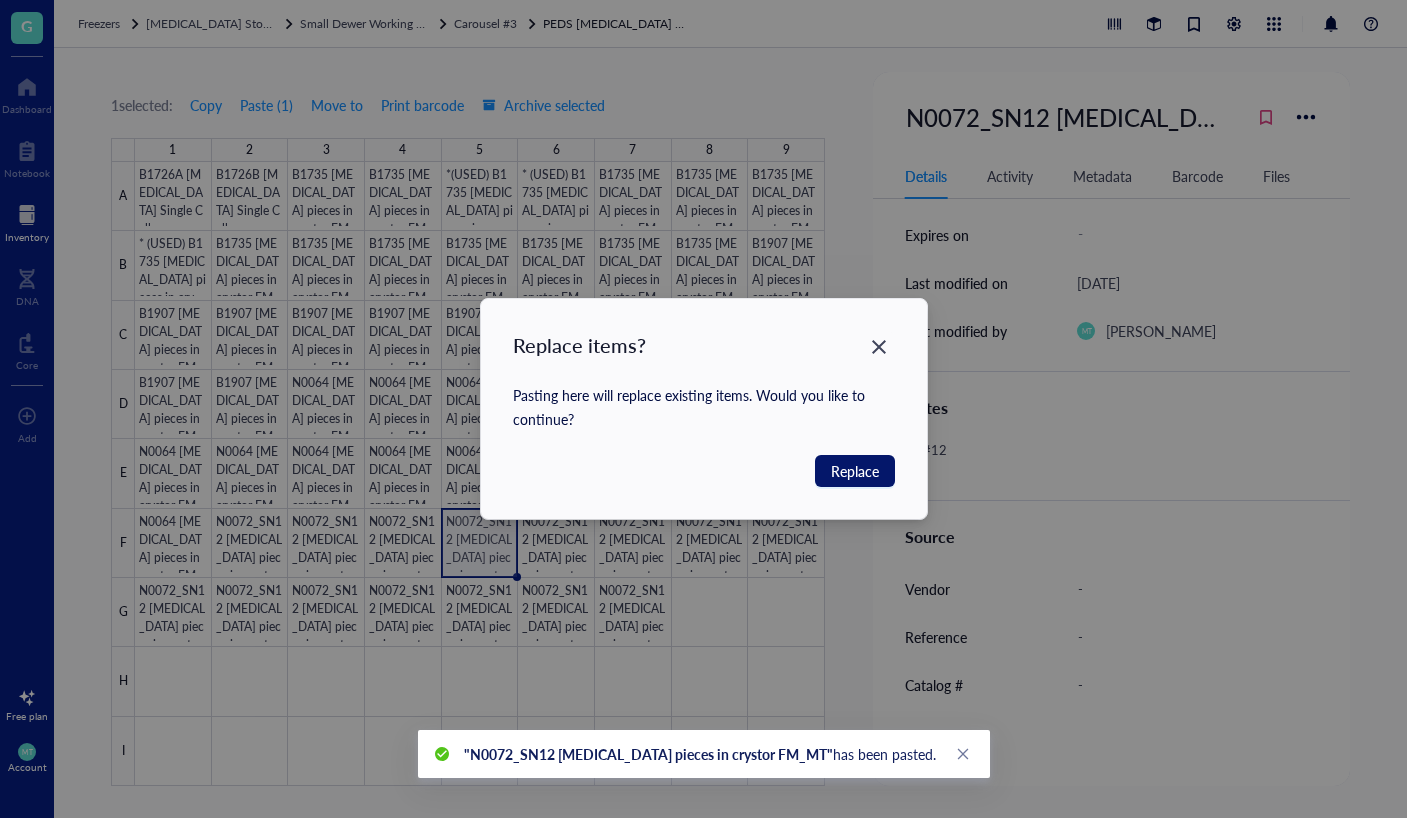click on "Replace" at bounding box center [855, 471] 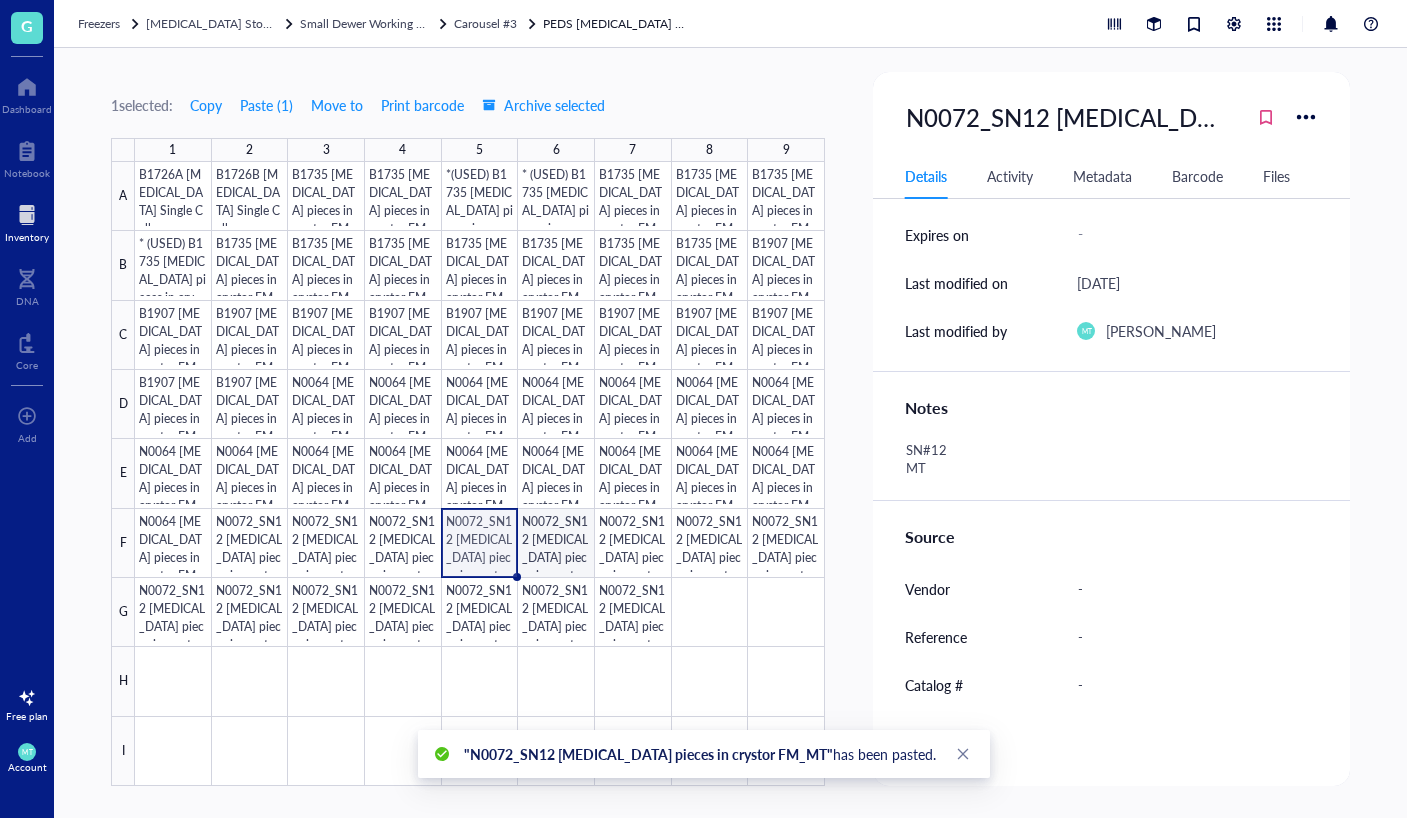 click at bounding box center (480, 474) 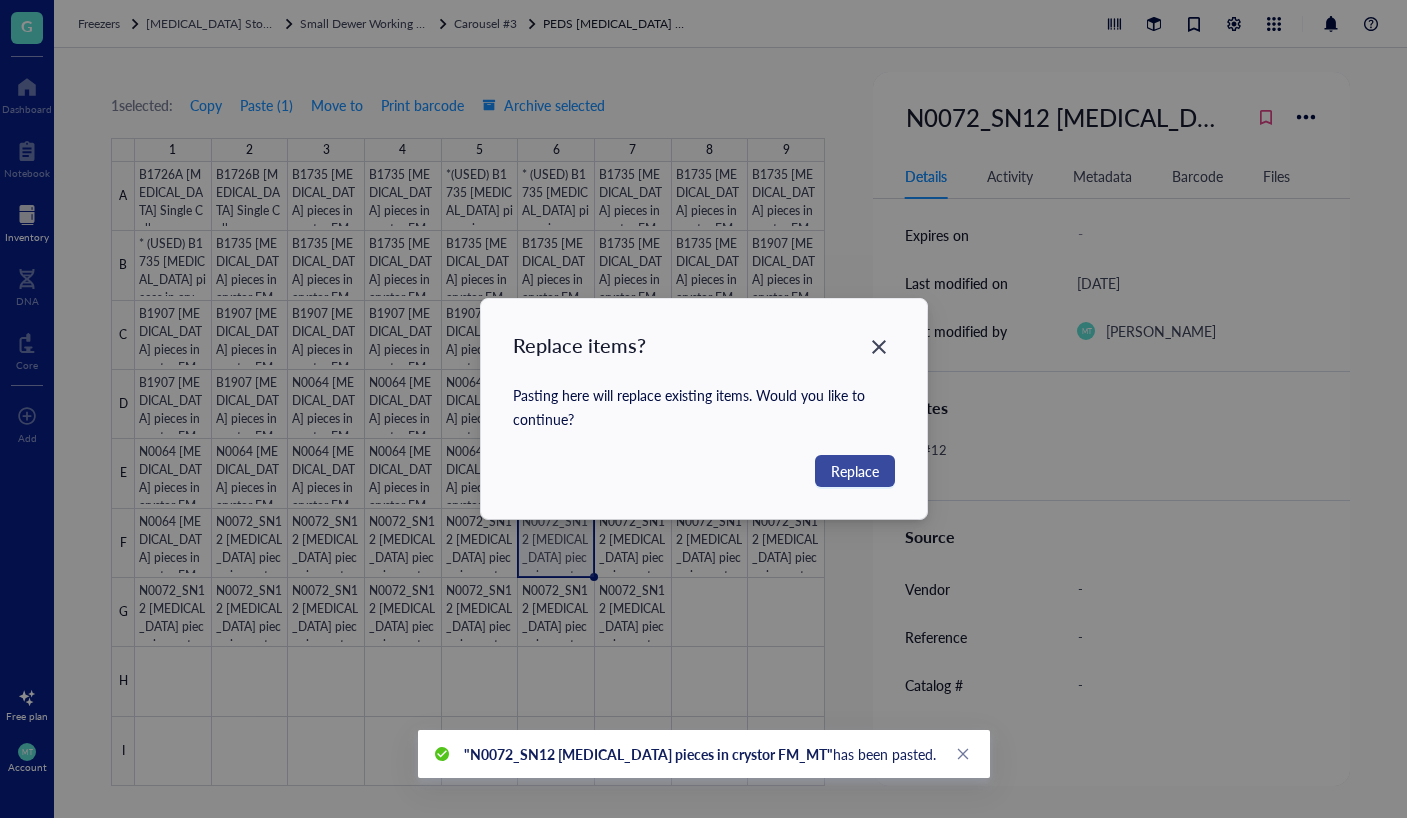 click on "Replace" at bounding box center [855, 471] 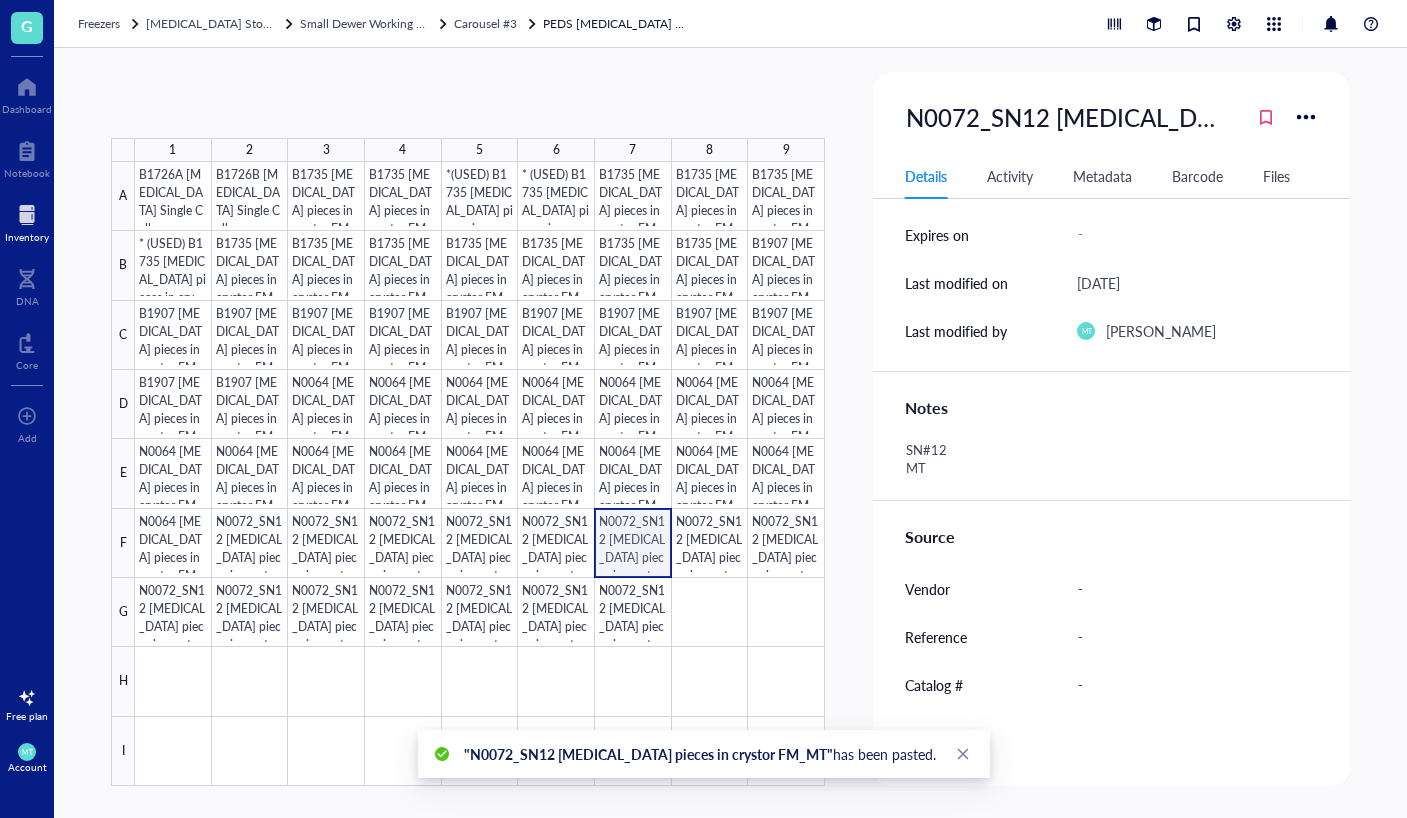 click at bounding box center [480, 474] 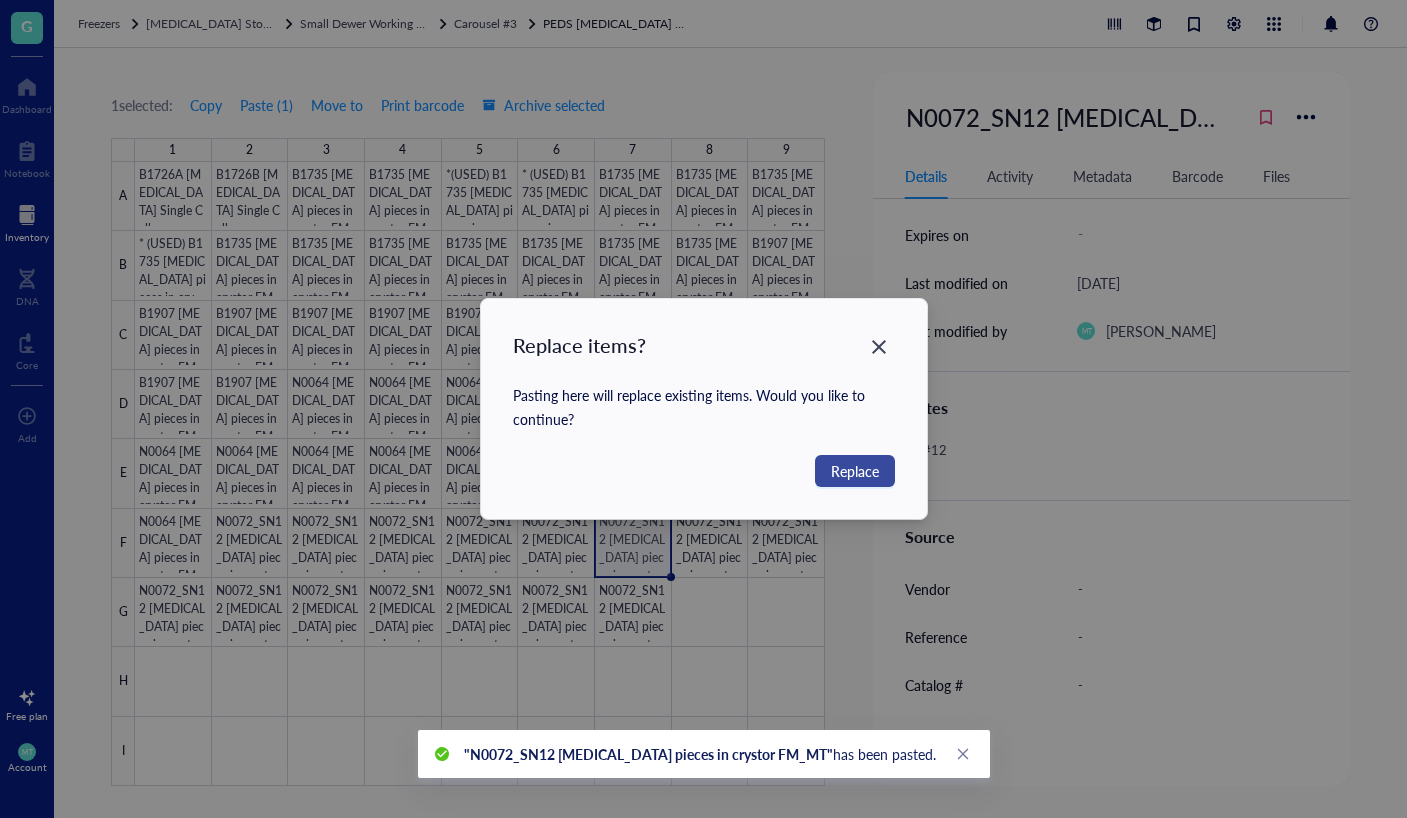 click on "Replace" at bounding box center [855, 471] 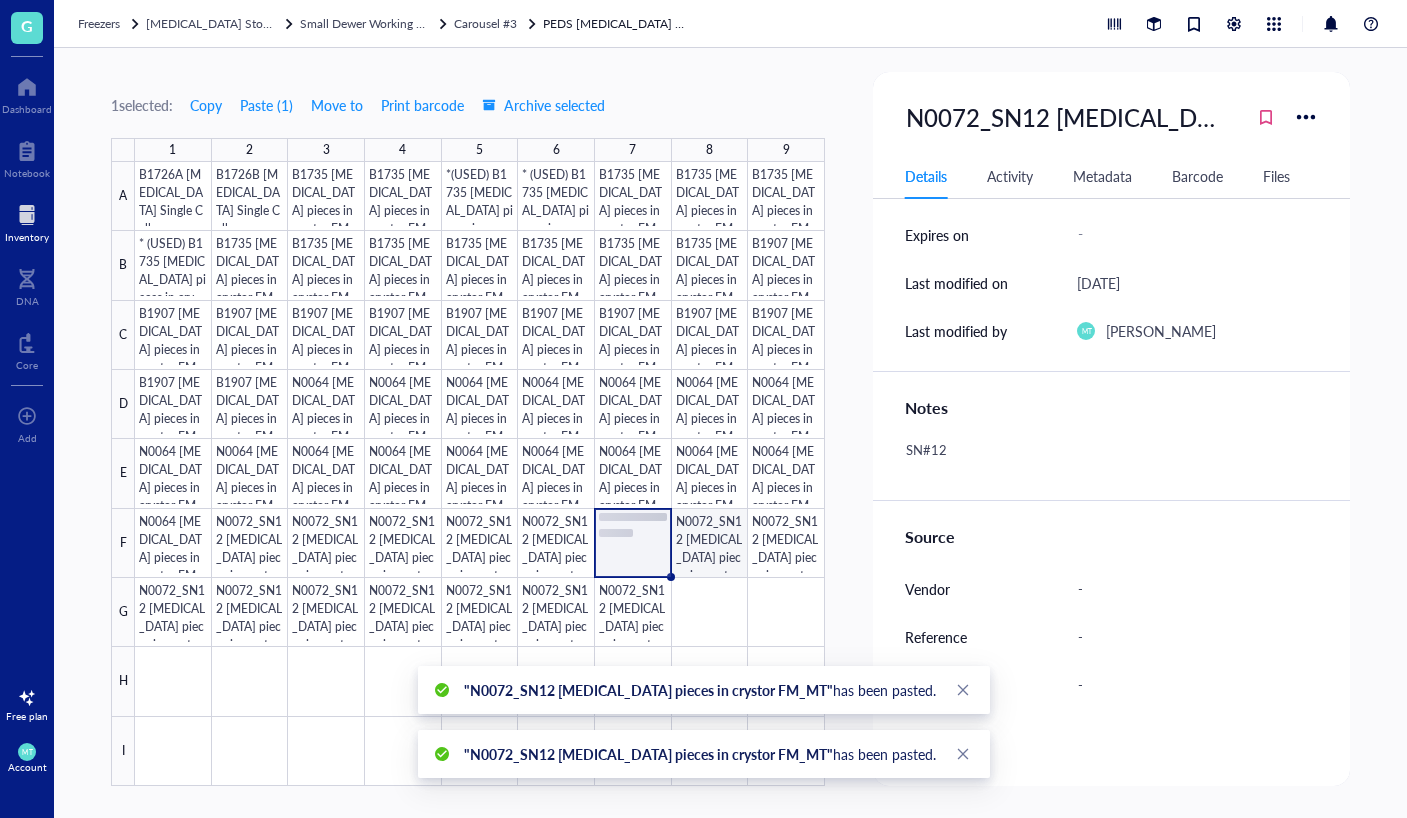 click at bounding box center [480, 474] 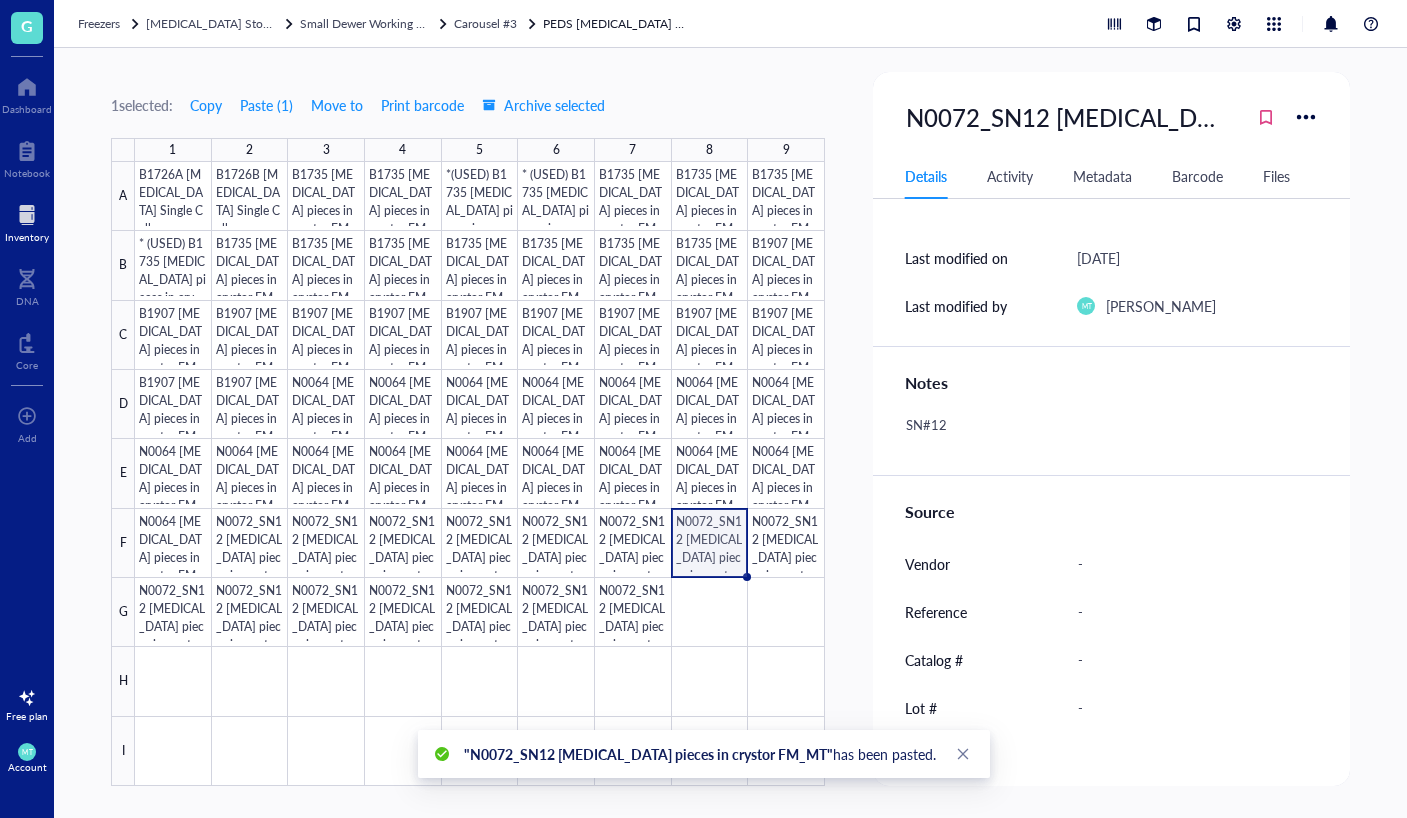 scroll, scrollTop: 251, scrollLeft: 0, axis: vertical 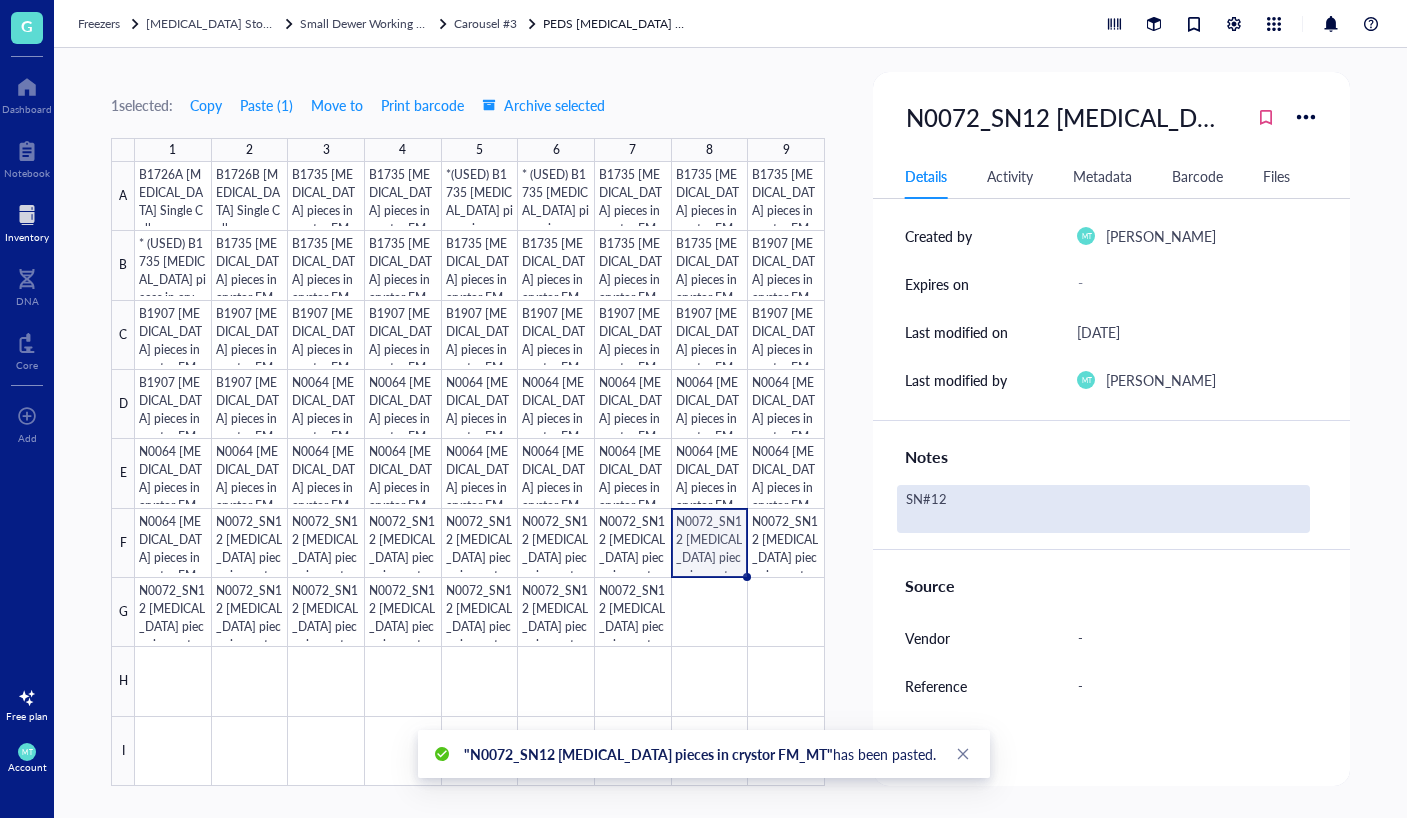 click on "SN#12" at bounding box center (1103, 509) 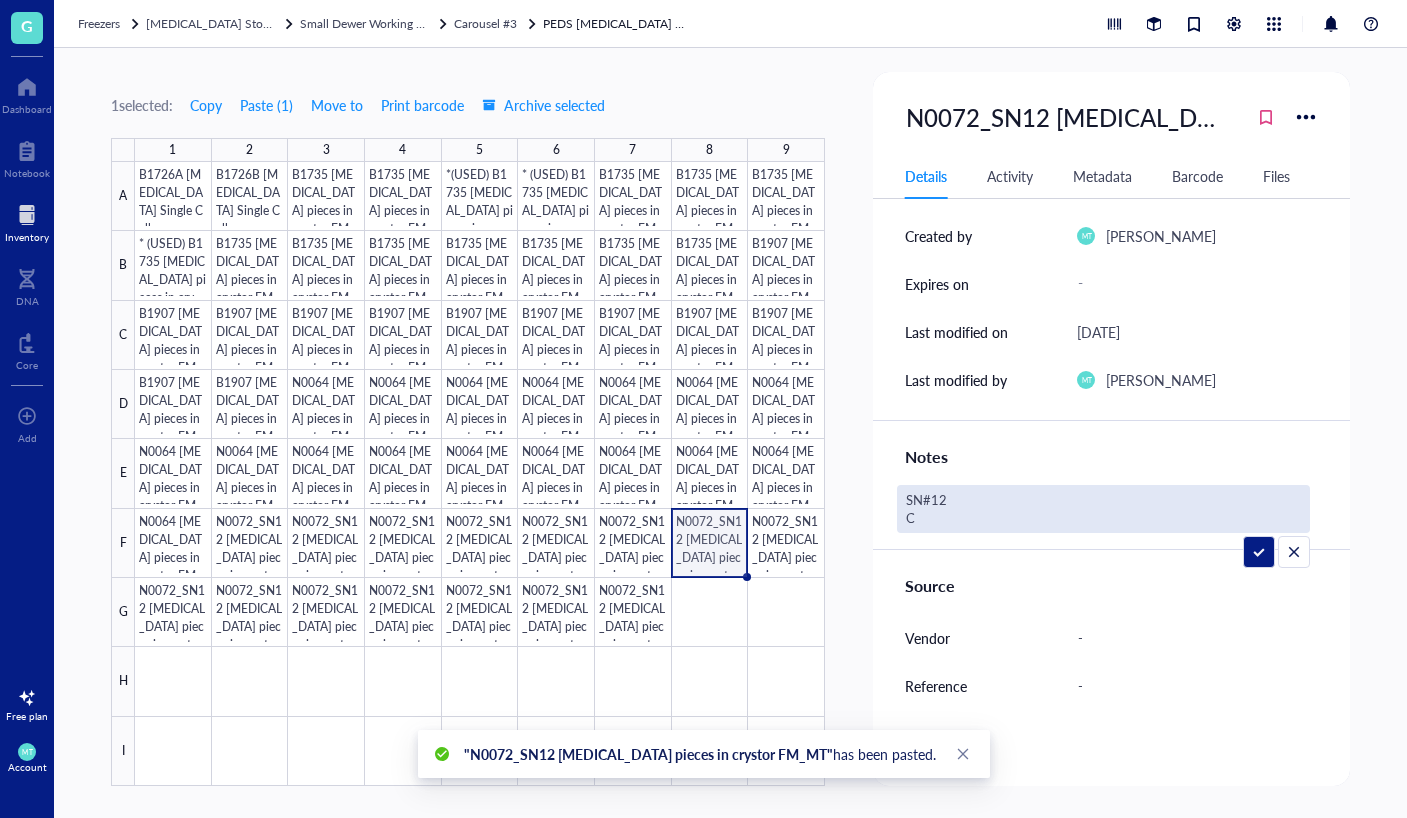 type on "SN#12
CB" 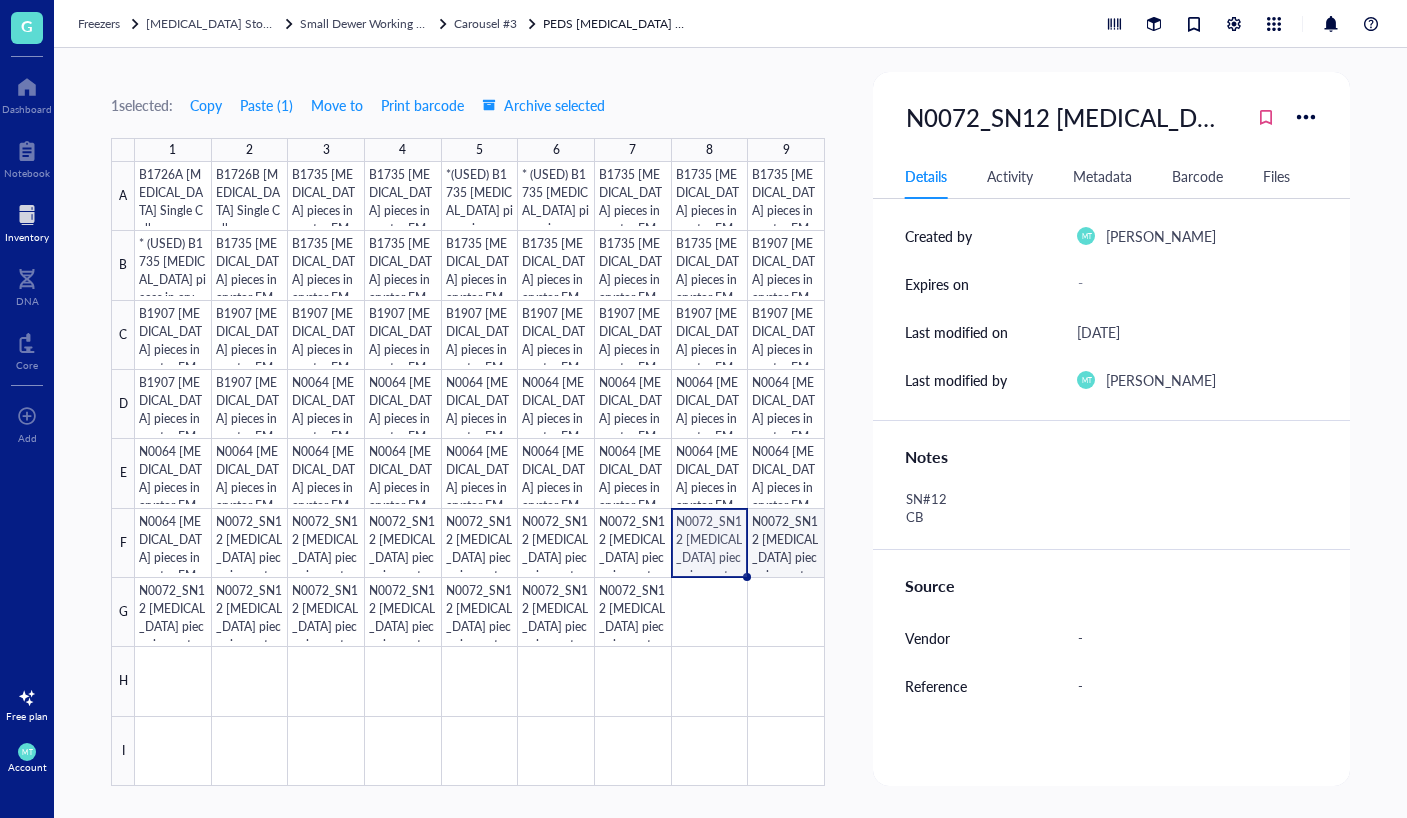click at bounding box center (480, 474) 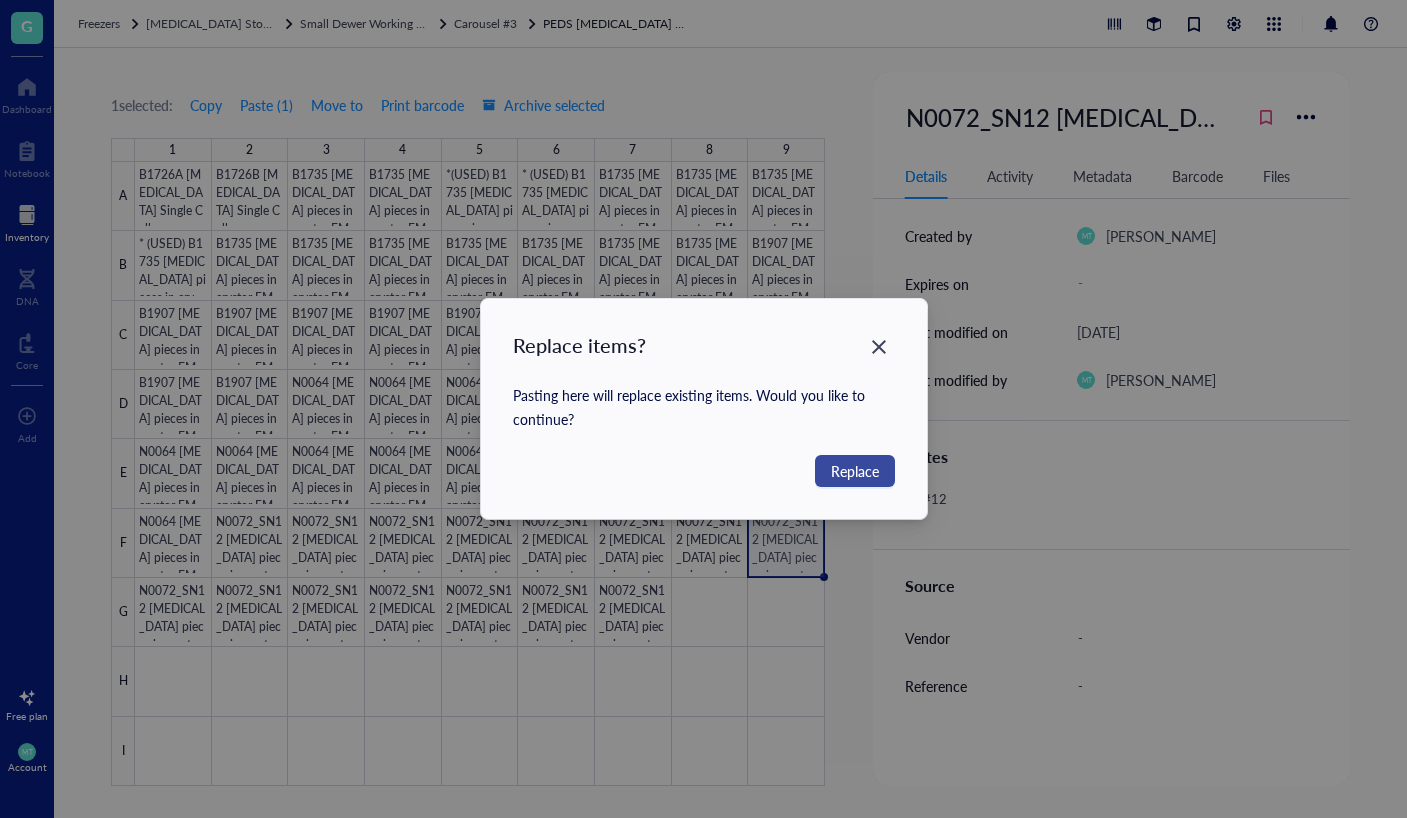 click on "Replace" at bounding box center [855, 471] 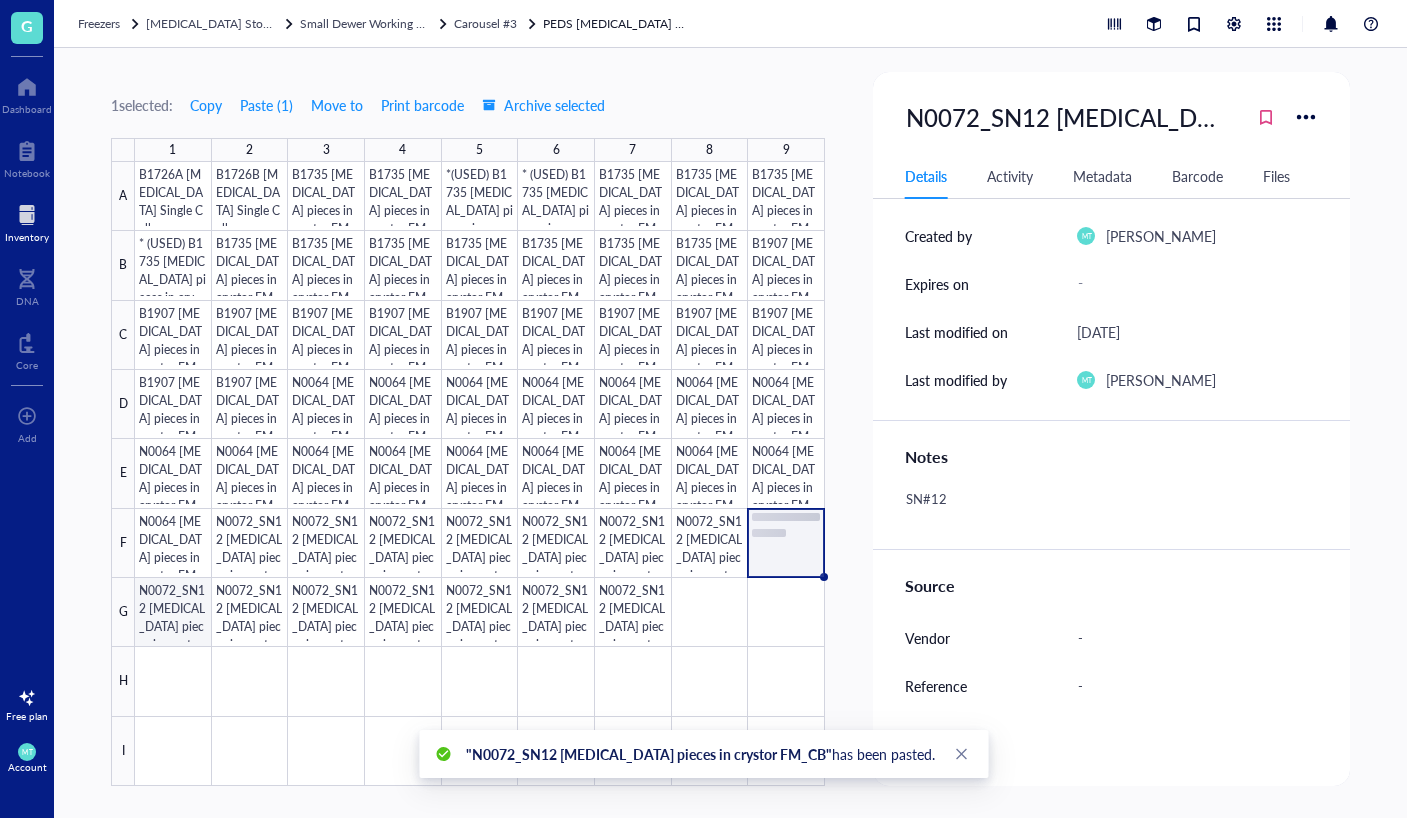 click at bounding box center [480, 474] 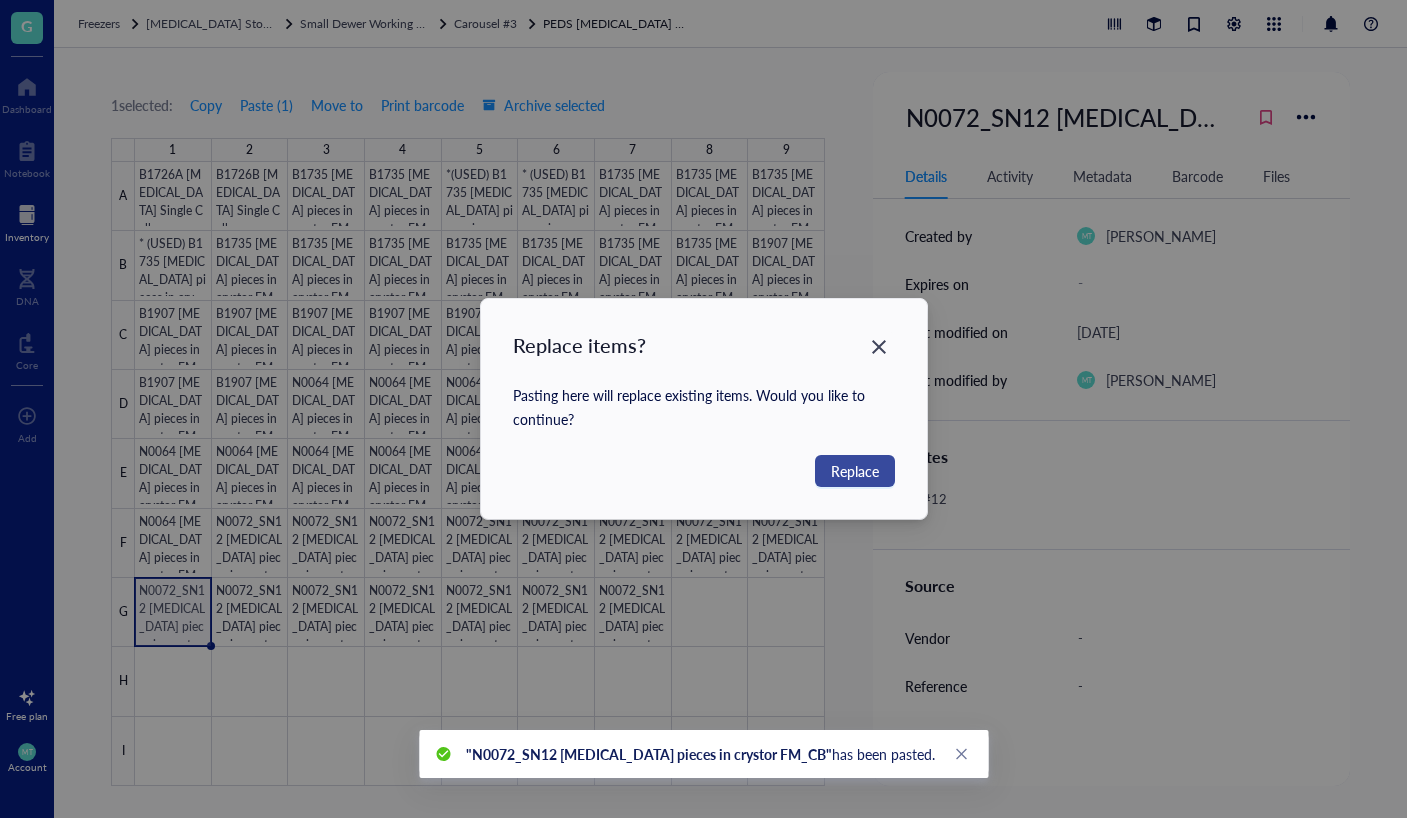 click on "Replace" at bounding box center (855, 471) 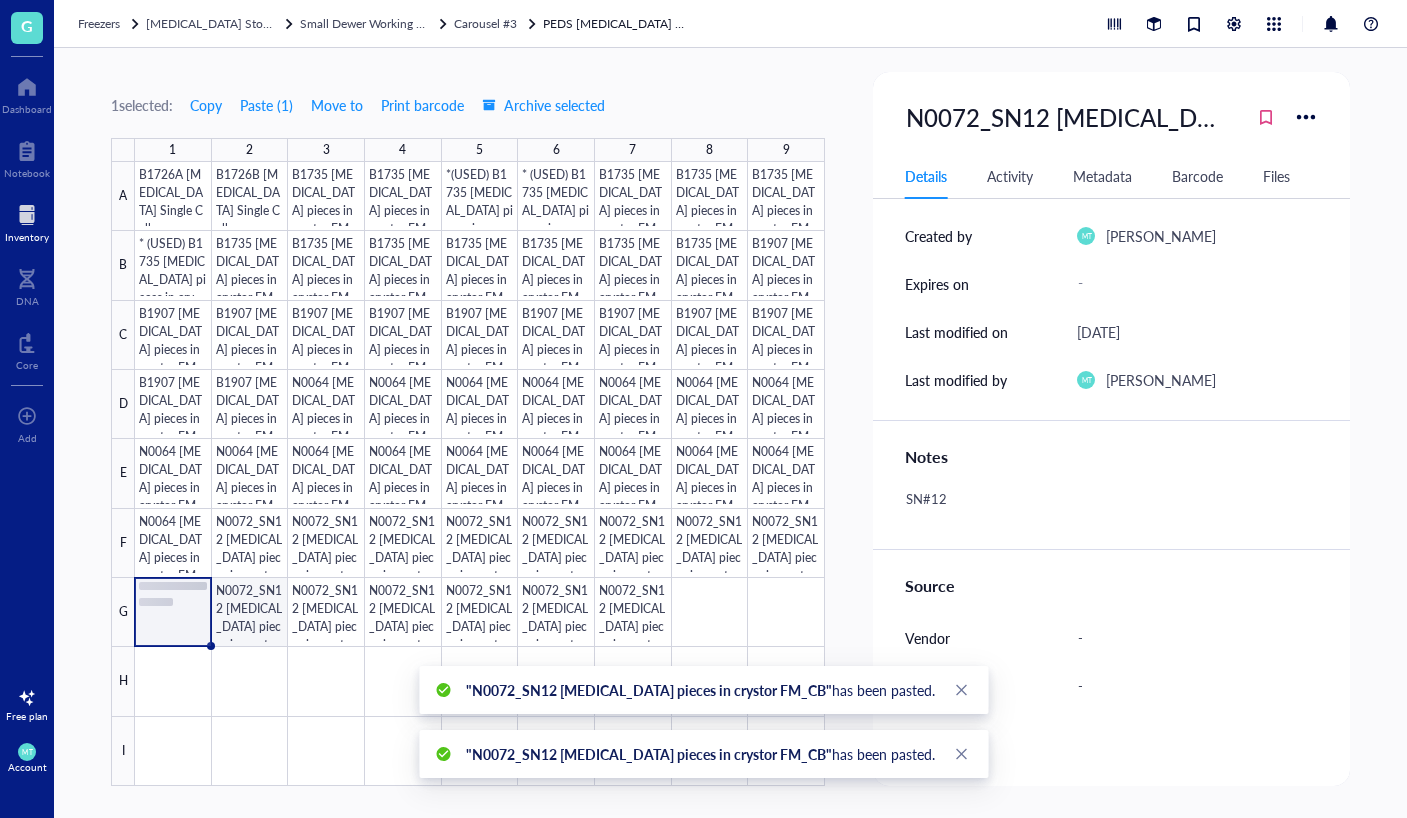 click at bounding box center [480, 474] 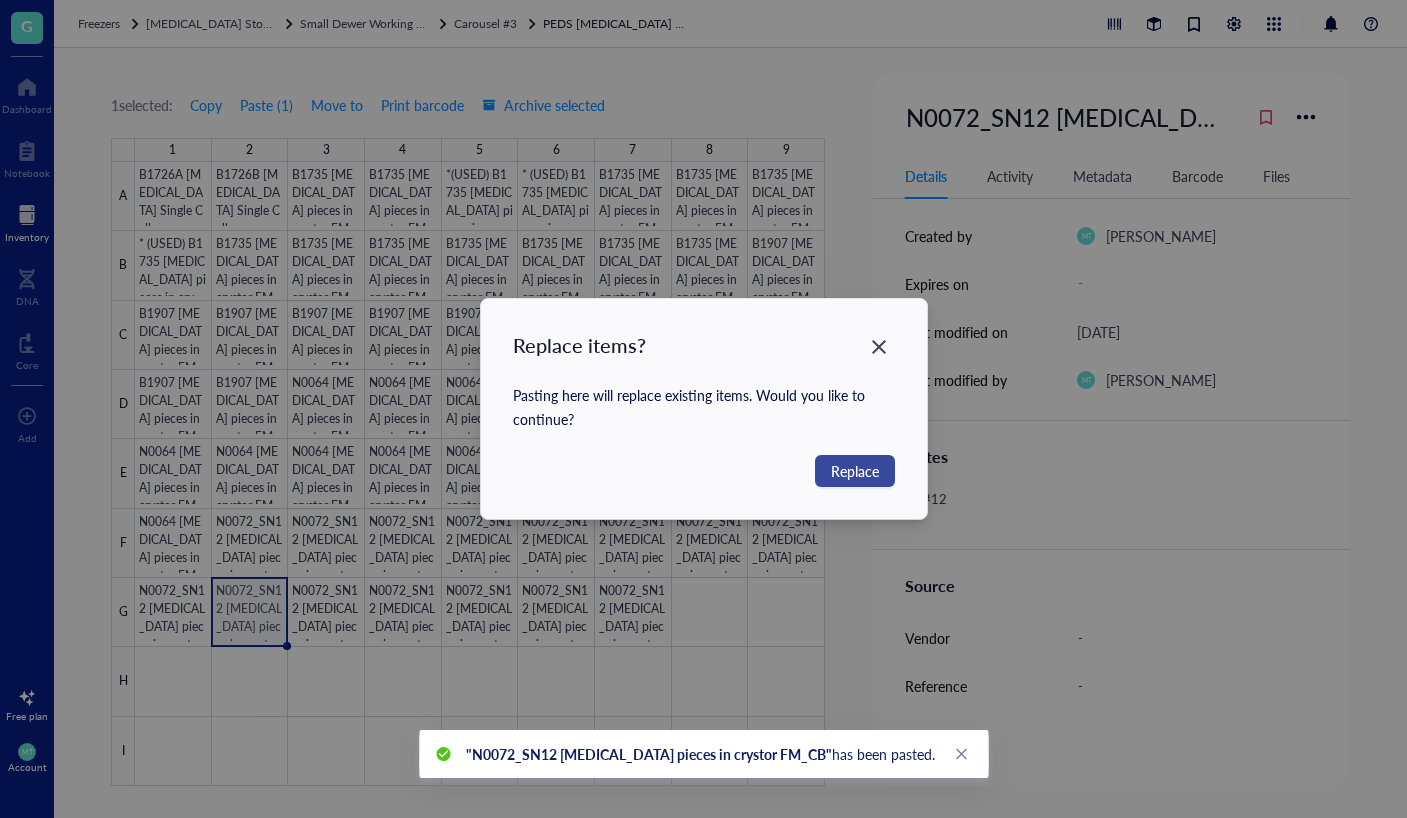 click on "Replace" at bounding box center (855, 471) 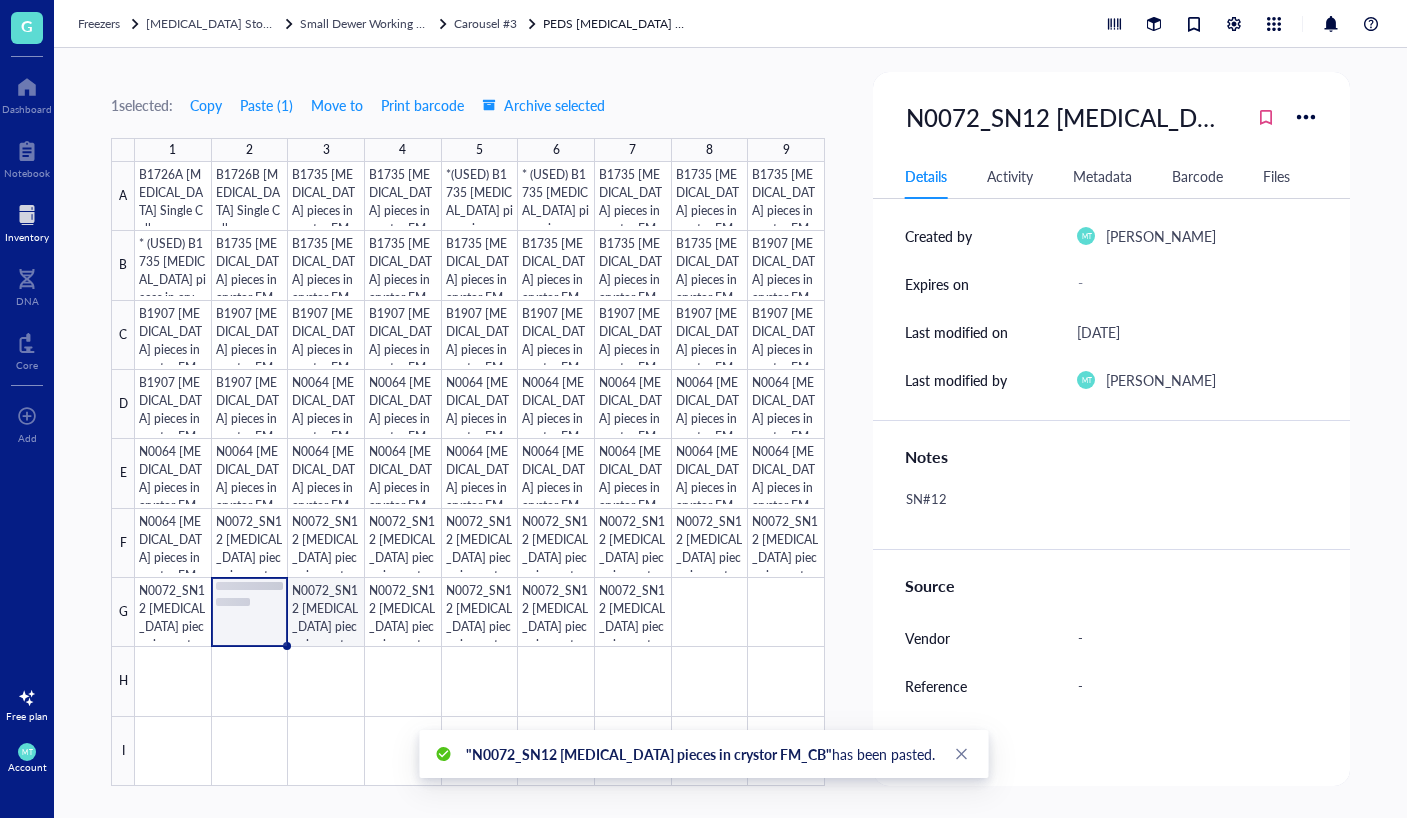 click at bounding box center (480, 474) 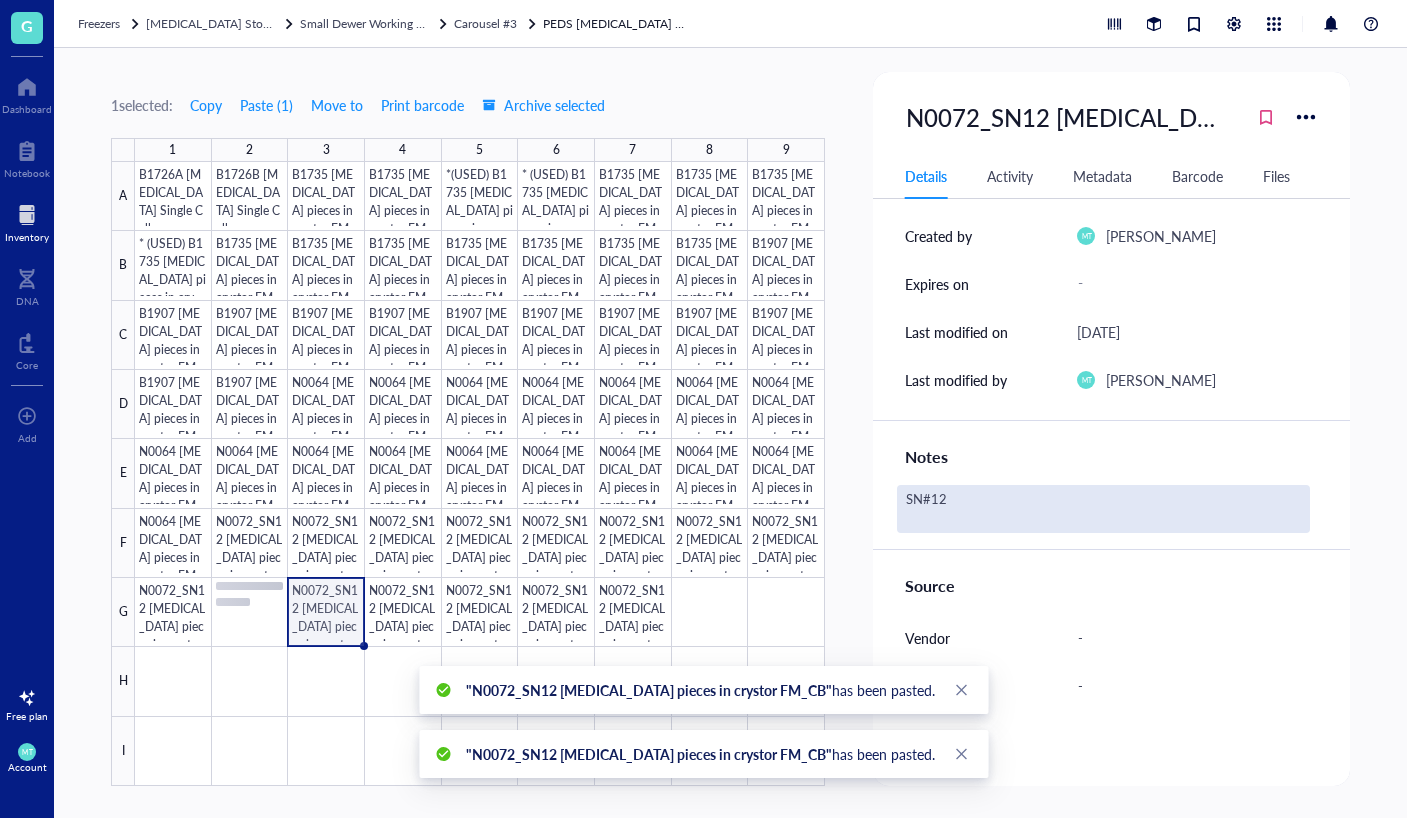click on "SN#12" at bounding box center [1103, 509] 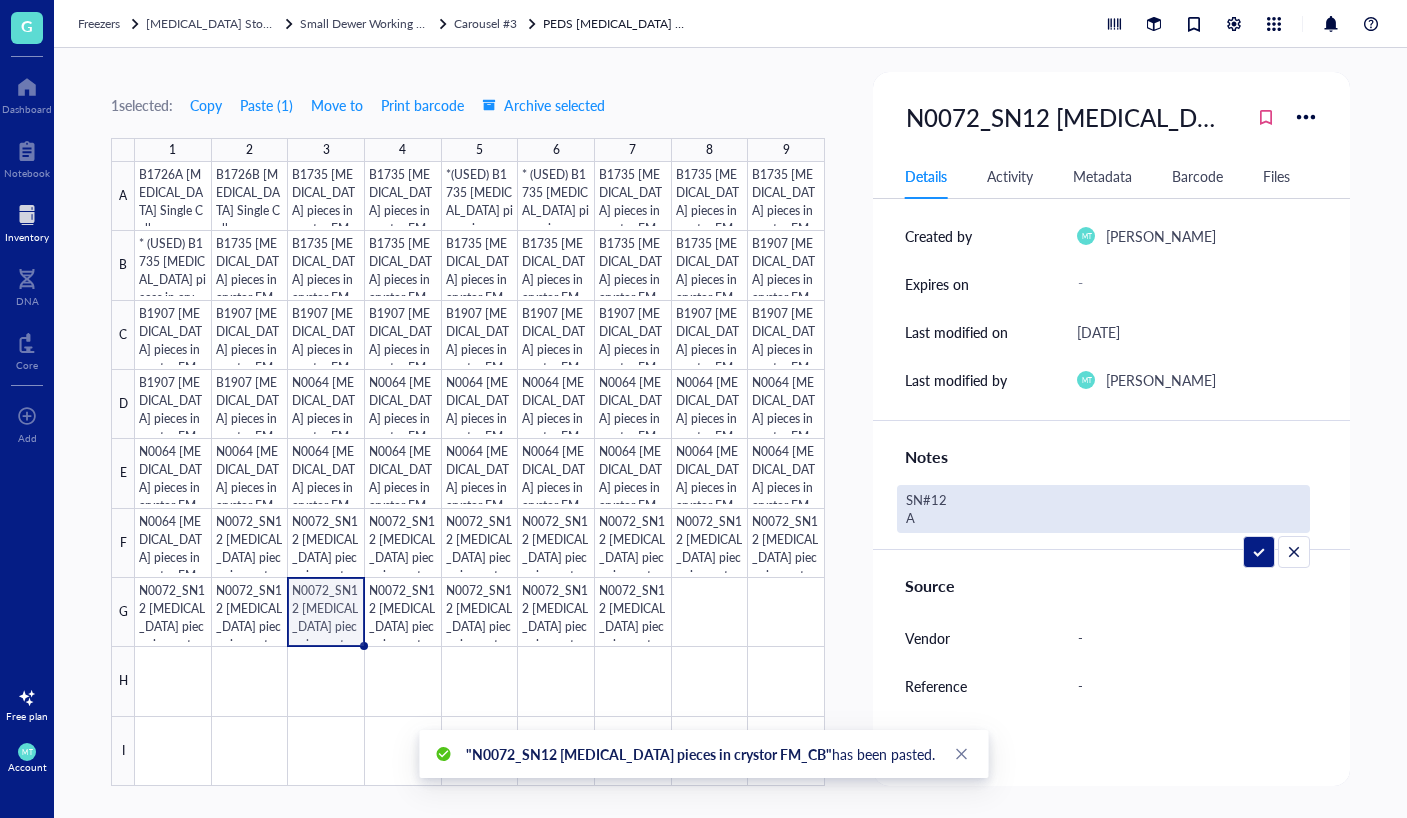 type on "SN#12
AG" 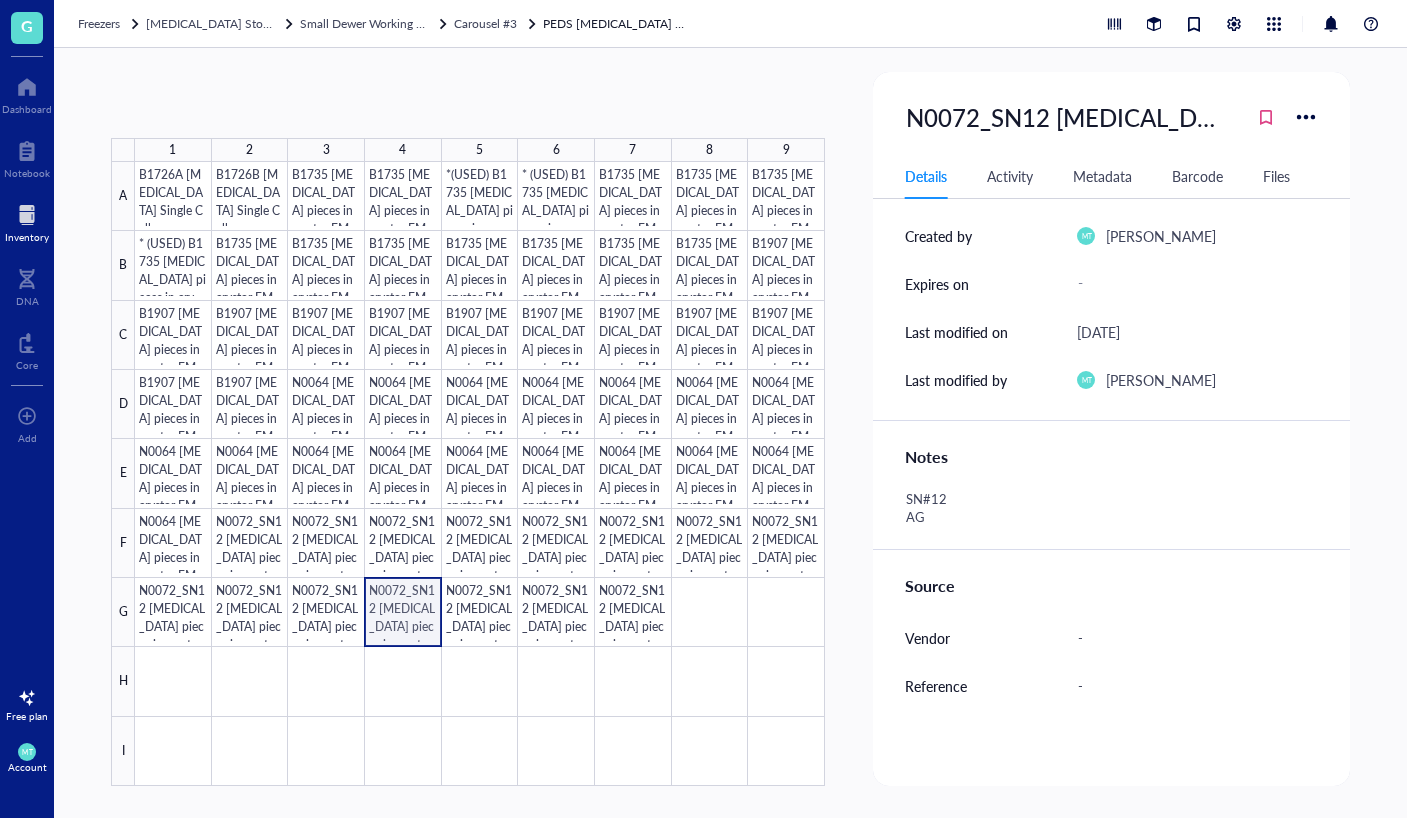 click at bounding box center [480, 474] 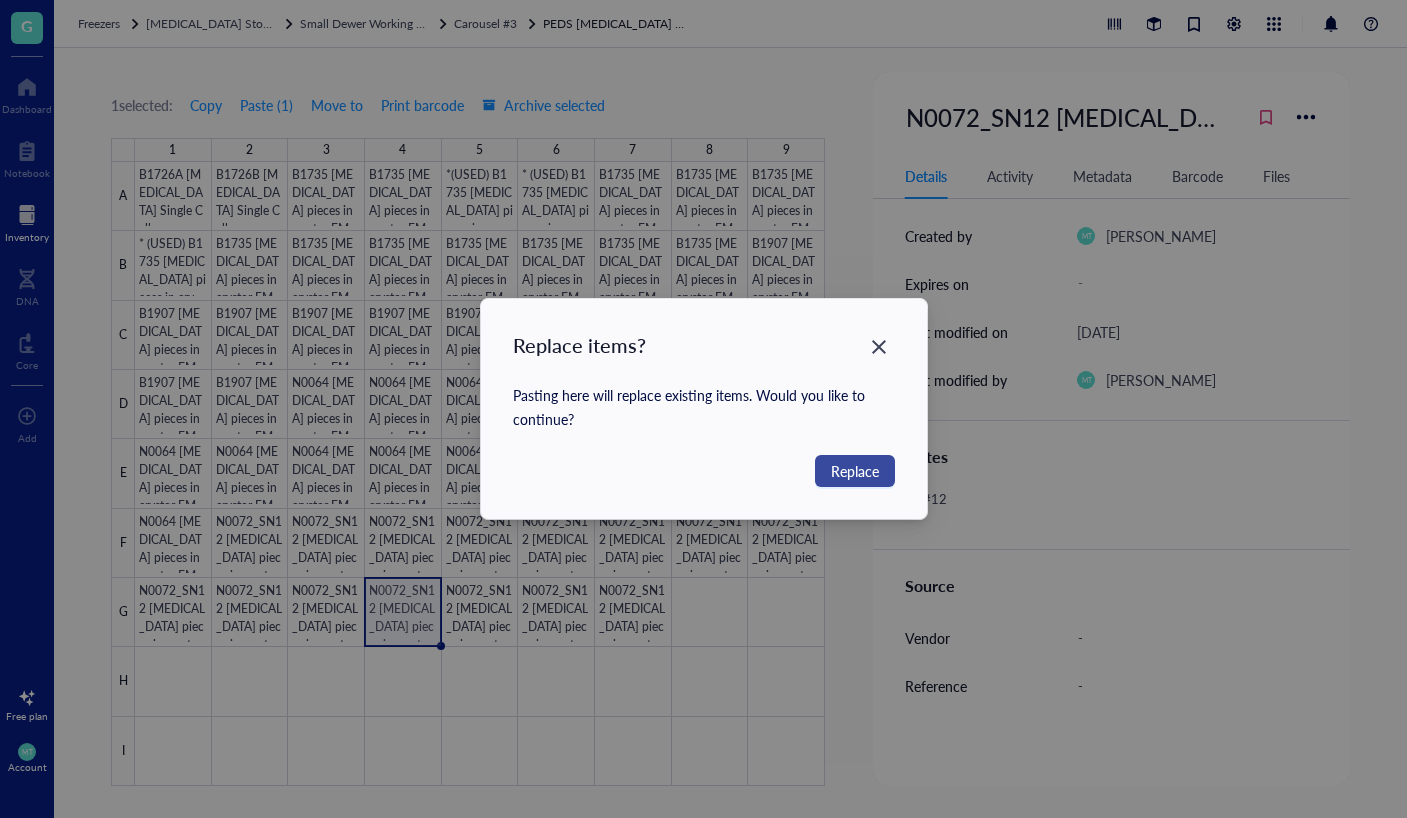 click on "Replace" at bounding box center [855, 471] 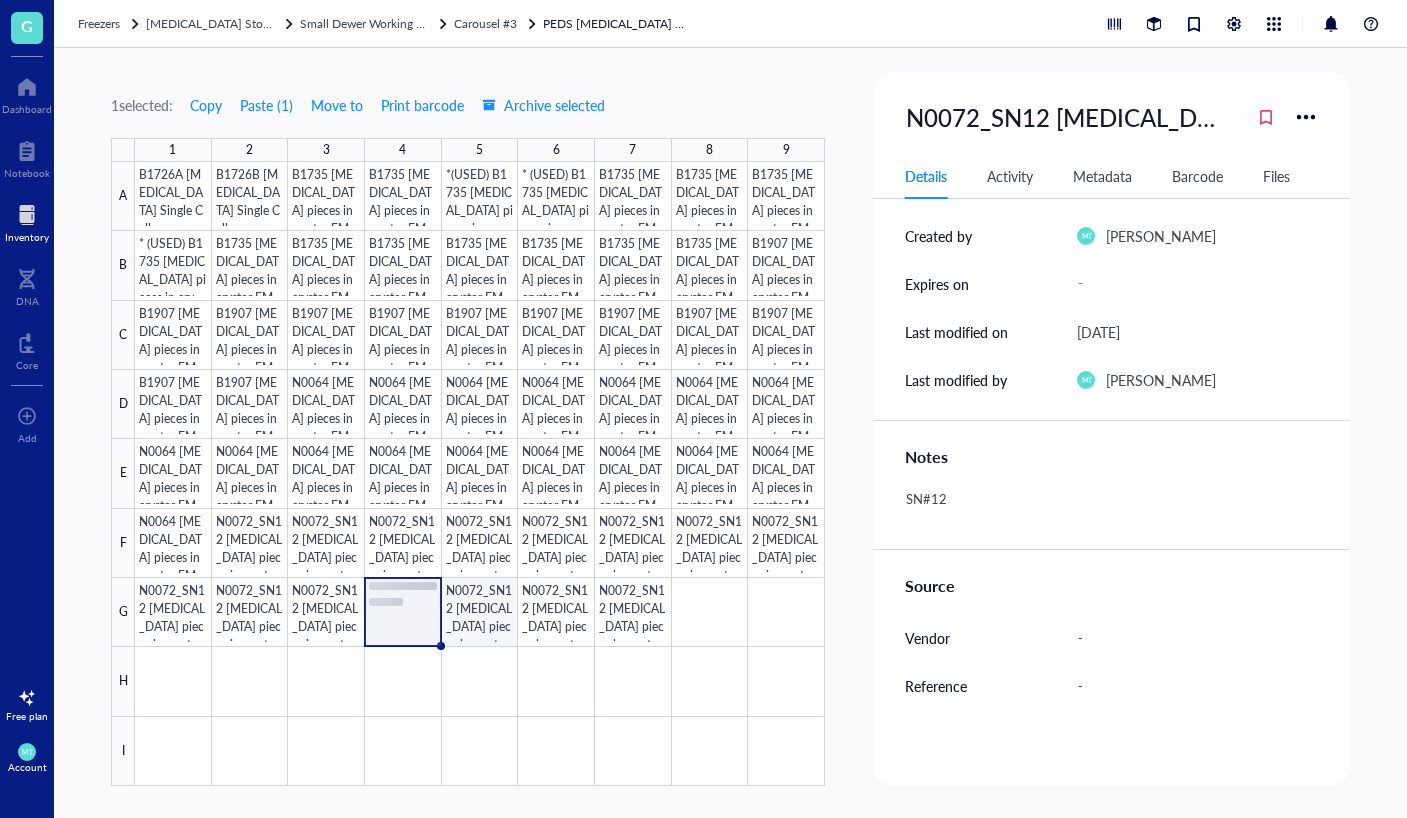 click at bounding box center (480, 474) 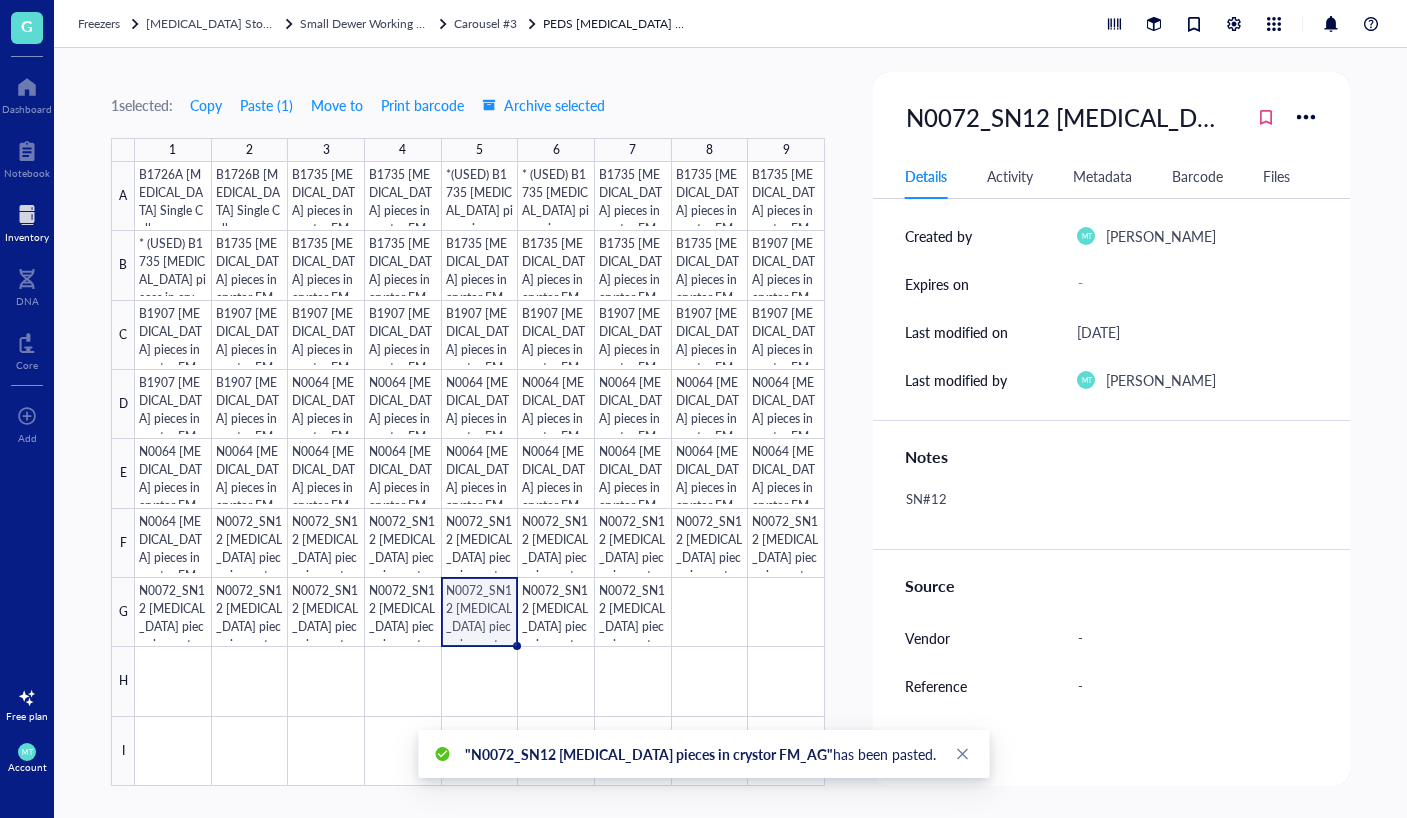 scroll, scrollTop: 0, scrollLeft: 29, axis: horizontal 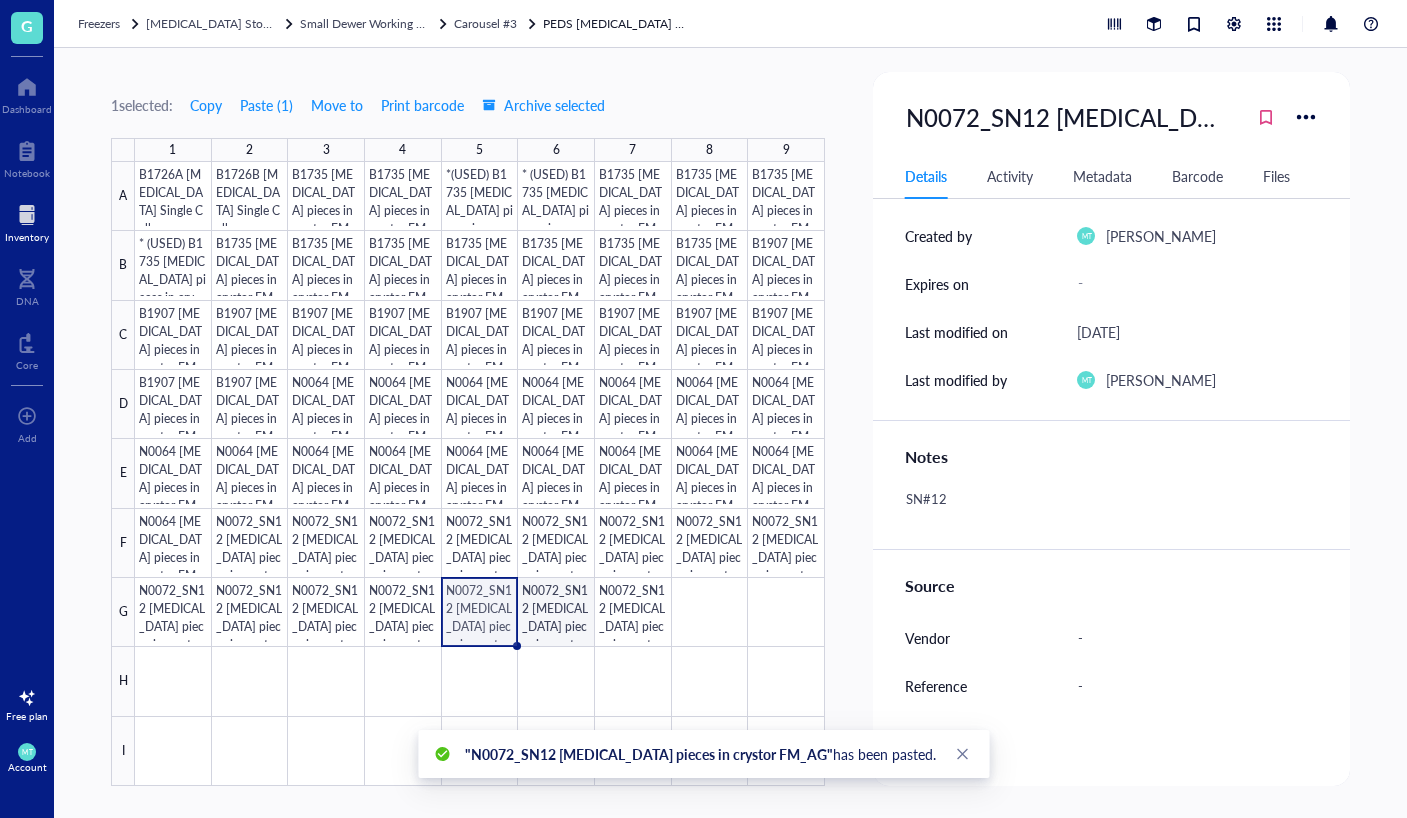 click at bounding box center (480, 474) 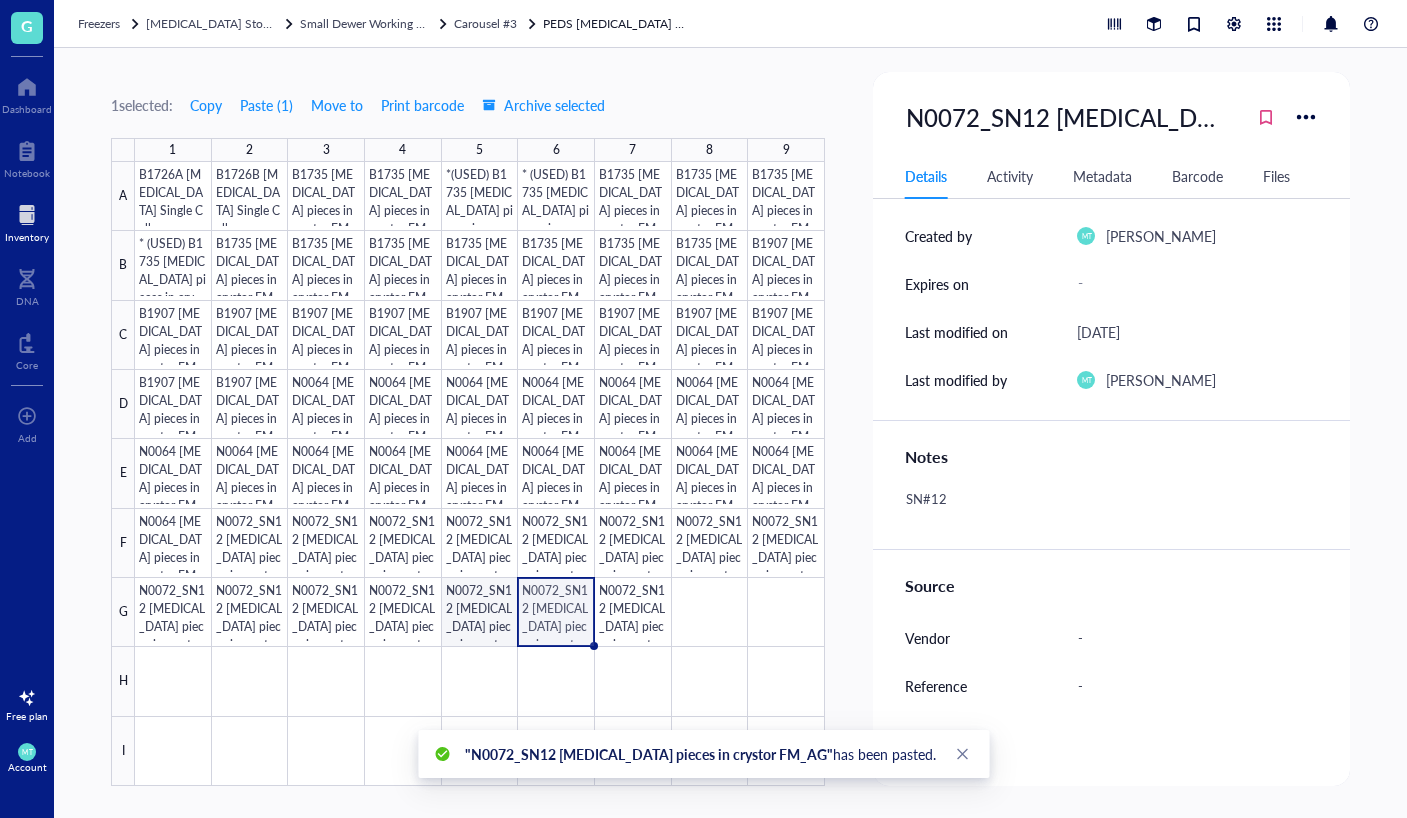 click at bounding box center (480, 474) 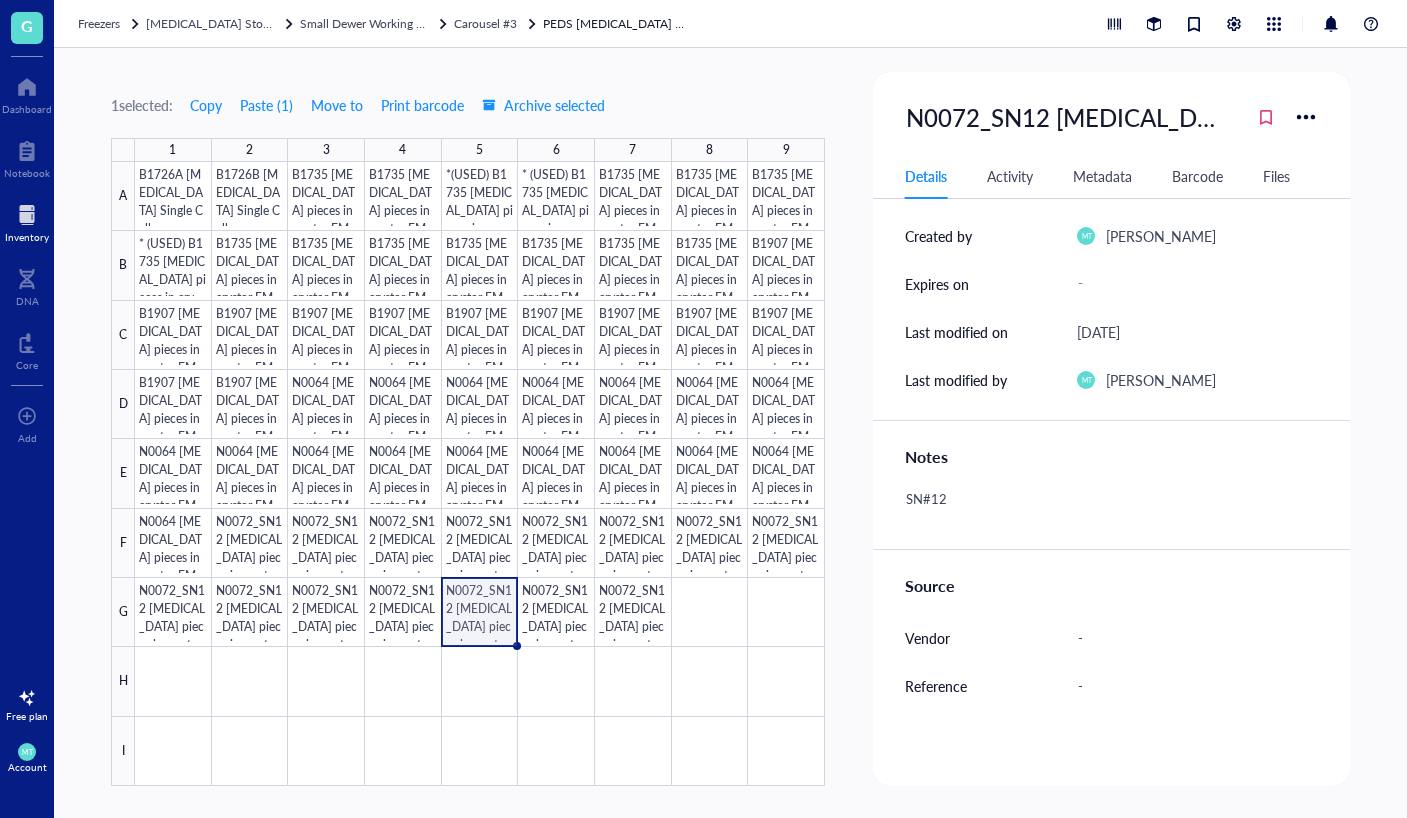 scroll, scrollTop: 0, scrollLeft: 29, axis: horizontal 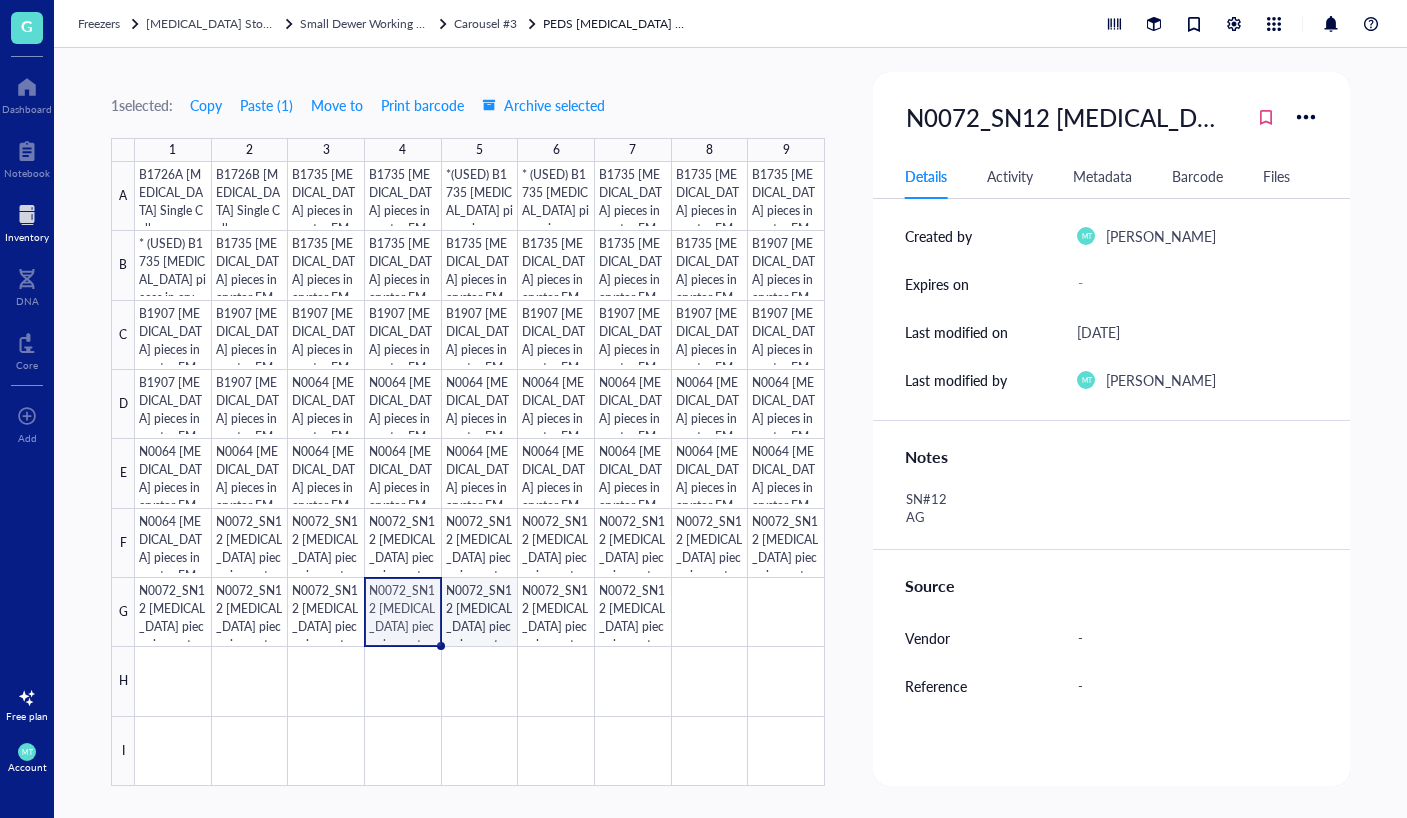 click at bounding box center [480, 474] 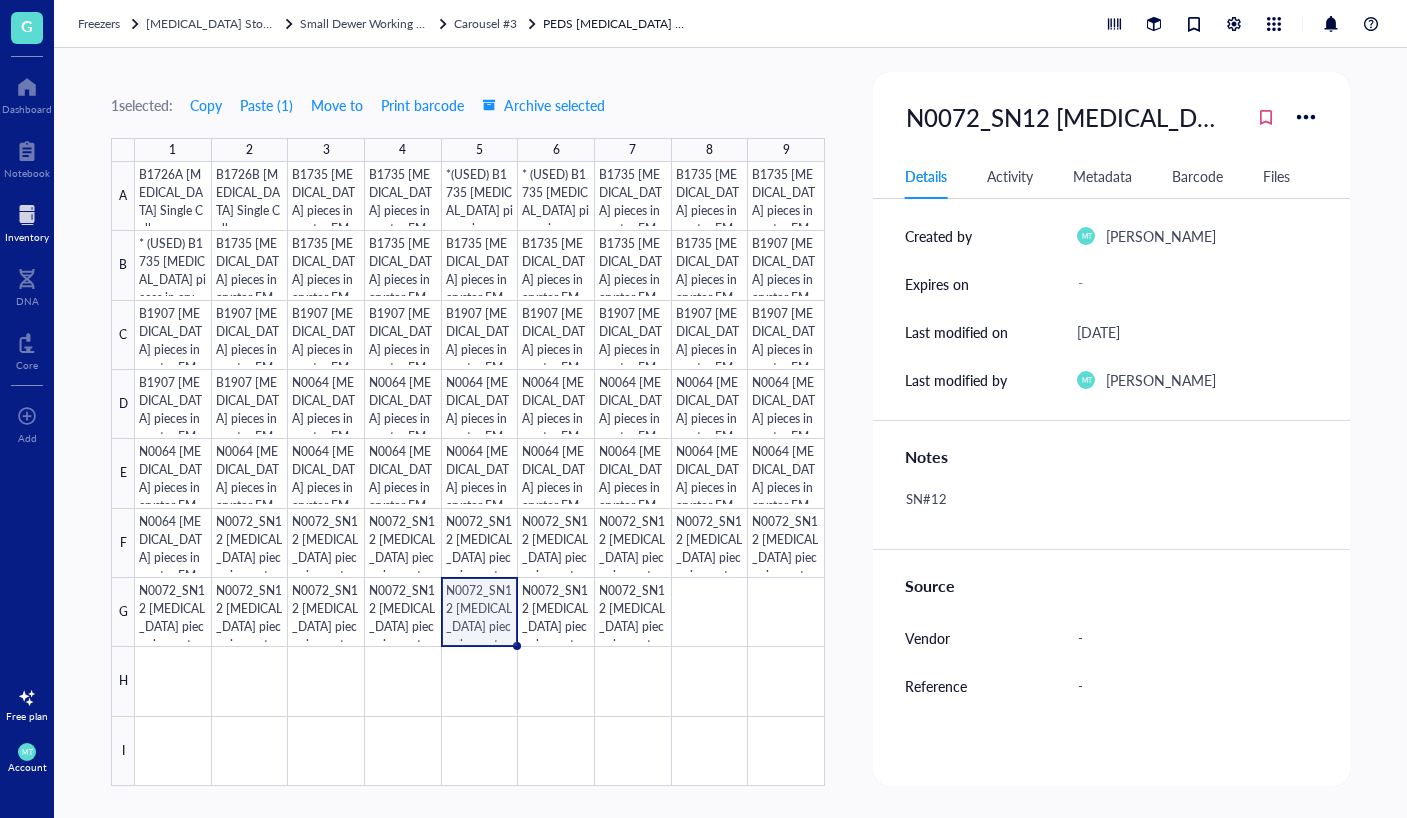 scroll, scrollTop: 0, scrollLeft: 29, axis: horizontal 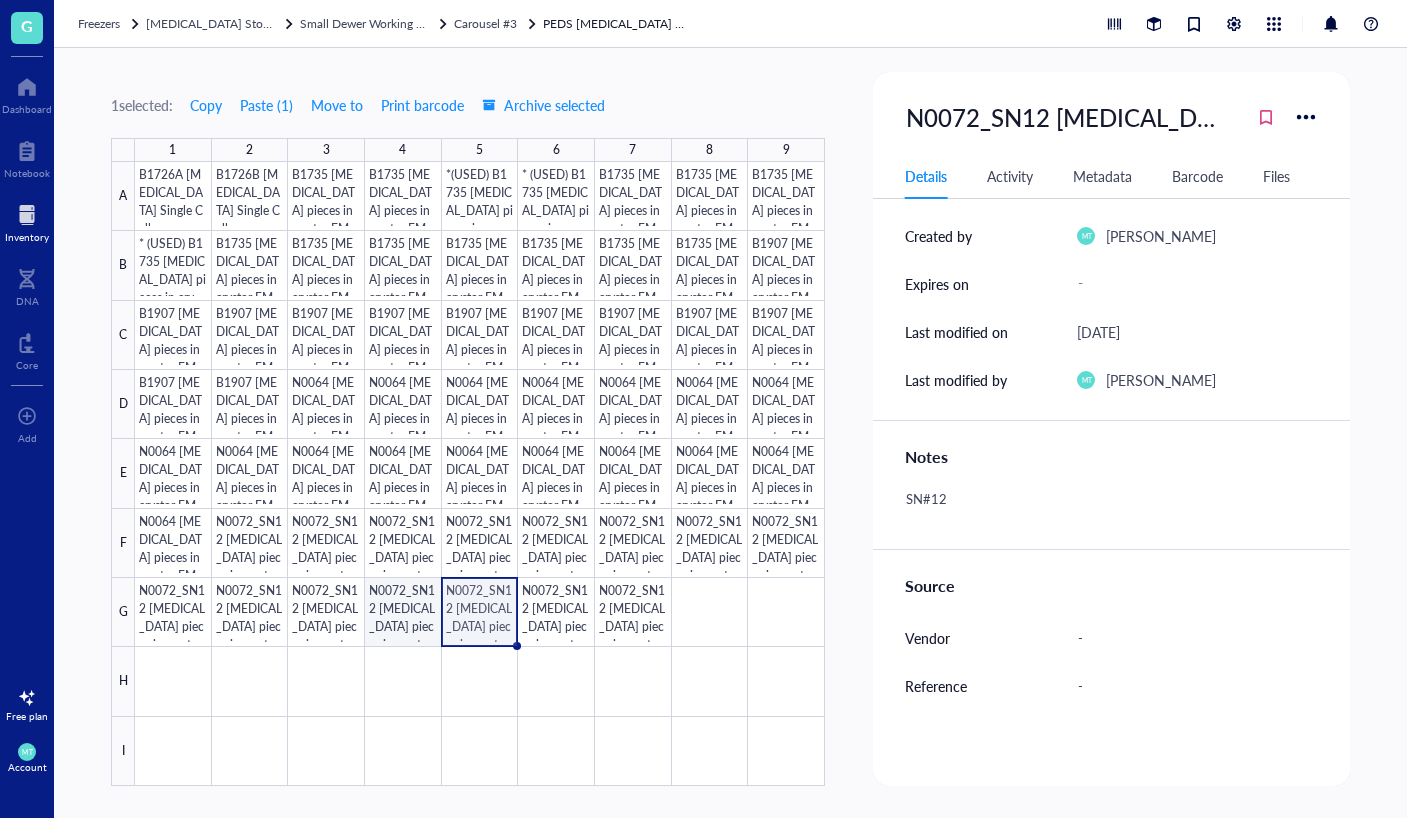 click at bounding box center (480, 474) 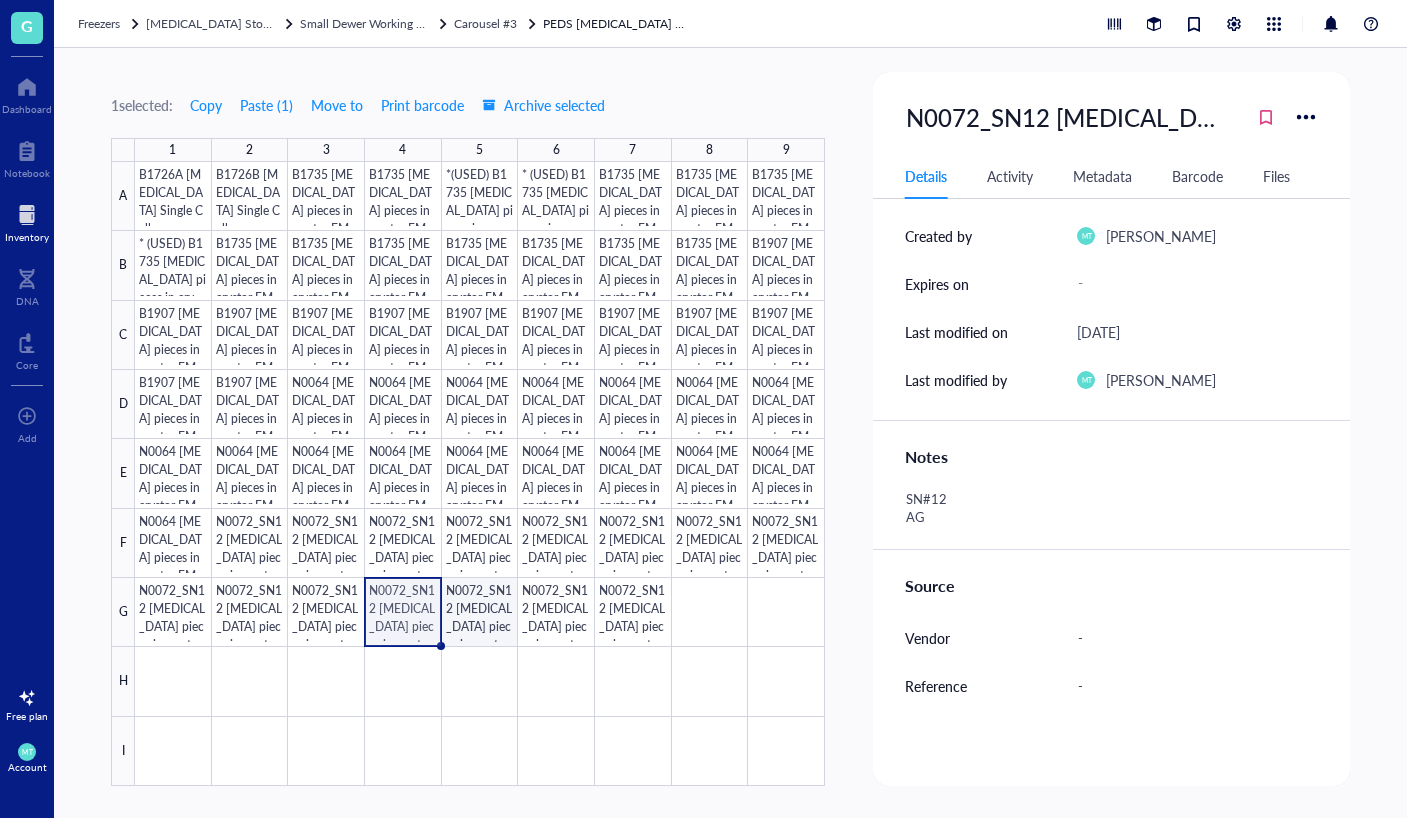 click at bounding box center (480, 474) 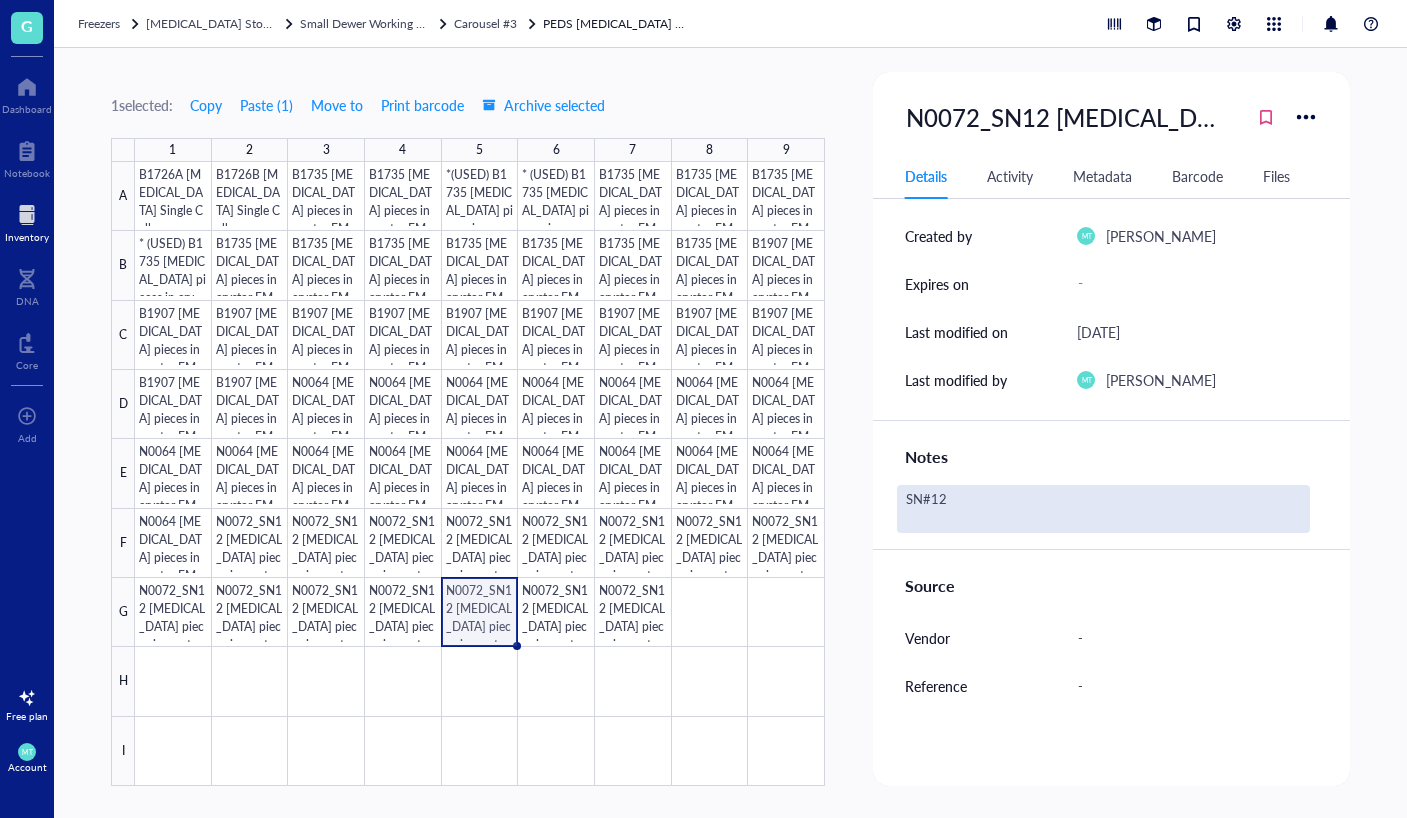 click on "SN#12" at bounding box center (1103, 509) 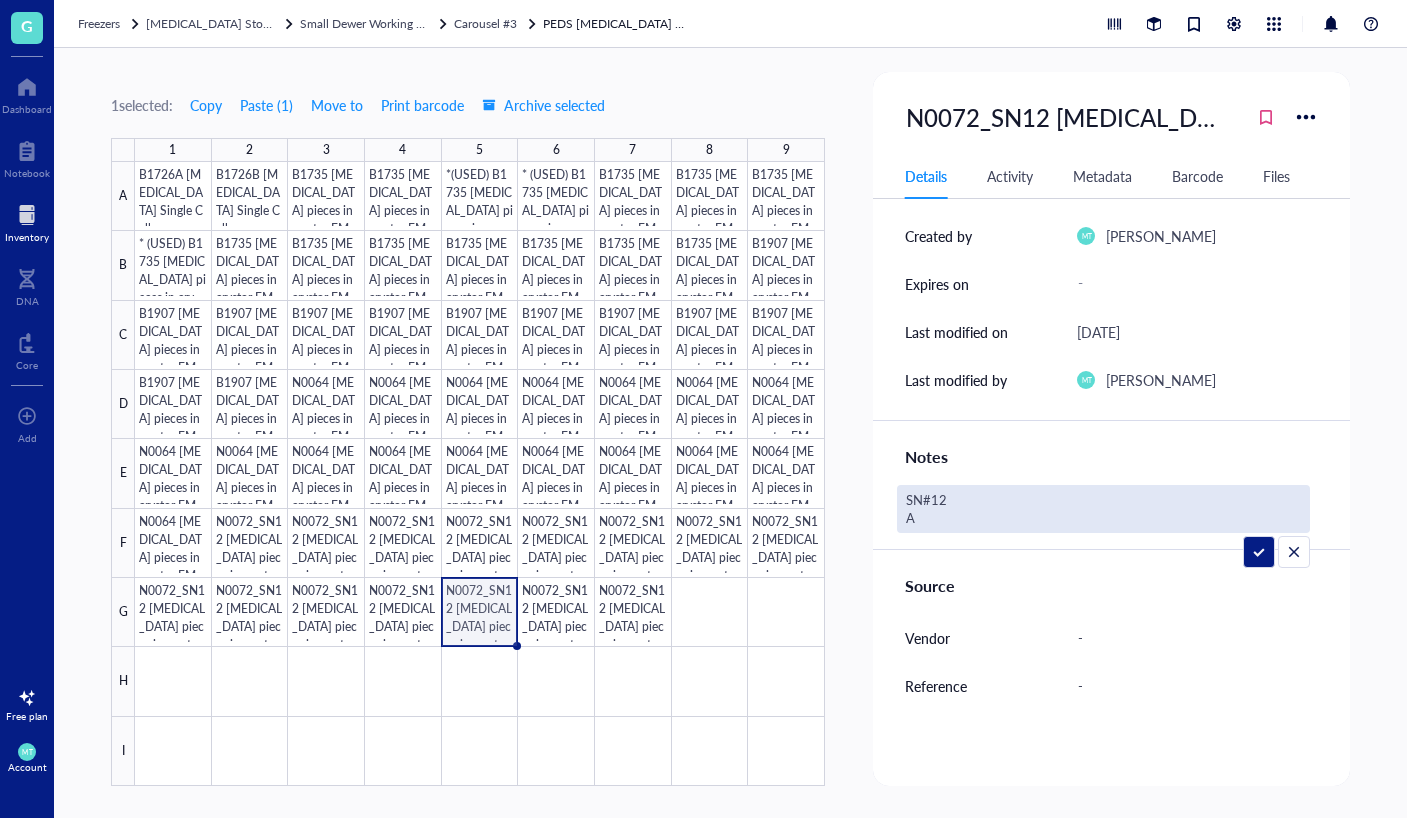 type on "SN#12
AG" 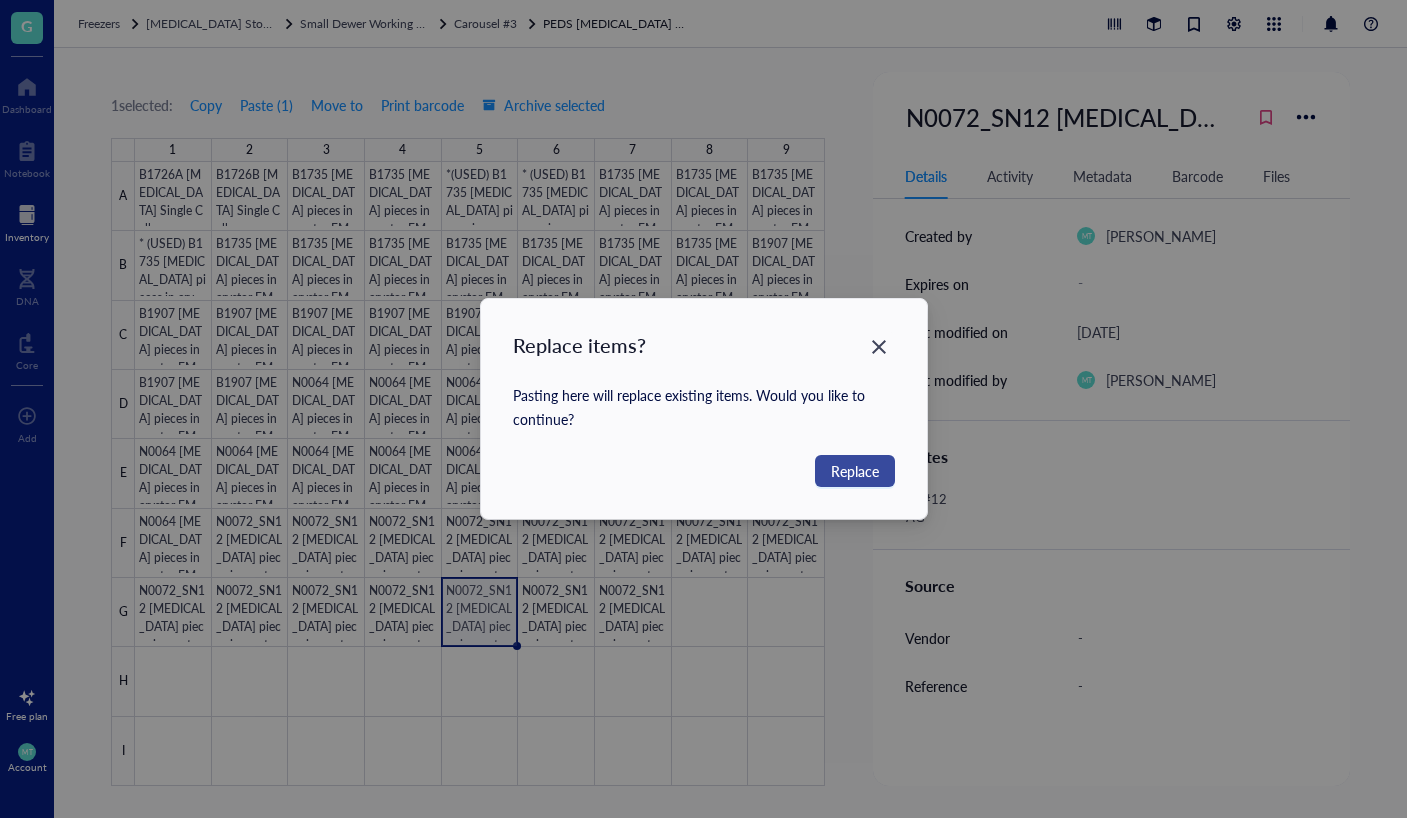 click on "Replace" at bounding box center [855, 471] 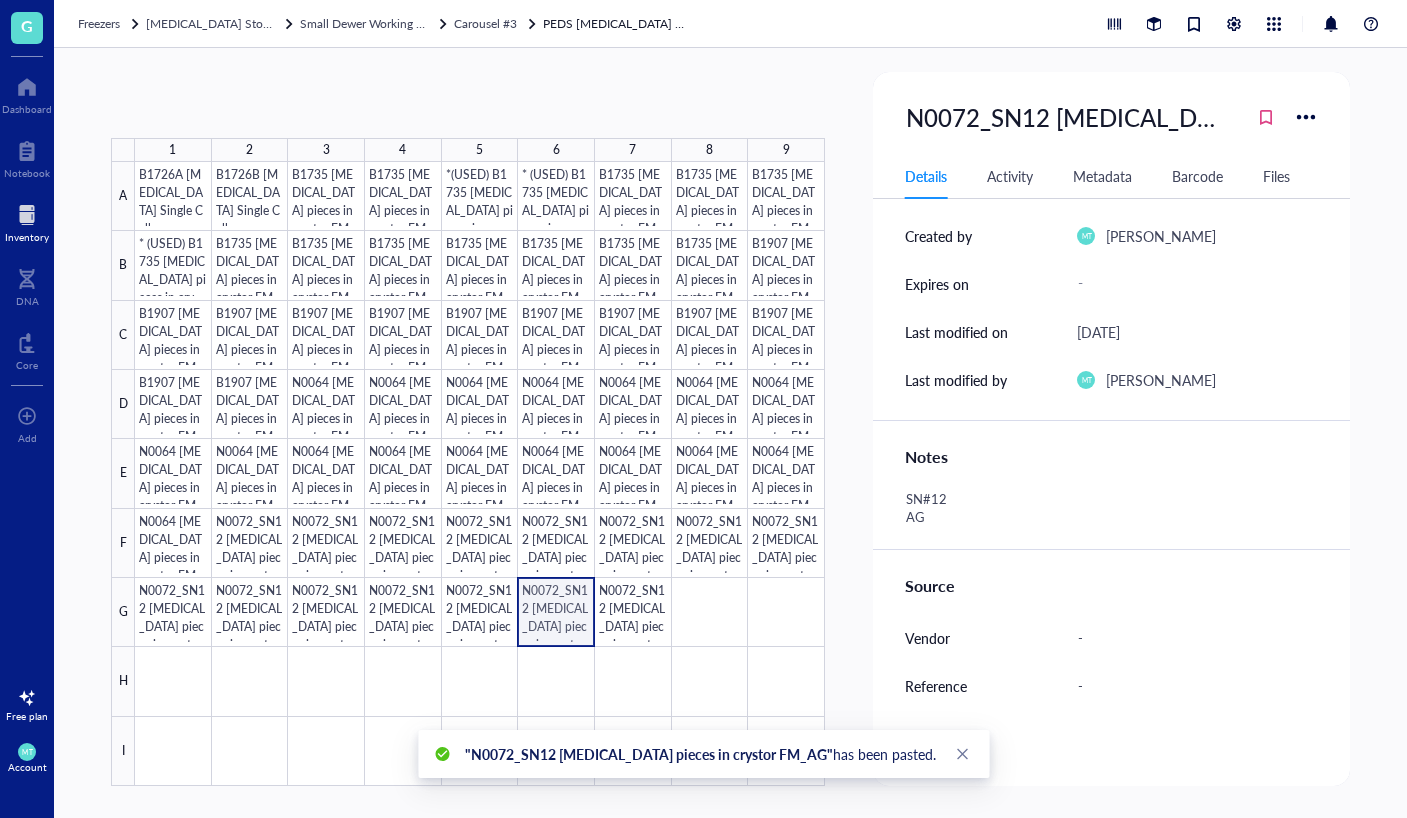 click at bounding box center [480, 474] 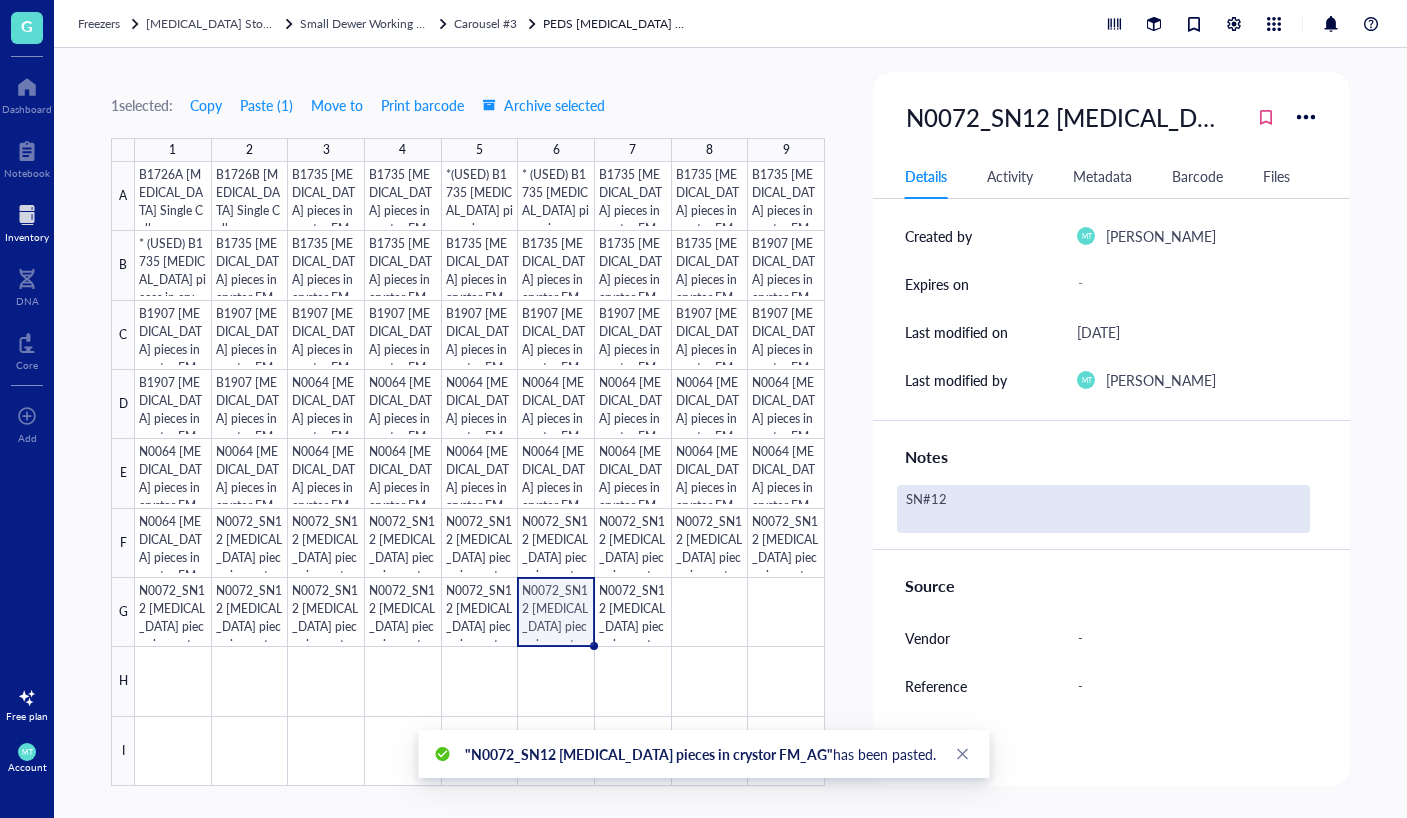 click on "SN#12" at bounding box center [1103, 509] 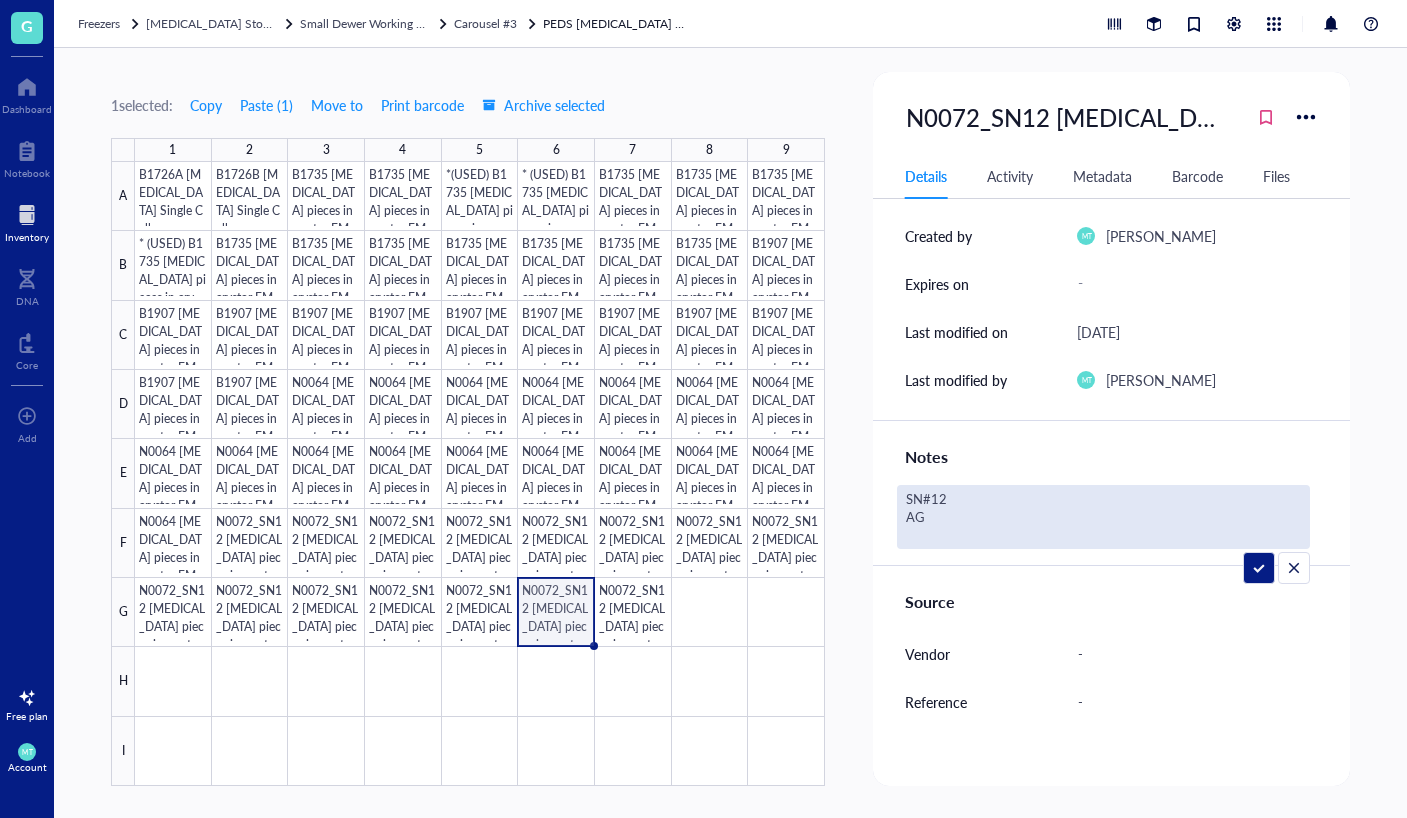 type on "SN#12
AG" 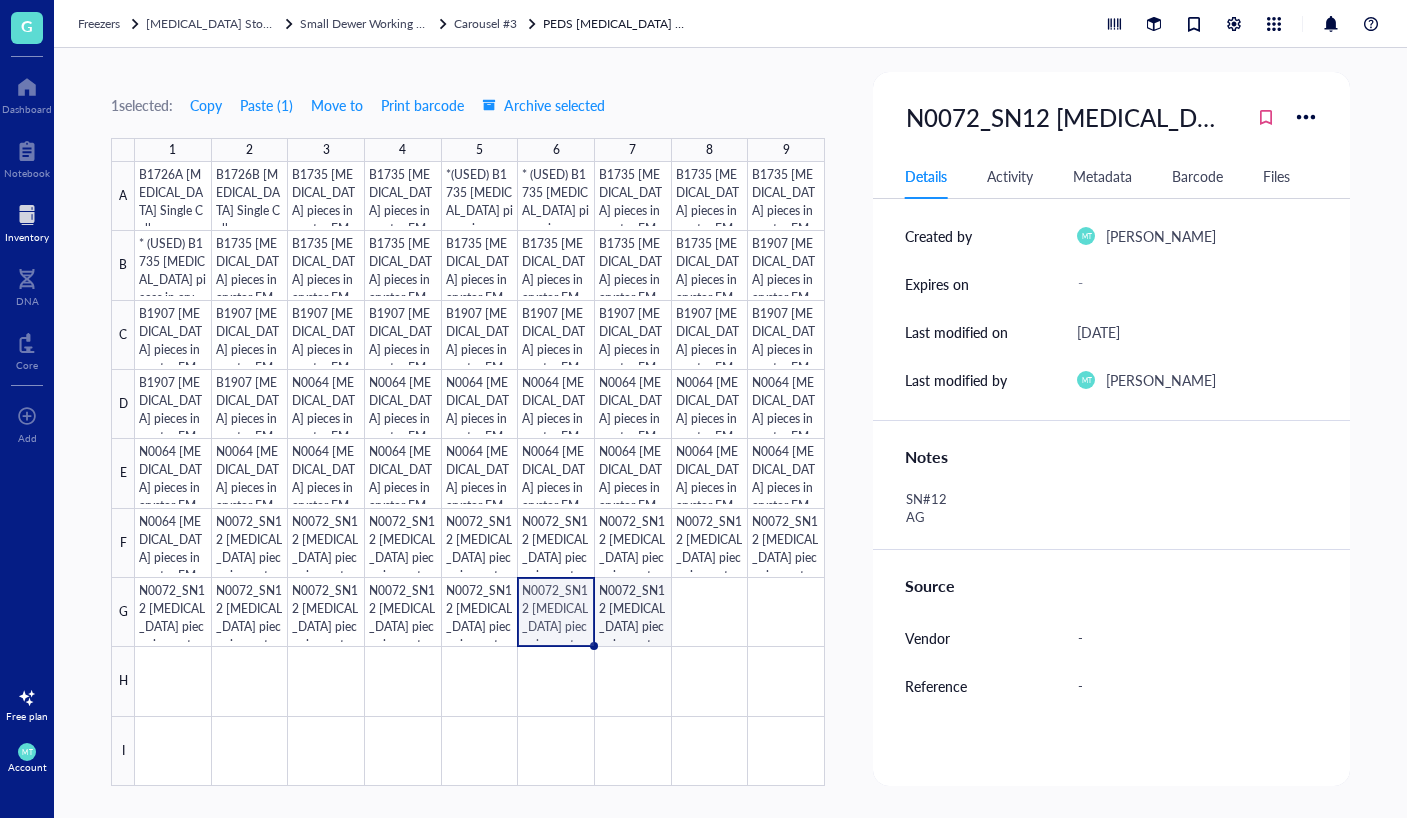 click at bounding box center [480, 474] 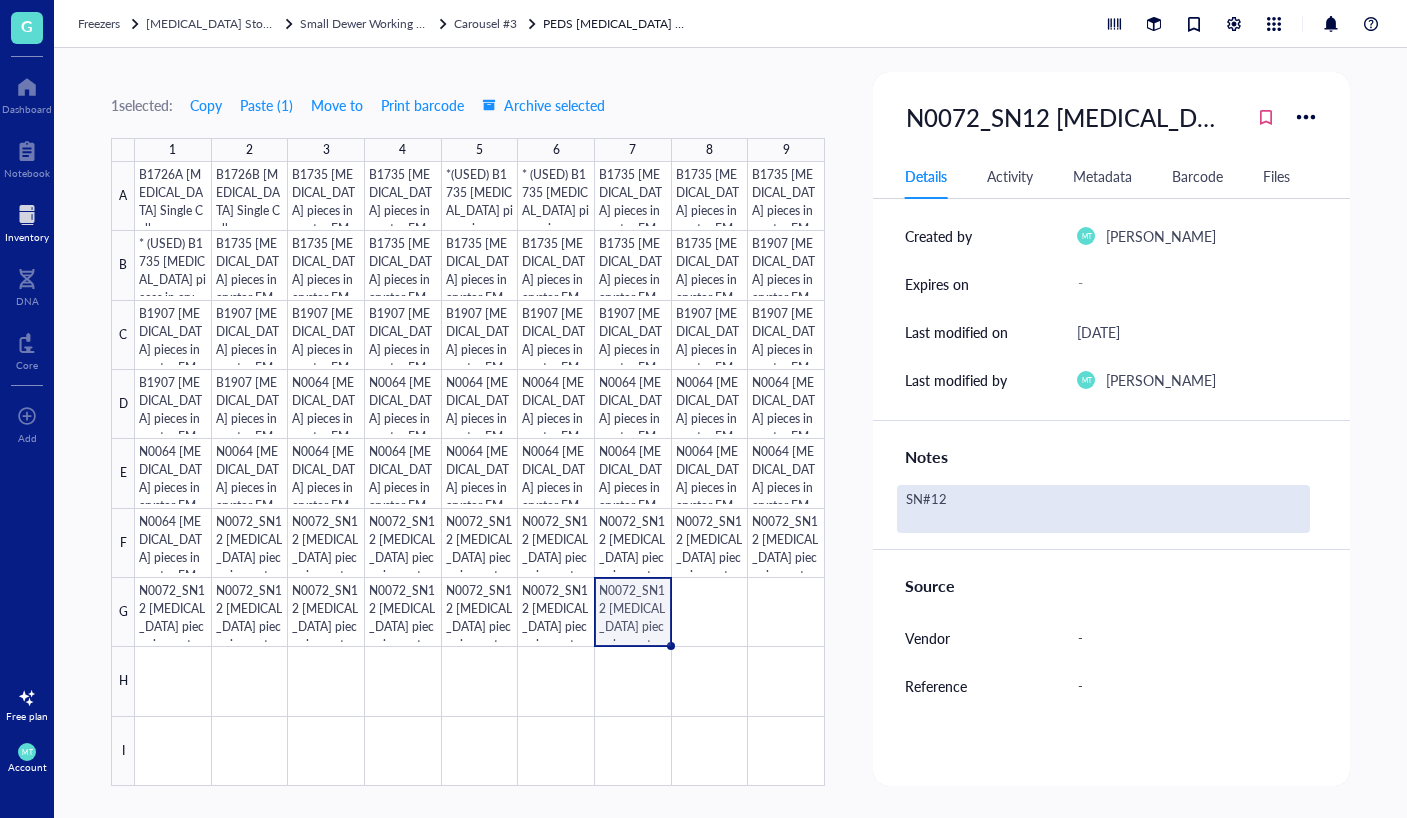click on "SN#12" at bounding box center (1103, 509) 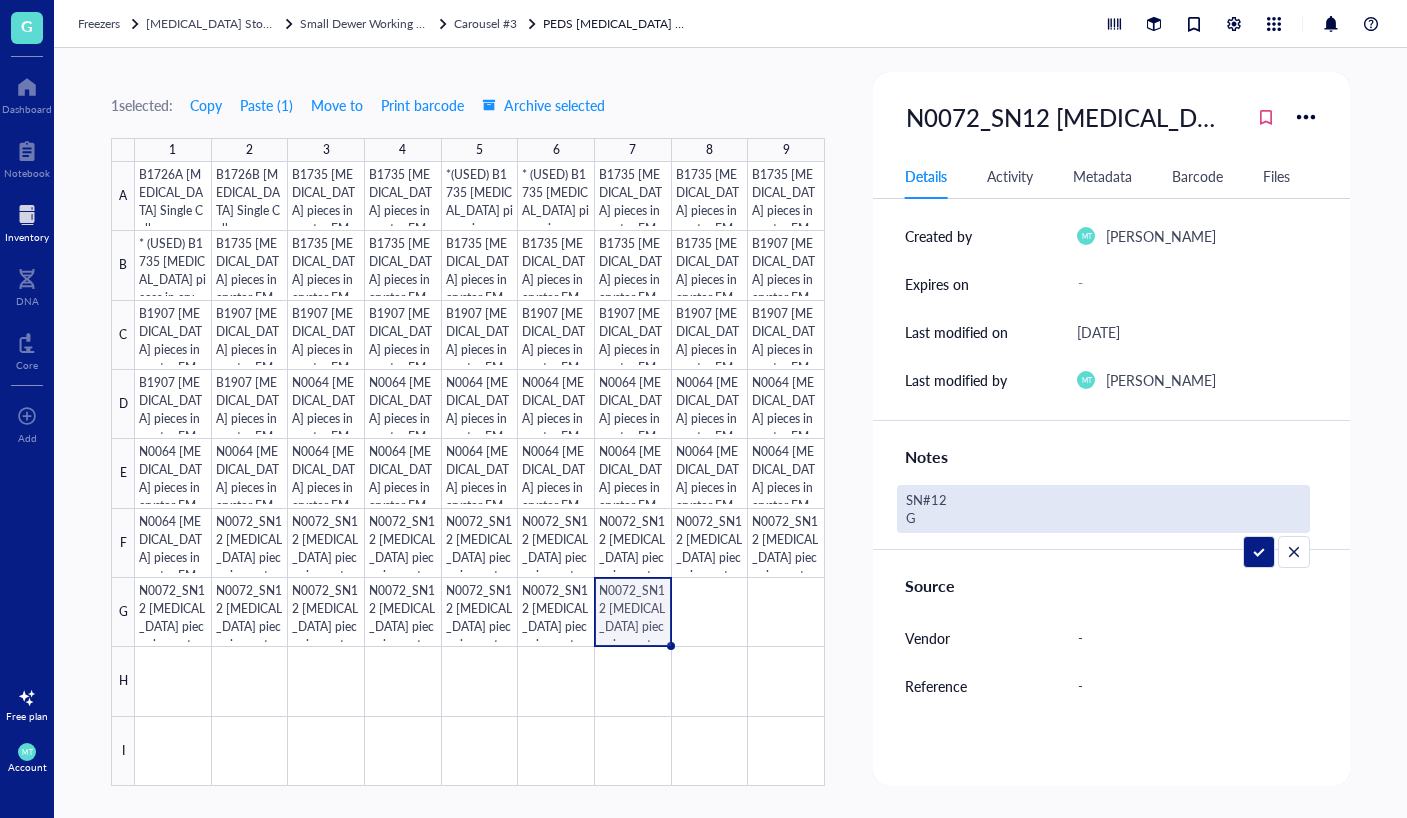 type on "SN#12
GT" 